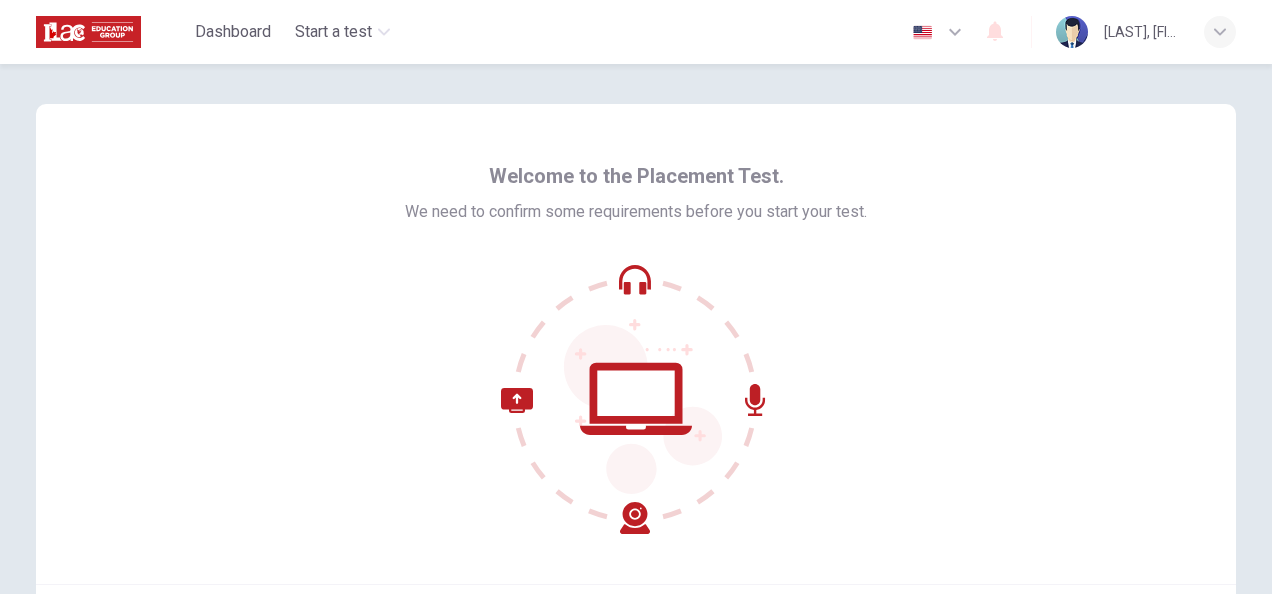 scroll, scrollTop: 0, scrollLeft: 0, axis: both 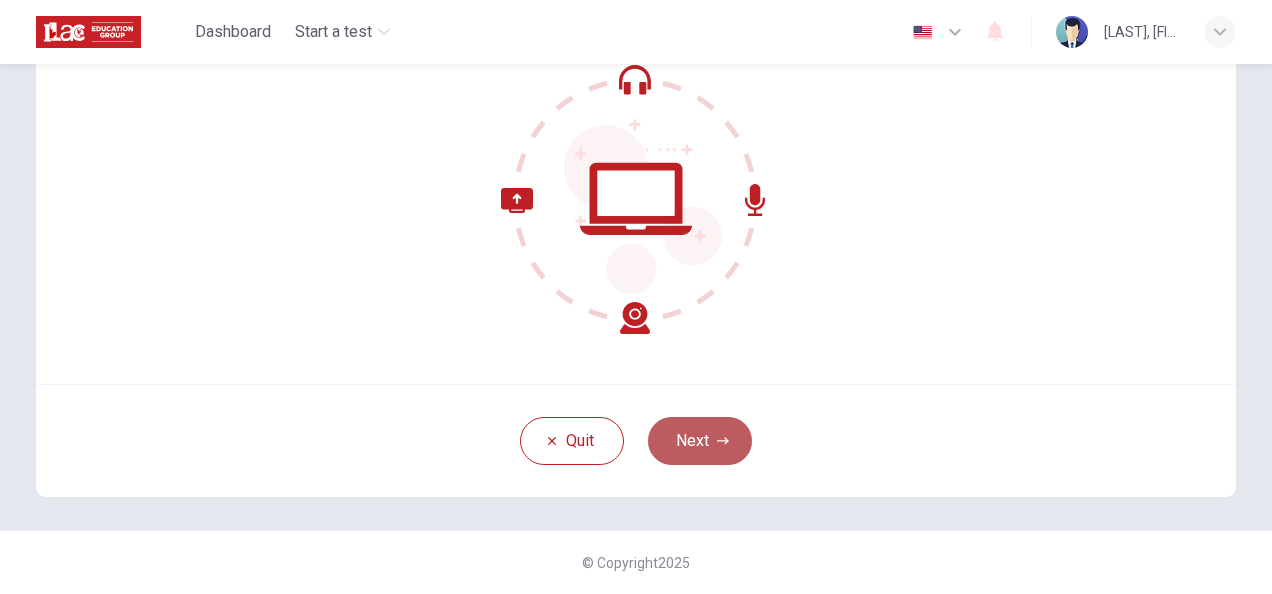 click on "Next" at bounding box center [700, 441] 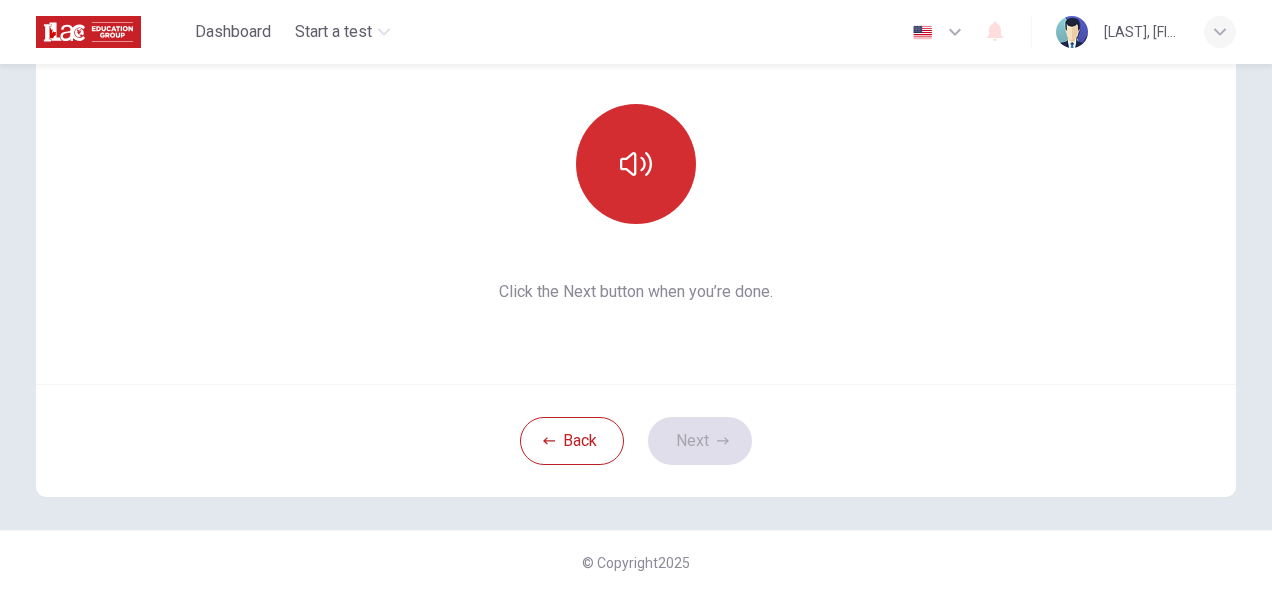 click at bounding box center [636, 164] 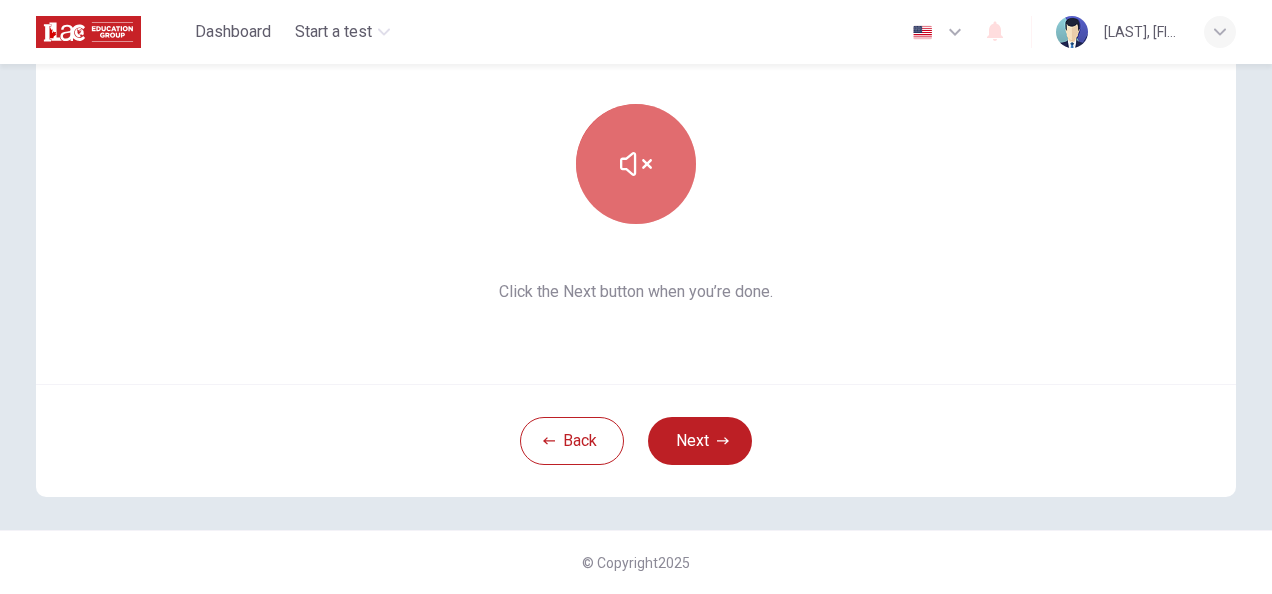 click at bounding box center [636, 164] 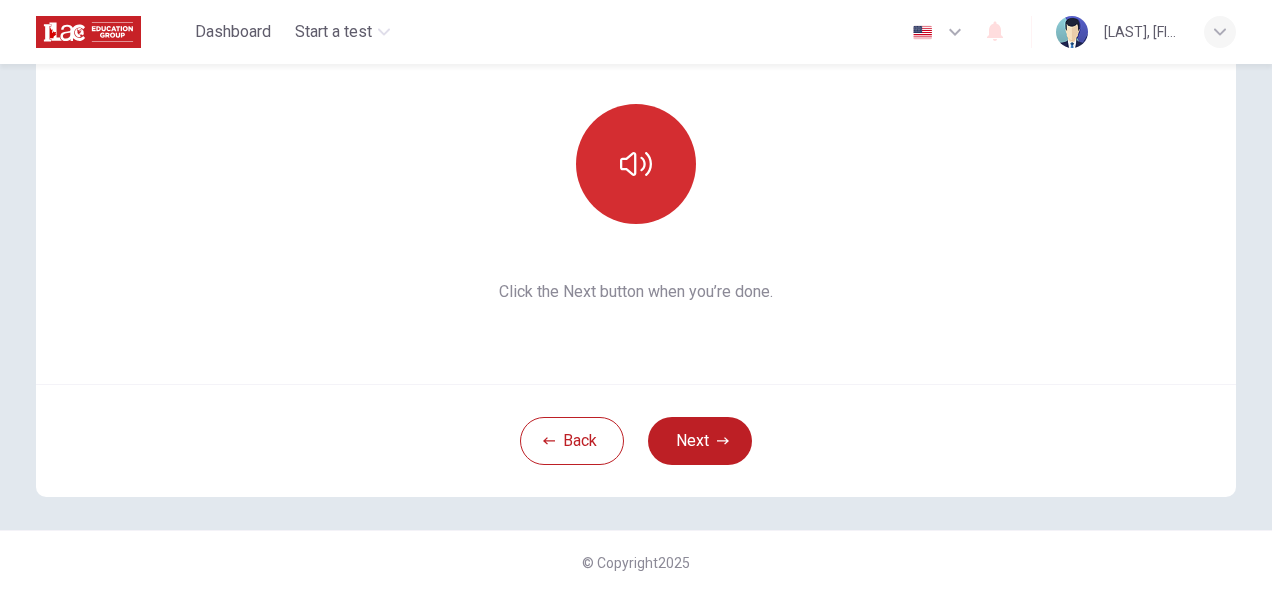 type 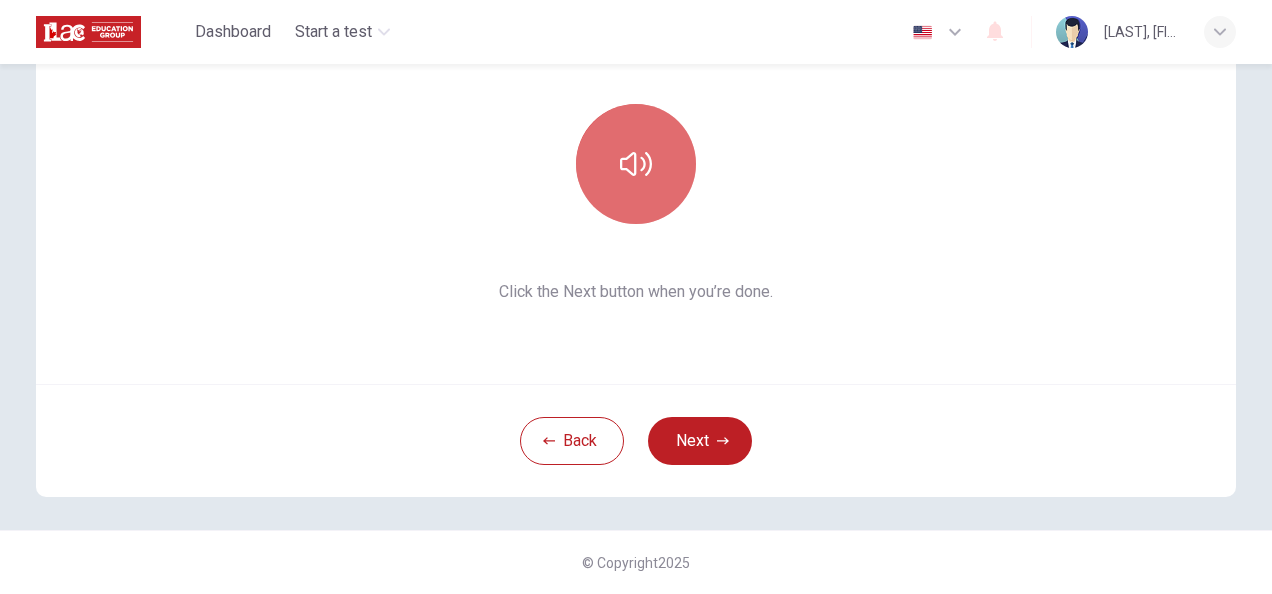 click at bounding box center [636, 164] 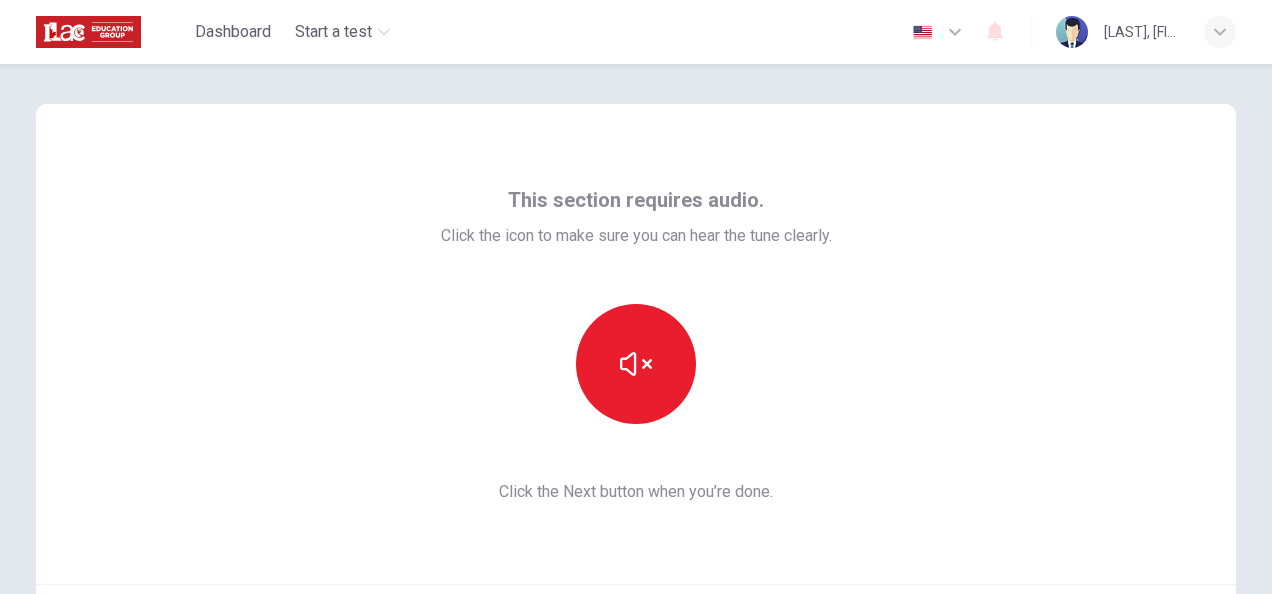 scroll, scrollTop: 200, scrollLeft: 0, axis: vertical 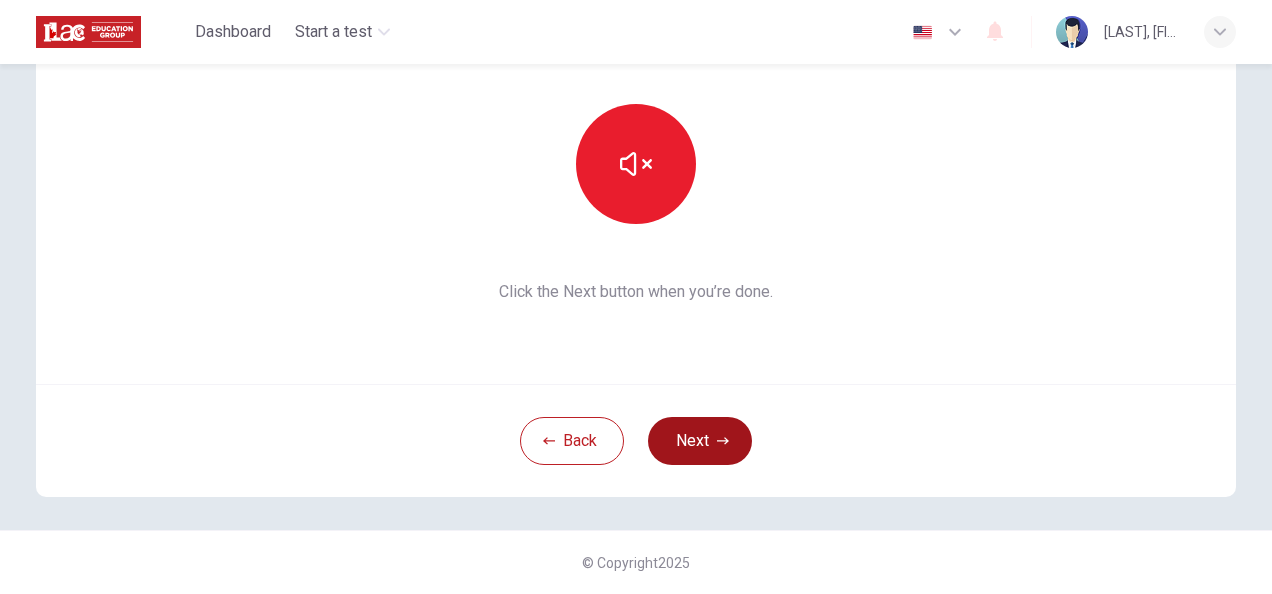click on "Next" at bounding box center [700, 441] 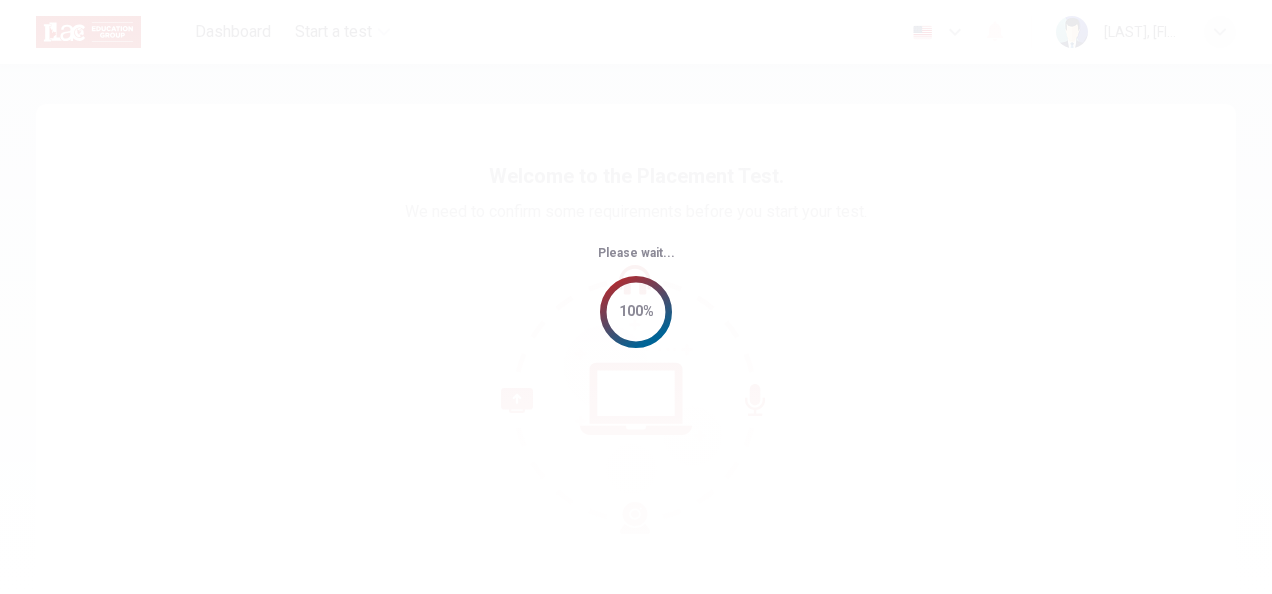 scroll, scrollTop: 0, scrollLeft: 0, axis: both 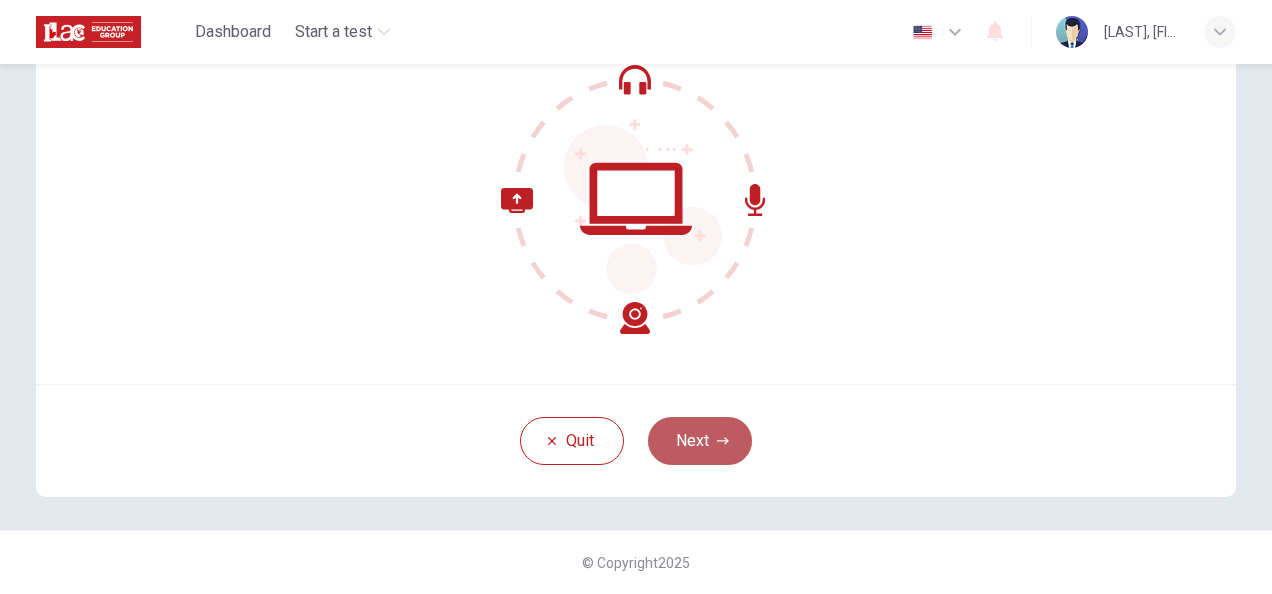 click on "Next" at bounding box center [700, 441] 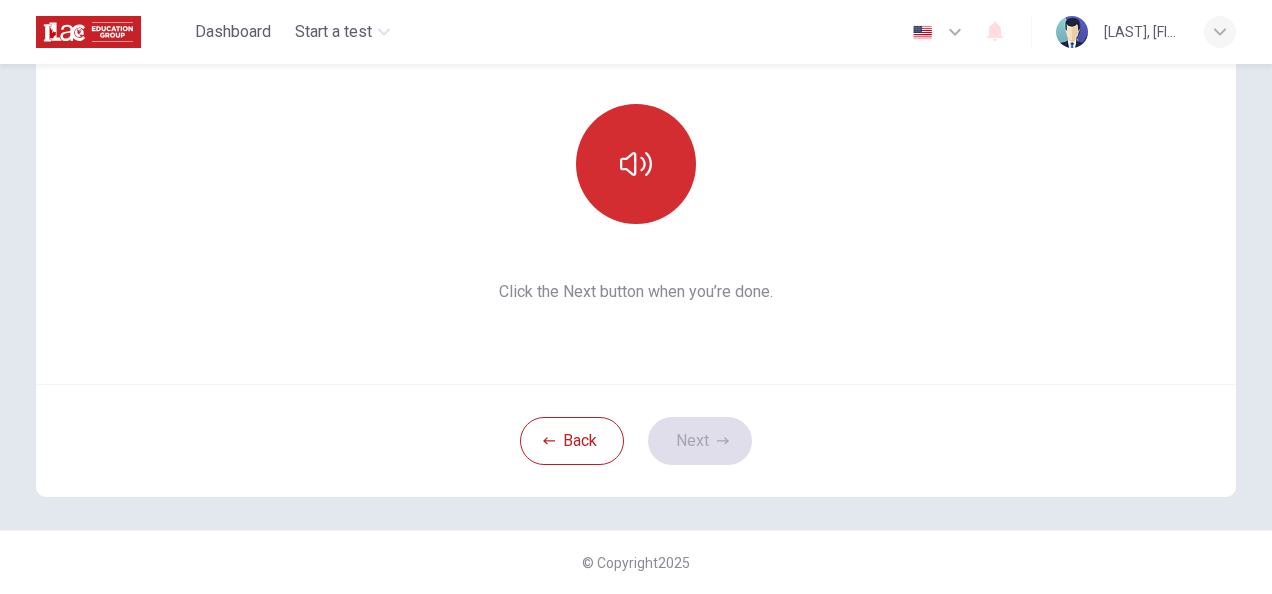 click at bounding box center (636, 164) 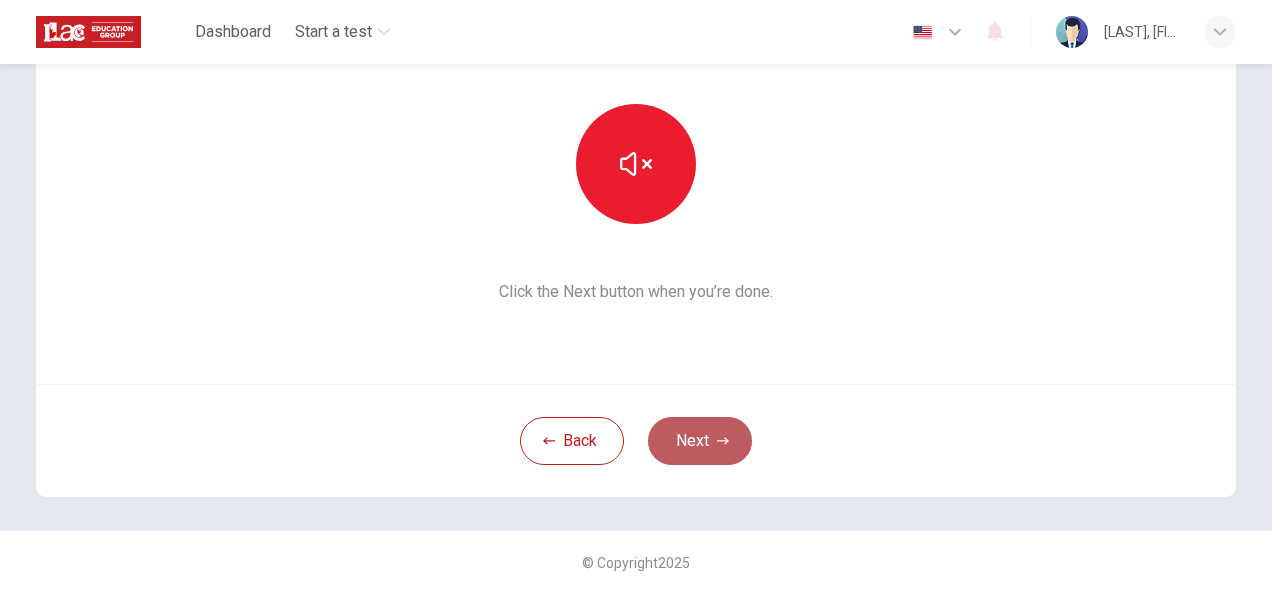 click on "Next" at bounding box center [700, 441] 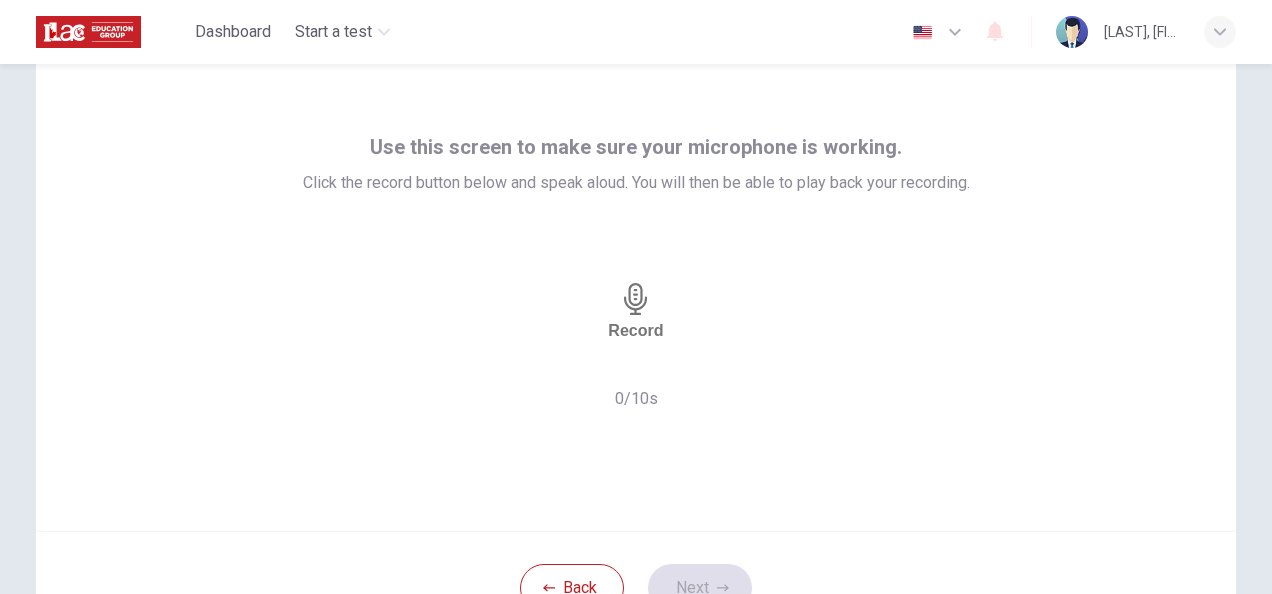 scroll, scrollTop: 0, scrollLeft: 0, axis: both 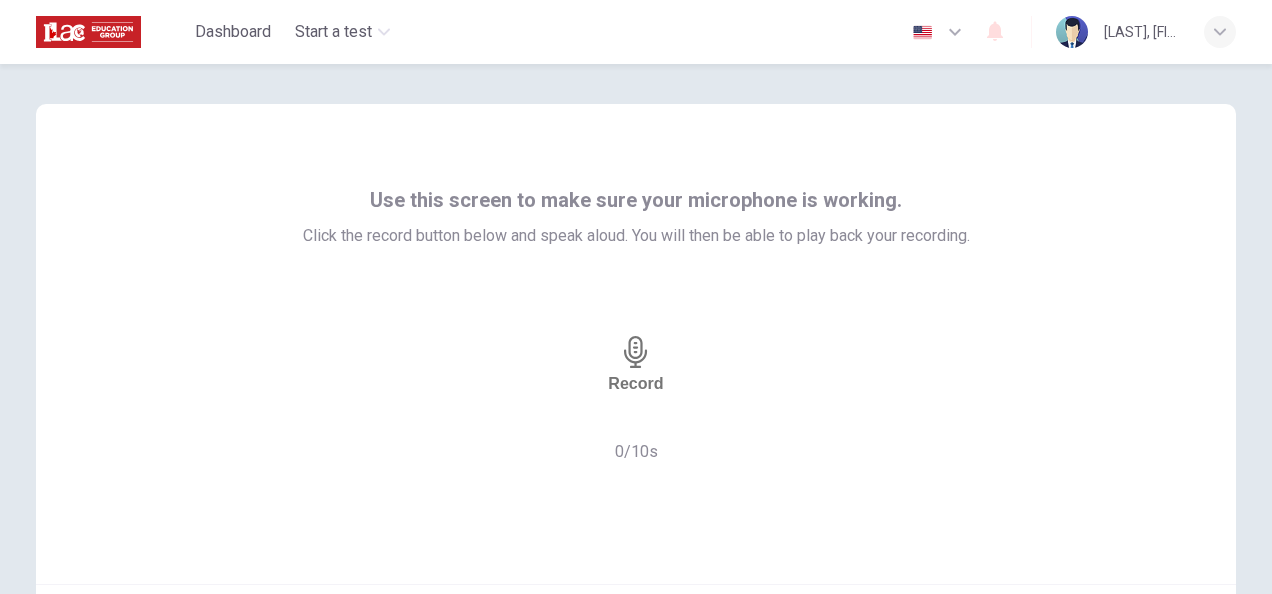 click on "Record" at bounding box center (635, 383) 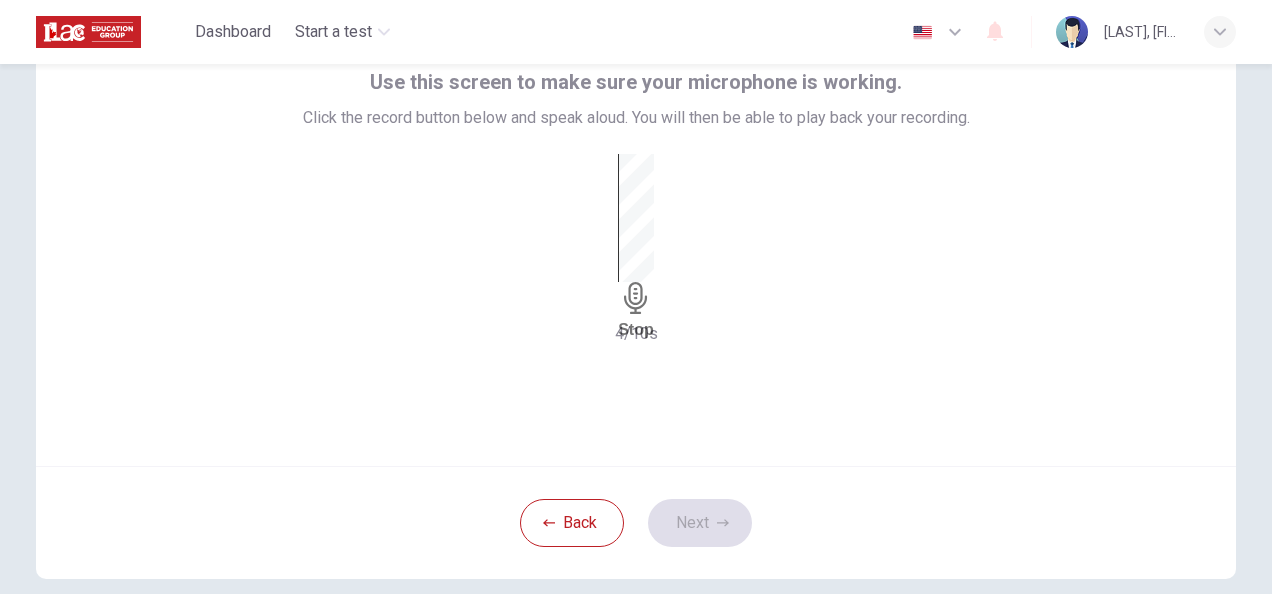 scroll, scrollTop: 200, scrollLeft: 0, axis: vertical 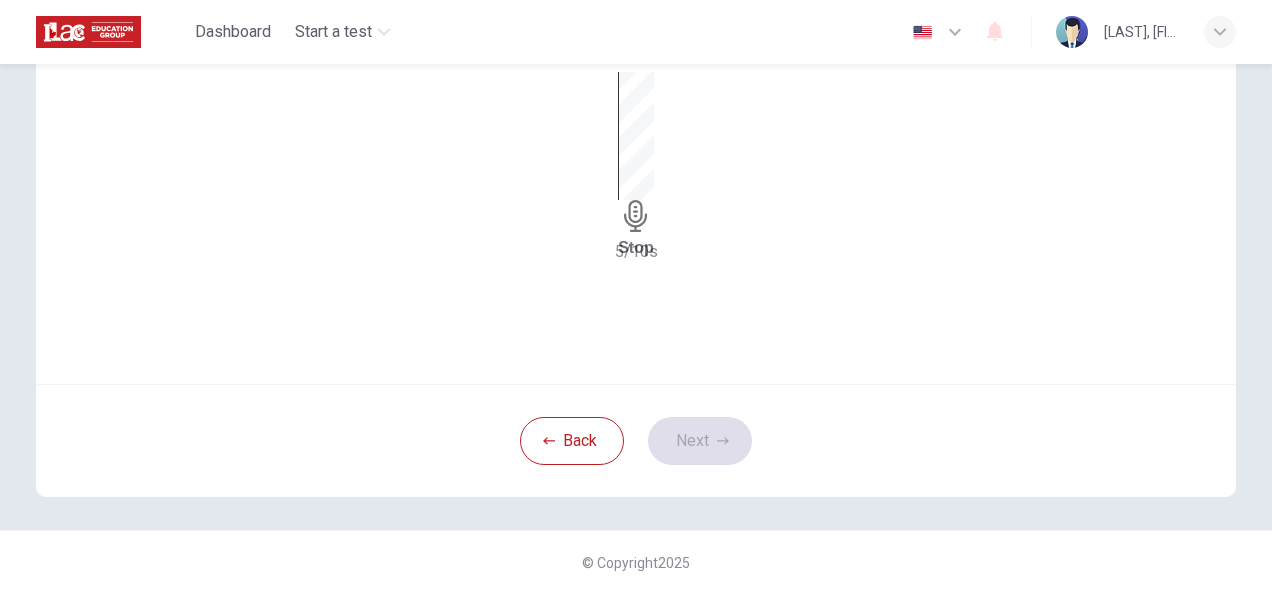 click at bounding box center [636, 216] 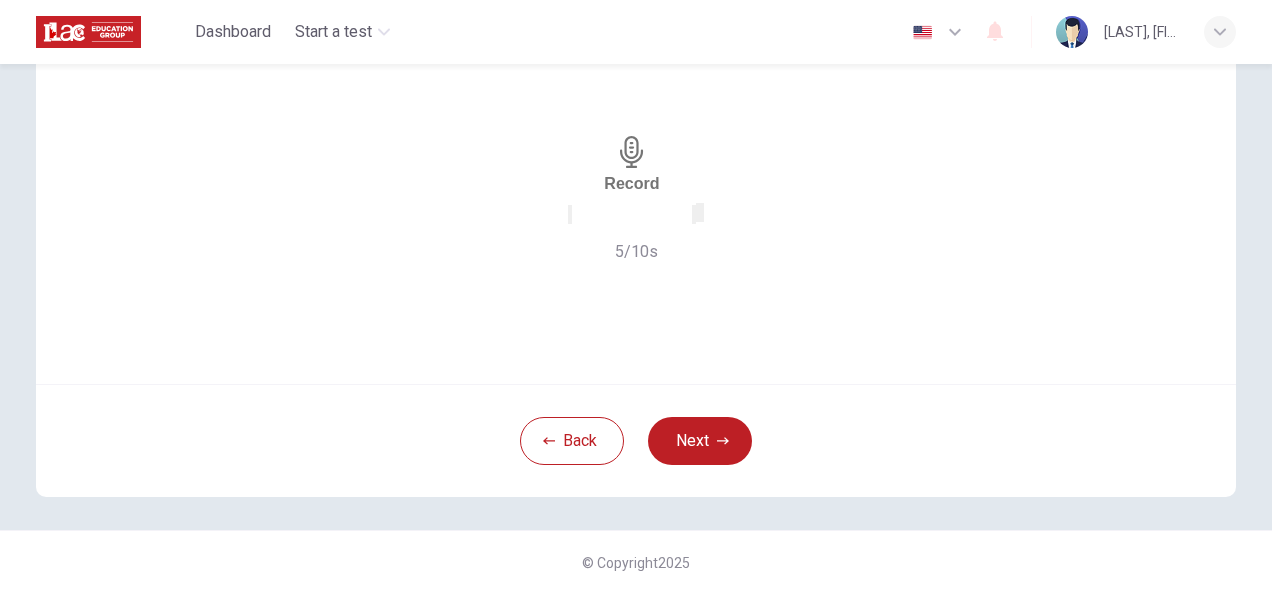click at bounding box center (707, 231) 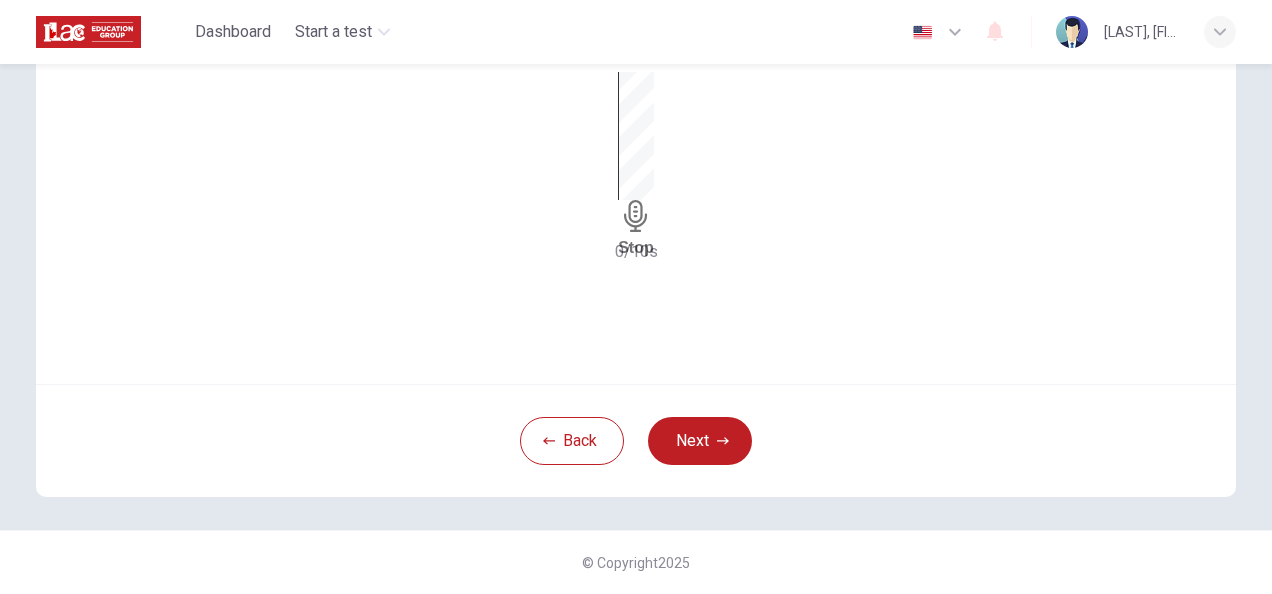 click on "Stop" at bounding box center [636, 164] 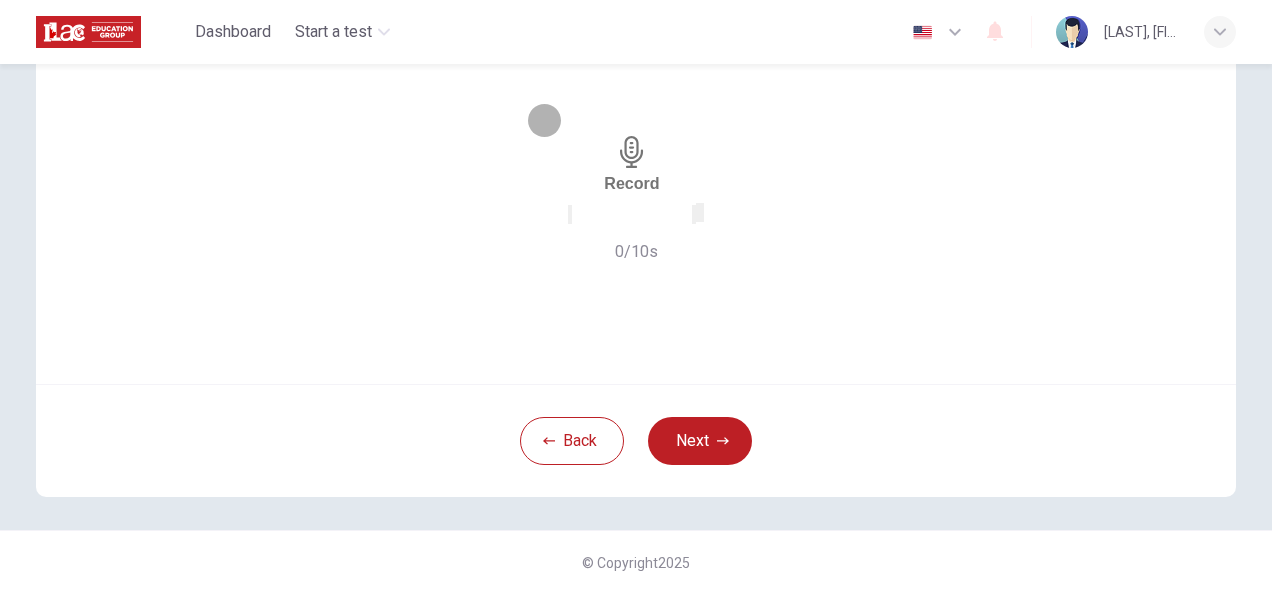 click at bounding box center [694, 219] 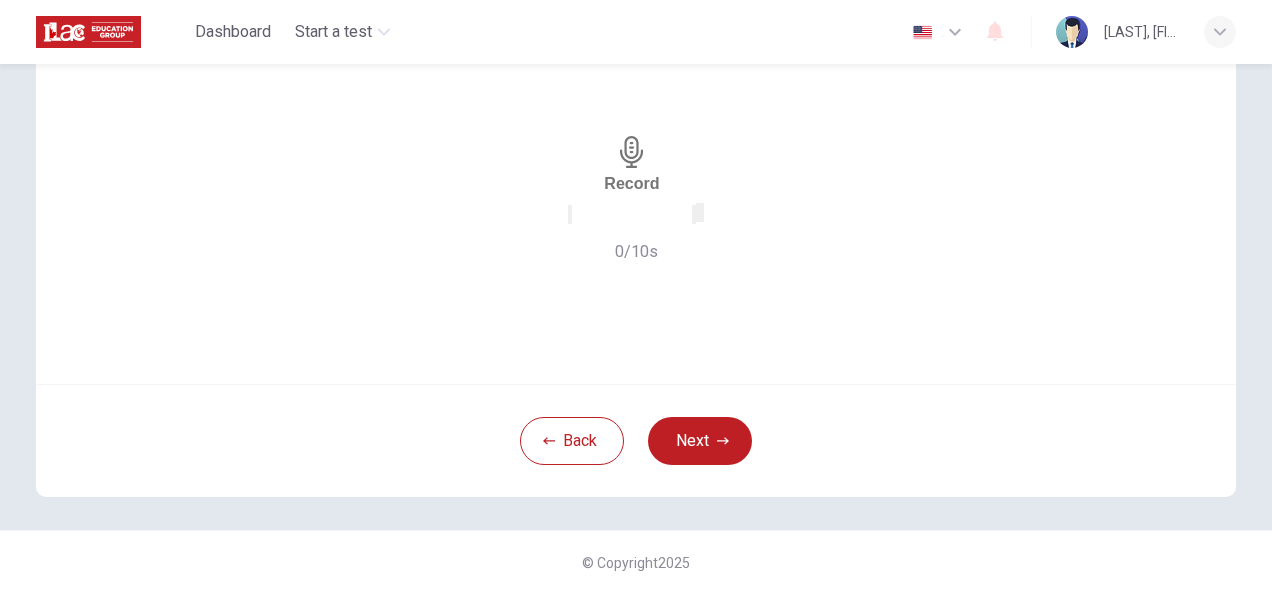 type 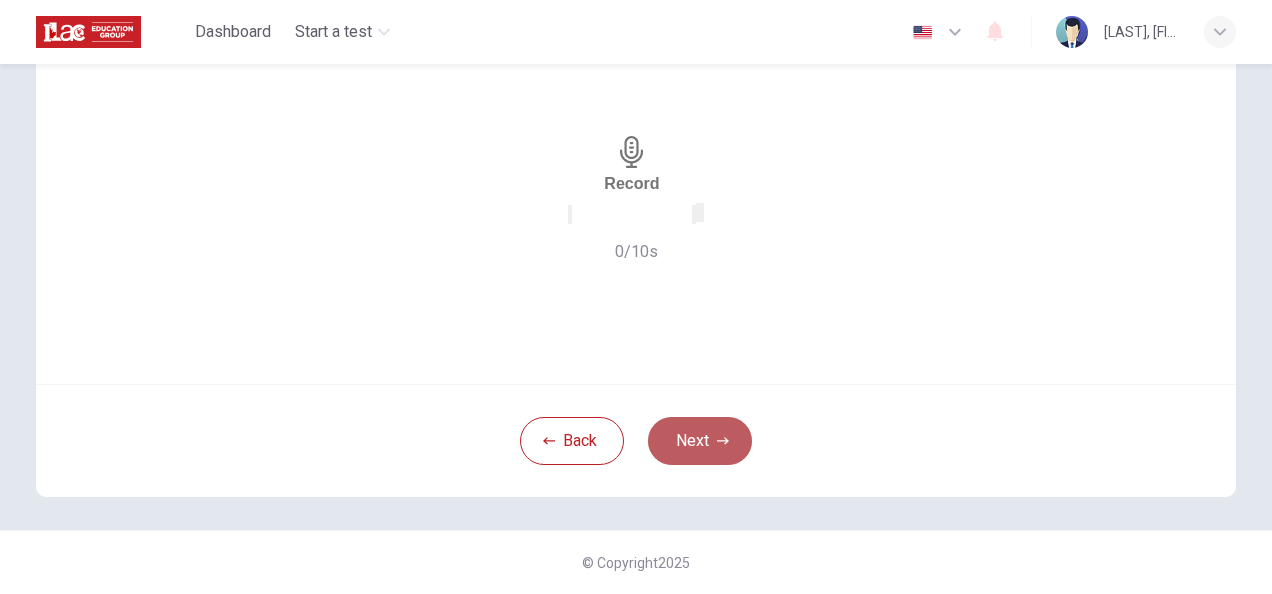 click on "Next" at bounding box center [700, 441] 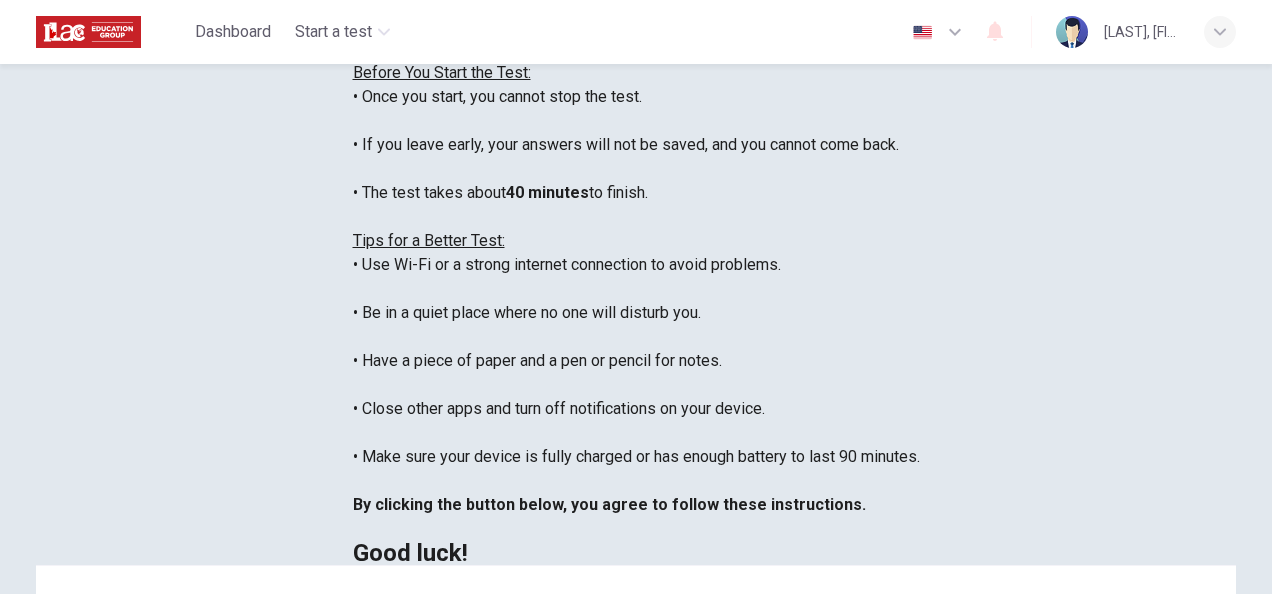 scroll, scrollTop: 0, scrollLeft: 0, axis: both 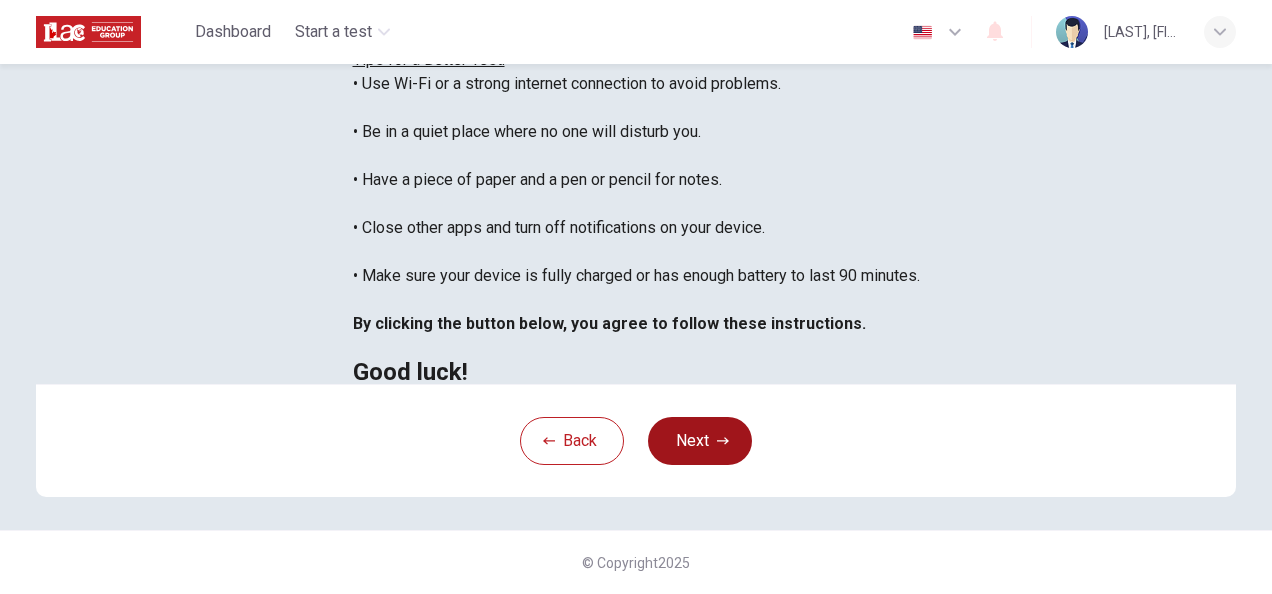 click on "Next" at bounding box center (700, 441) 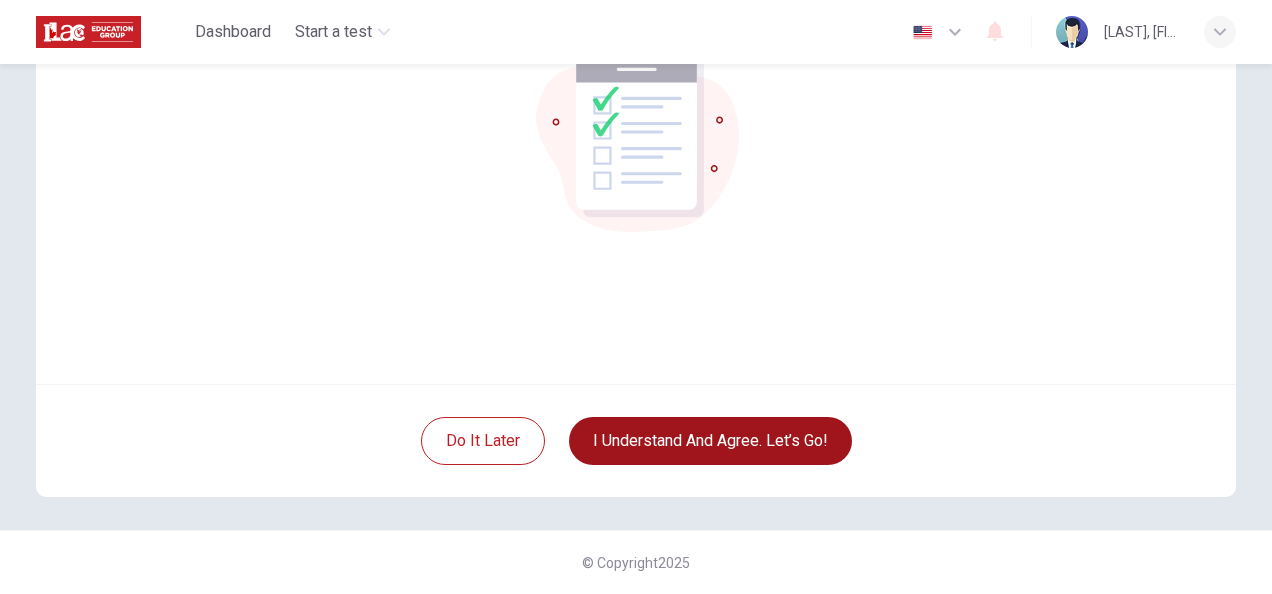 scroll, scrollTop: 200, scrollLeft: 0, axis: vertical 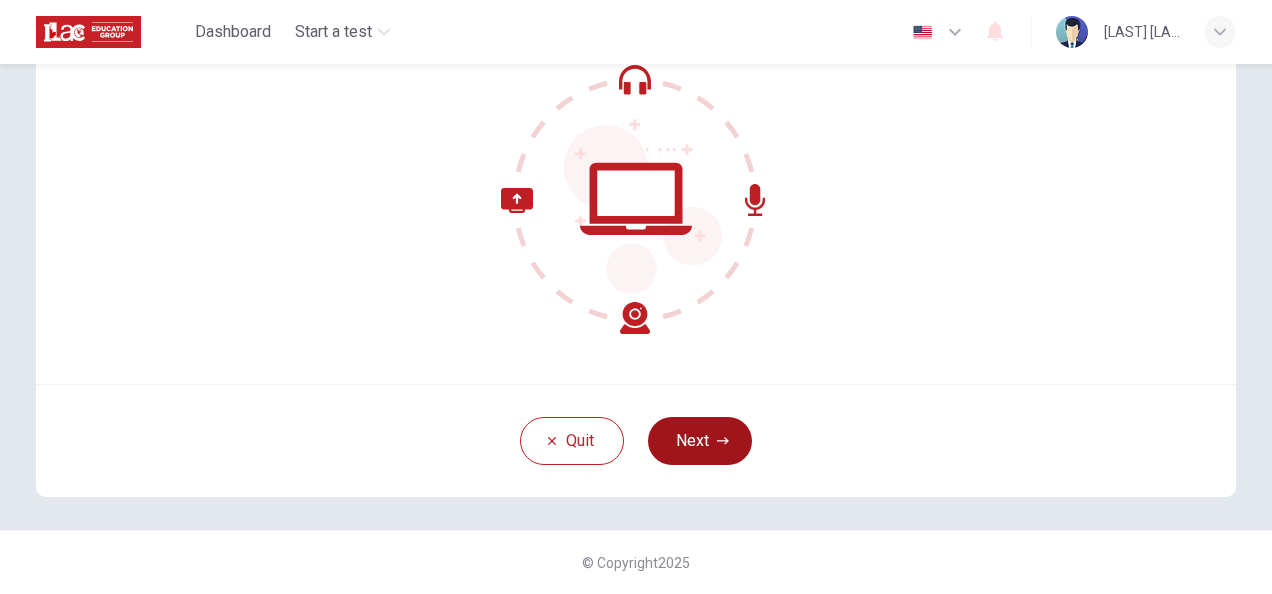 click on "Next" at bounding box center (700, 441) 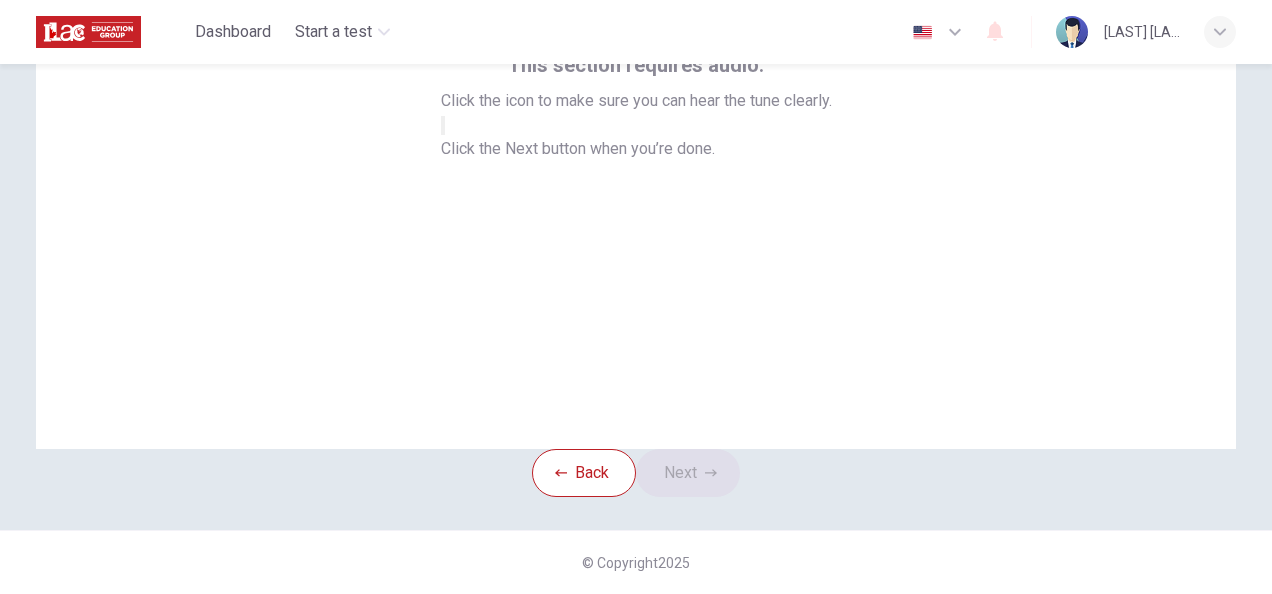 click at bounding box center [443, 130] 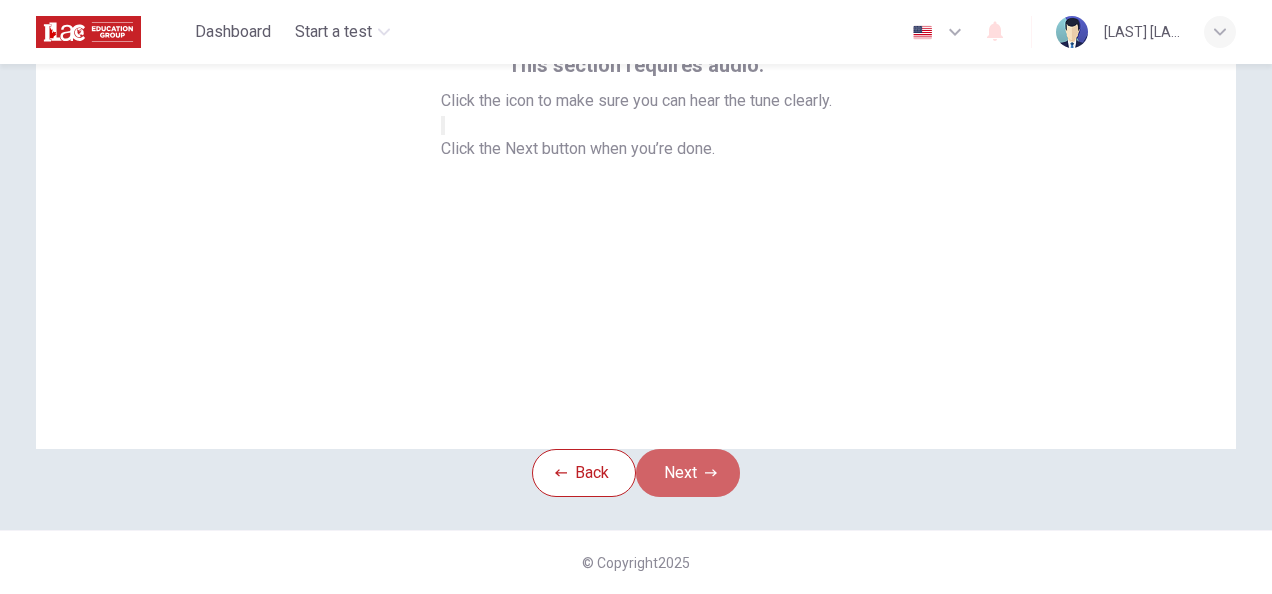 click at bounding box center (711, 472) 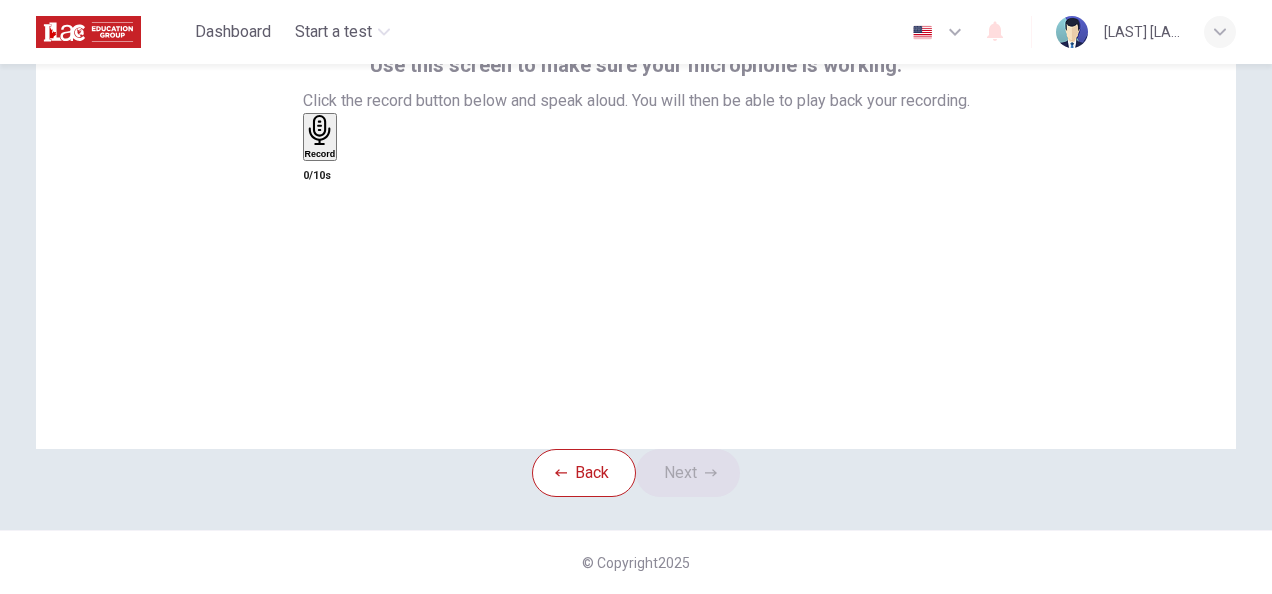 click on "Record" at bounding box center (320, 137) 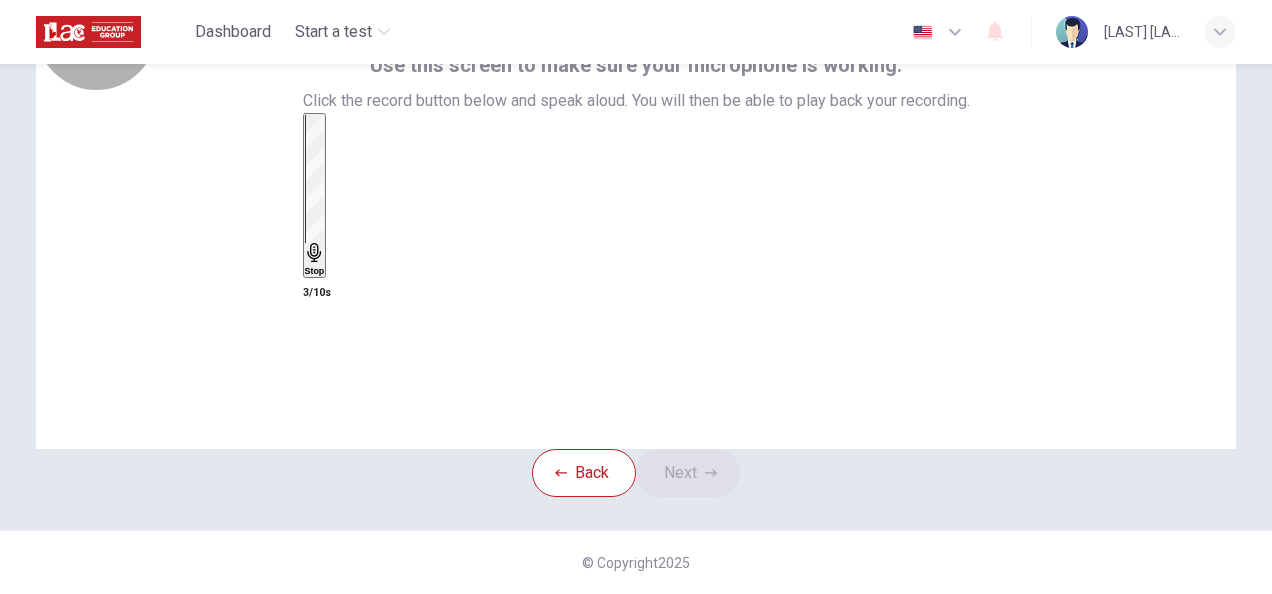 click on "Stop" at bounding box center [315, 195] 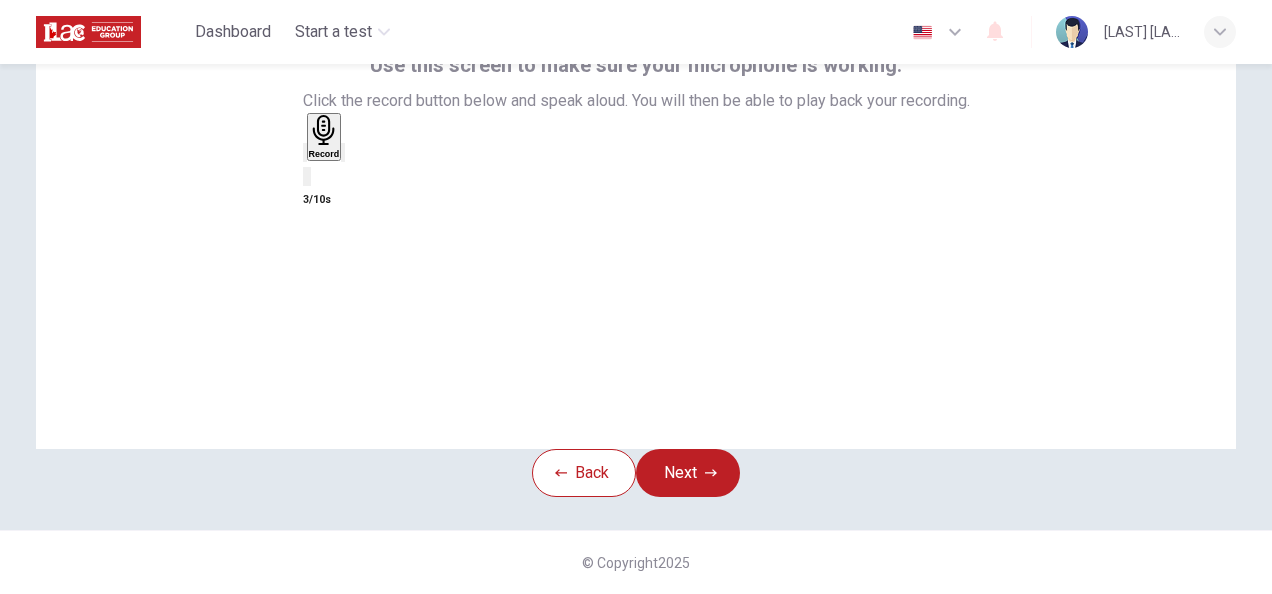click at bounding box center (343, 152) 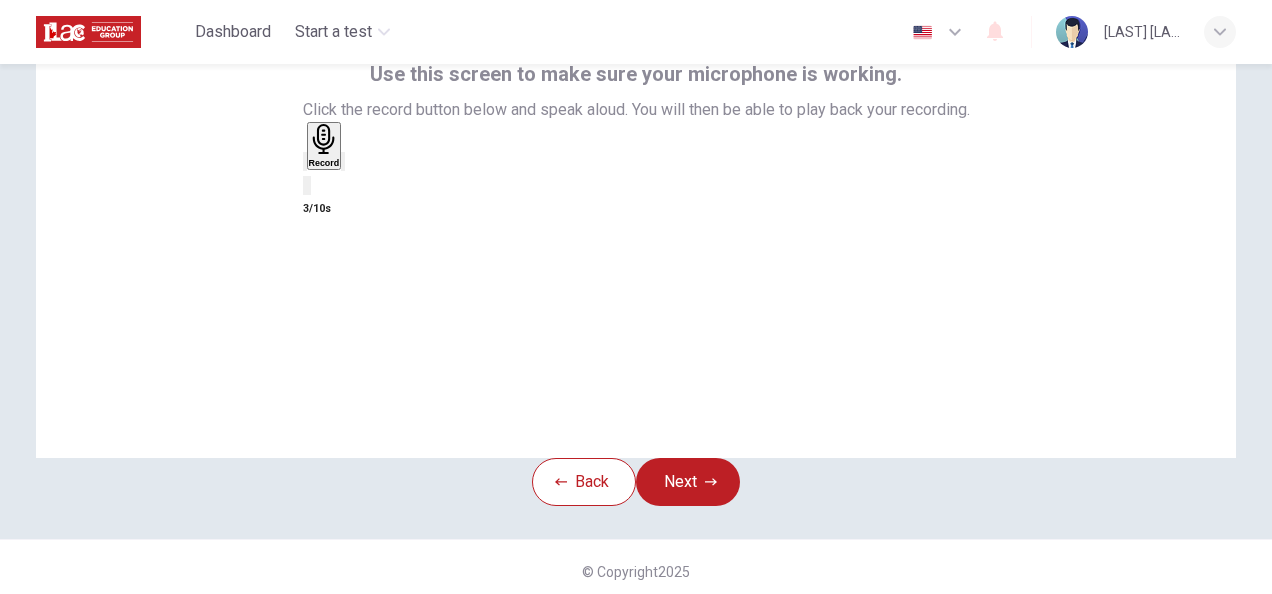 scroll, scrollTop: 200, scrollLeft: 0, axis: vertical 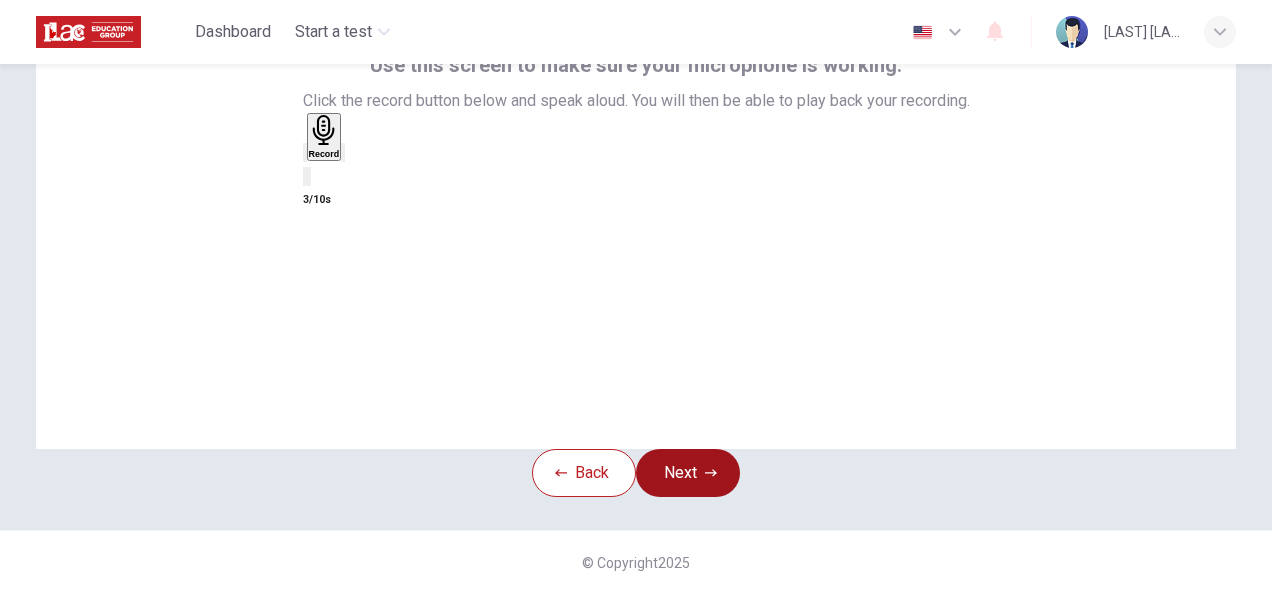 click on "Next" at bounding box center (688, 473) 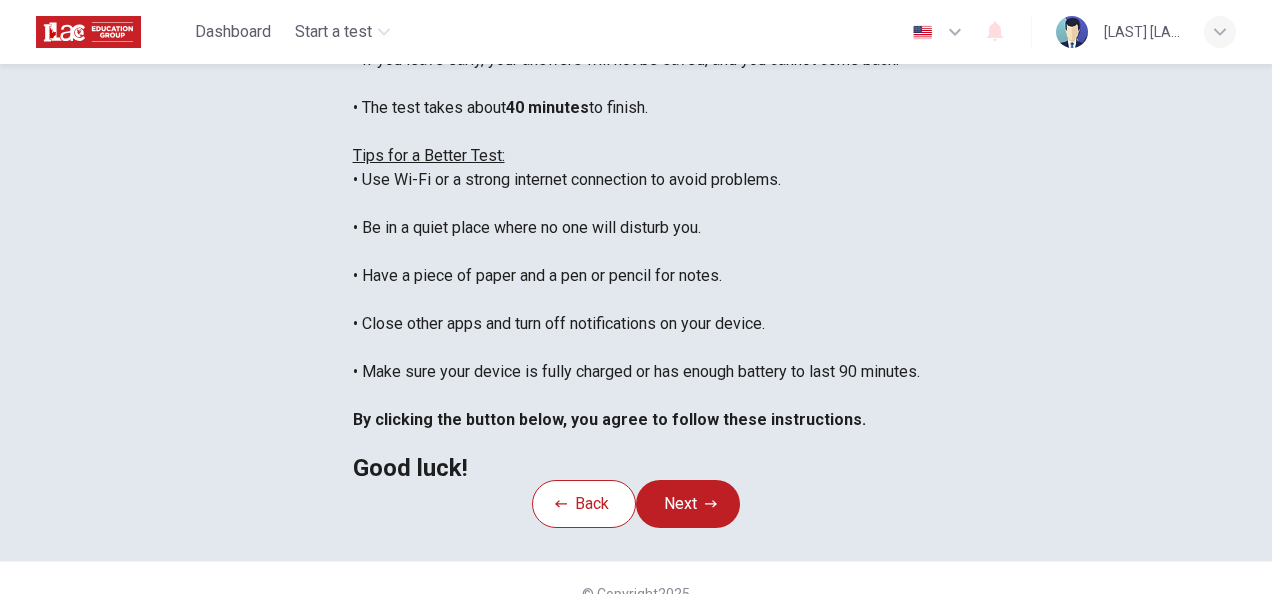 scroll, scrollTop: 22, scrollLeft: 0, axis: vertical 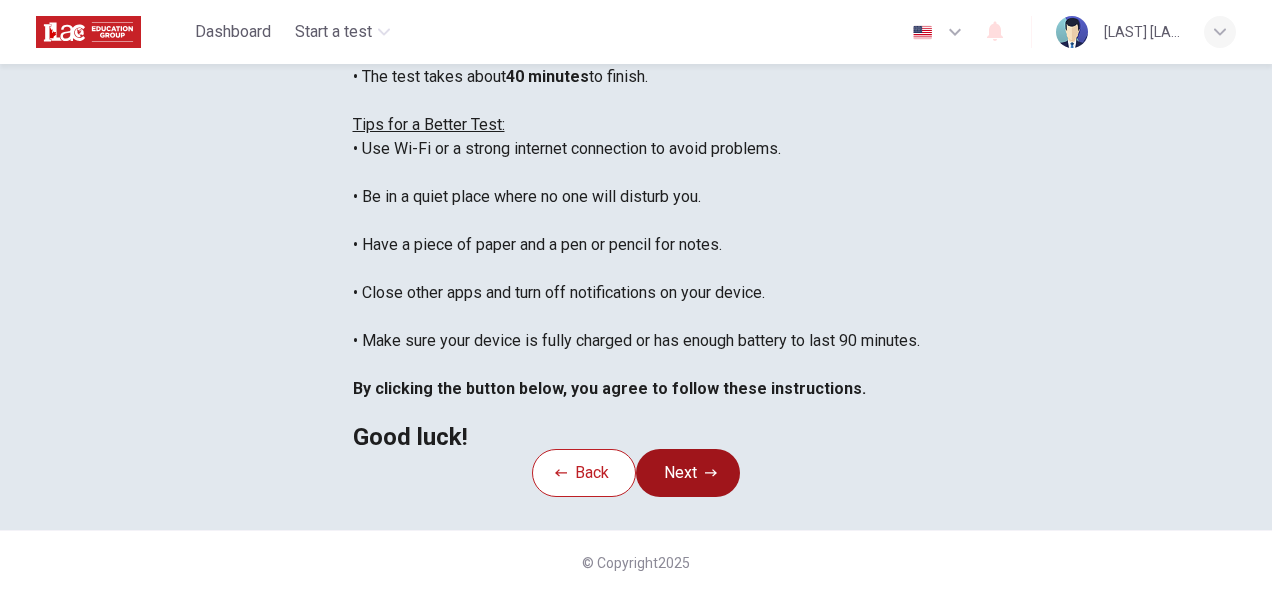 click on "Next" at bounding box center [688, 473] 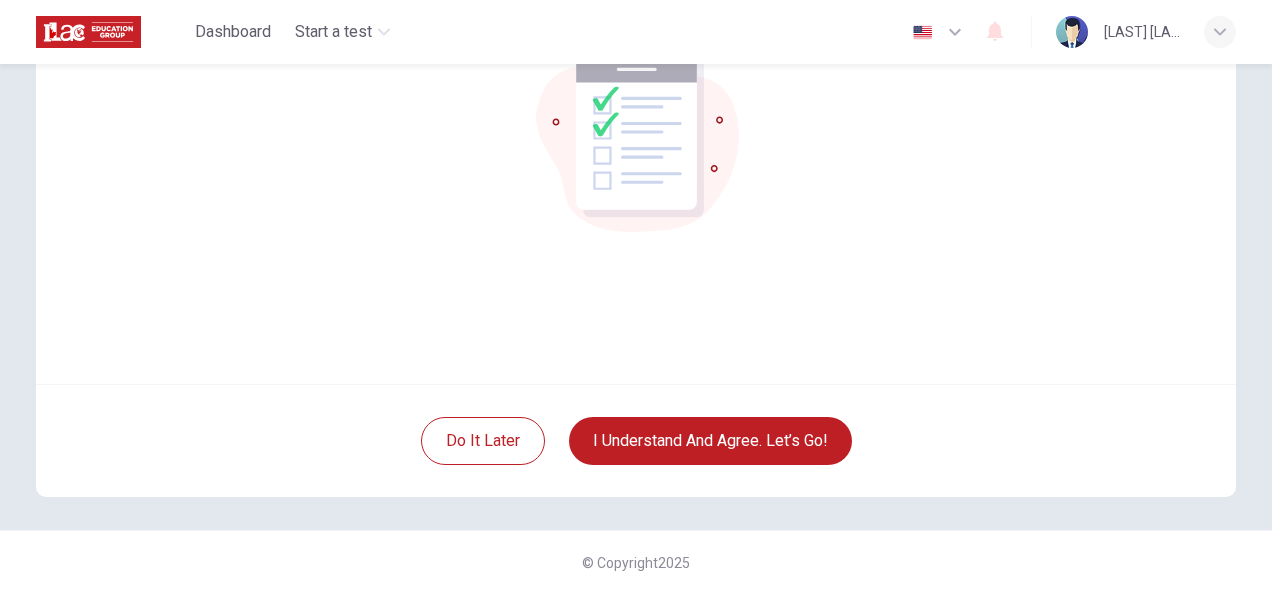 scroll, scrollTop: 200, scrollLeft: 0, axis: vertical 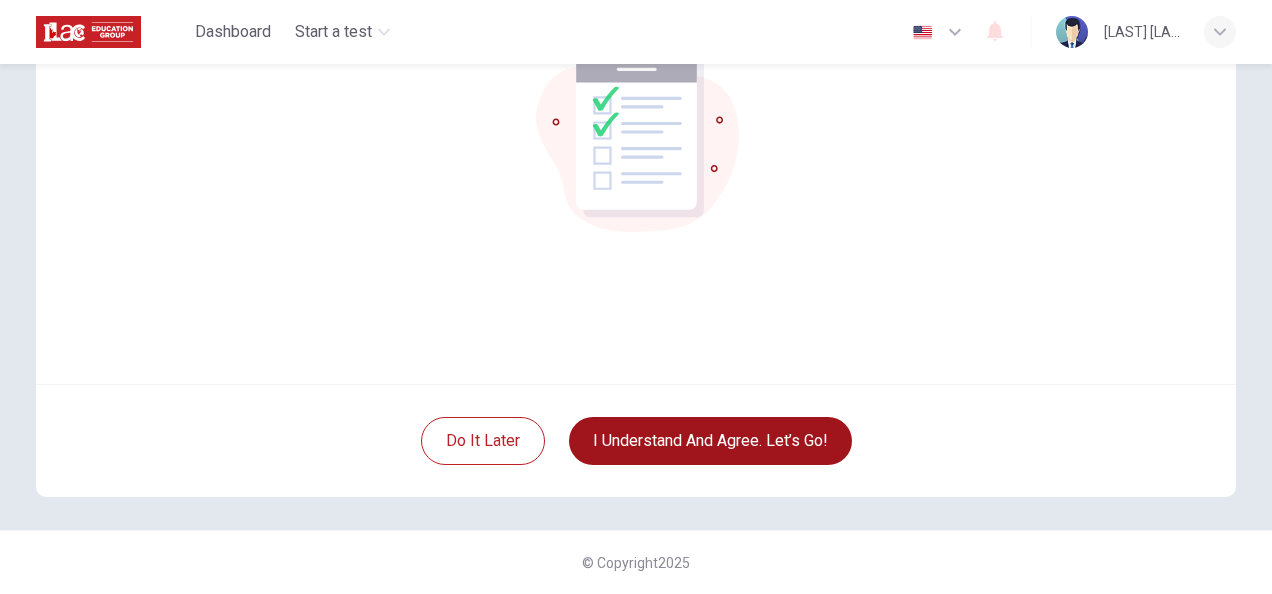 click on "I understand and agree. Let’s go!" at bounding box center [710, 441] 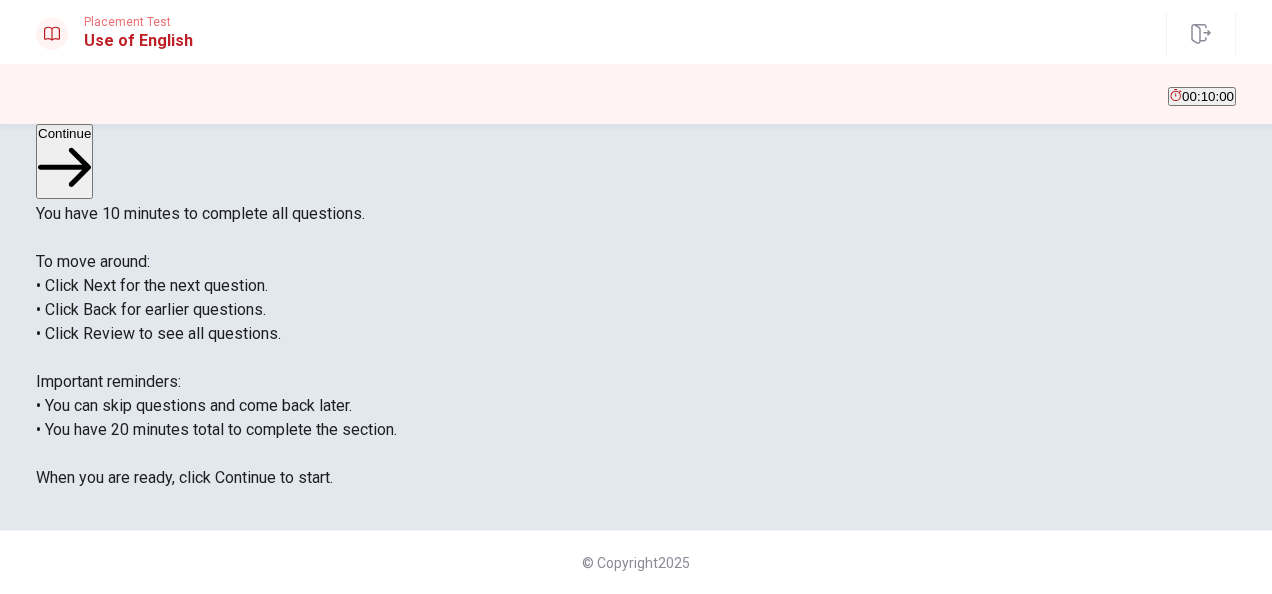 scroll, scrollTop: 2, scrollLeft: 0, axis: vertical 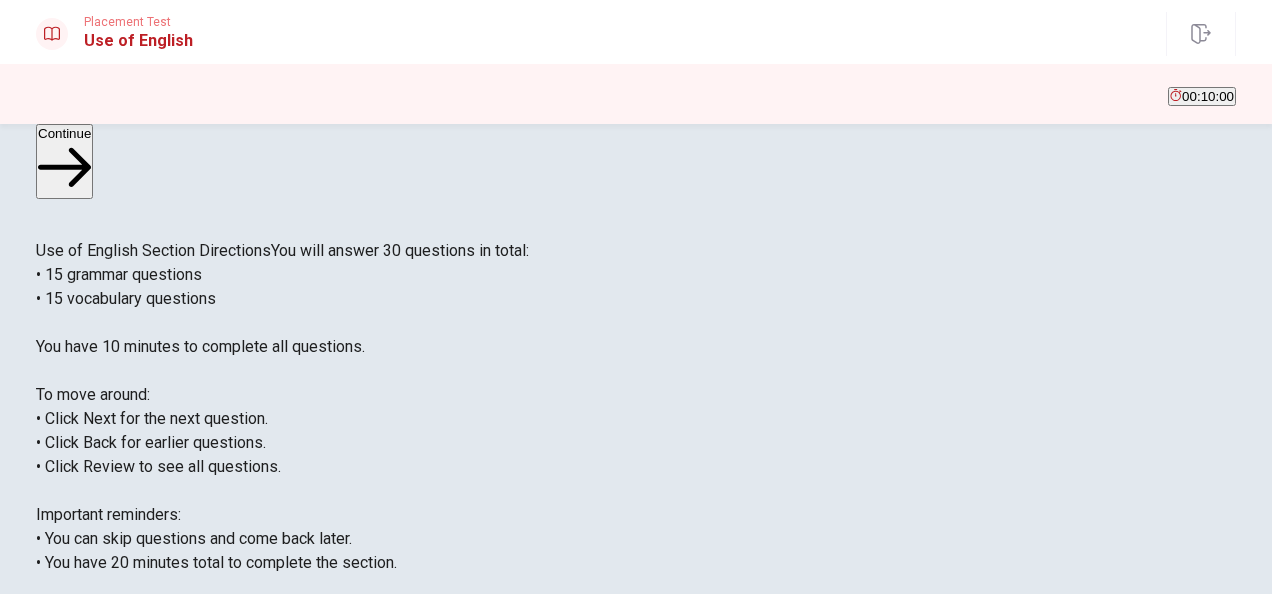 click on "Continue" at bounding box center [64, 161] 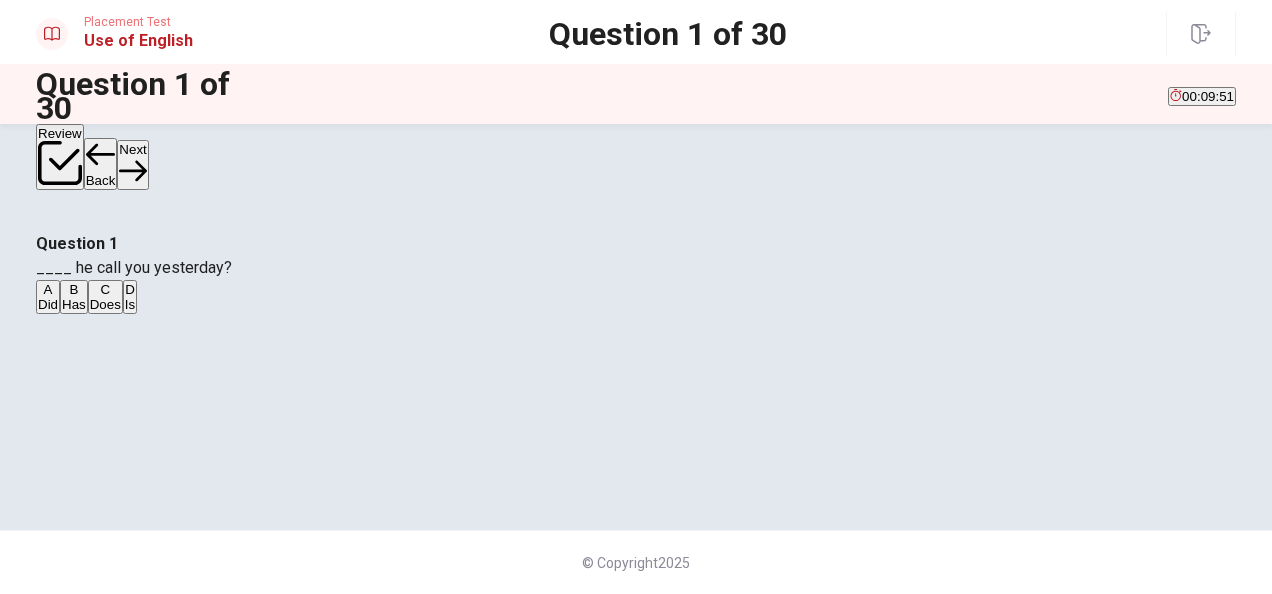 scroll, scrollTop: 102, scrollLeft: 0, axis: vertical 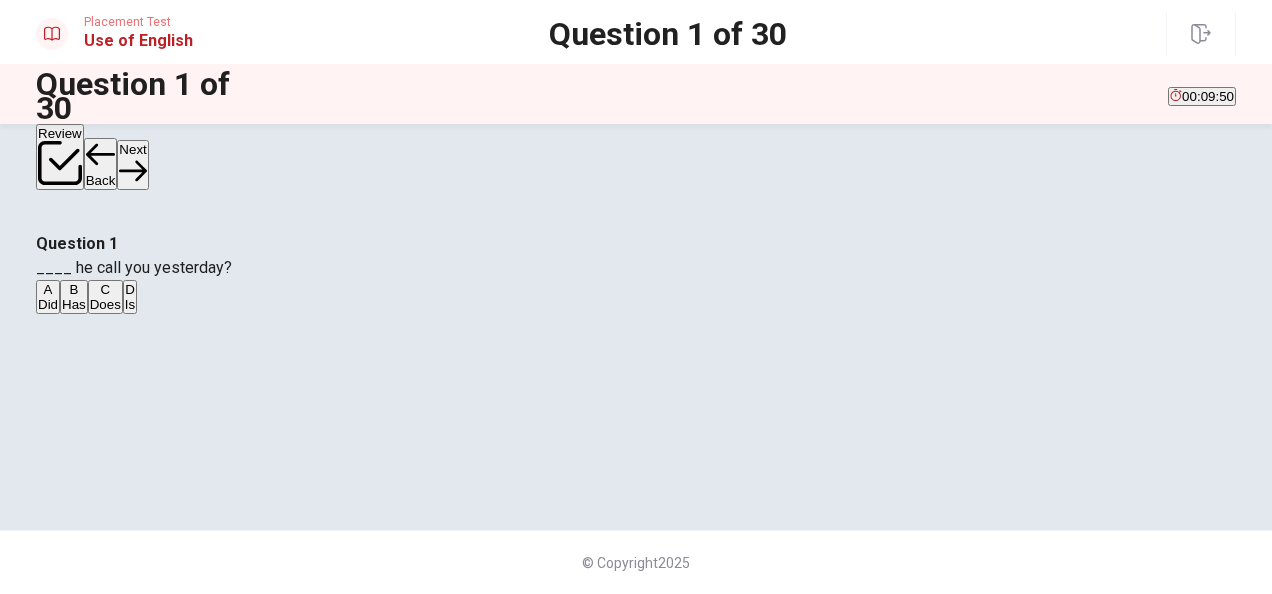 click on "A" at bounding box center [48, 289] 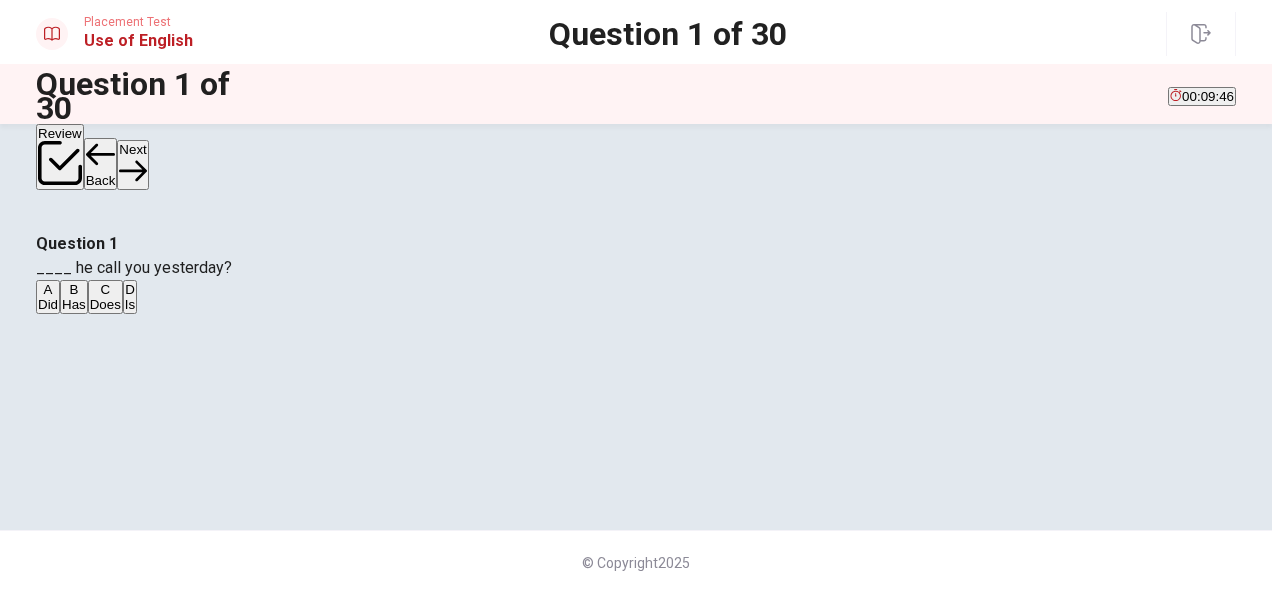 scroll, scrollTop: 129, scrollLeft: 0, axis: vertical 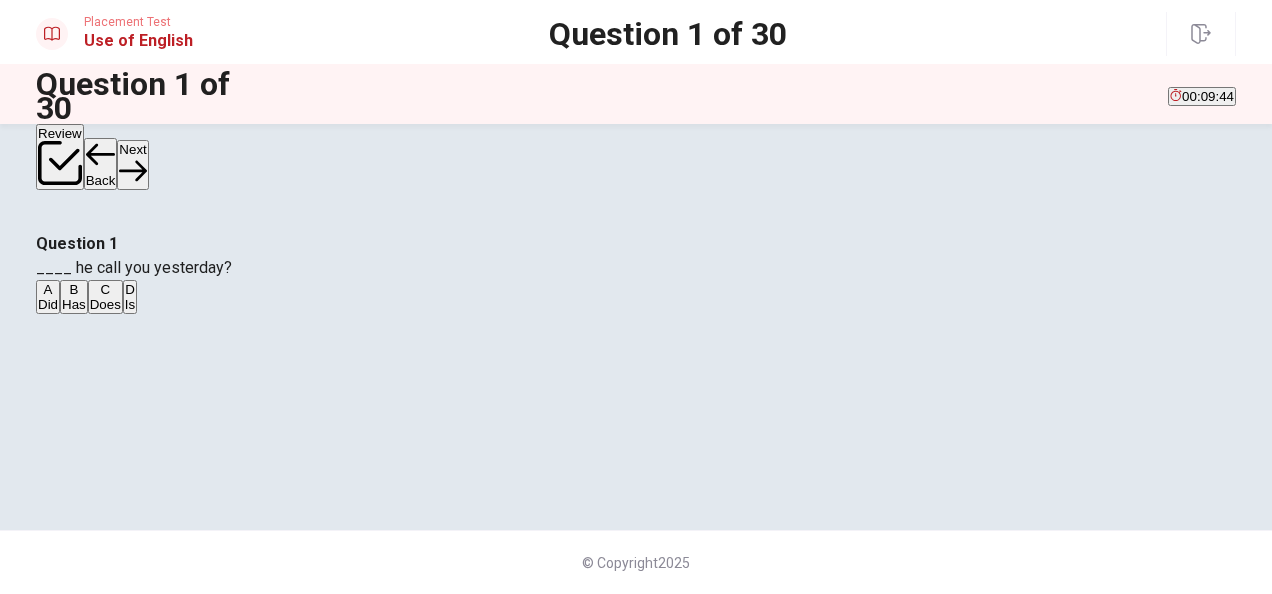 drag, startPoint x: 480, startPoint y: 310, endPoint x: 468, endPoint y: 232, distance: 78.91768 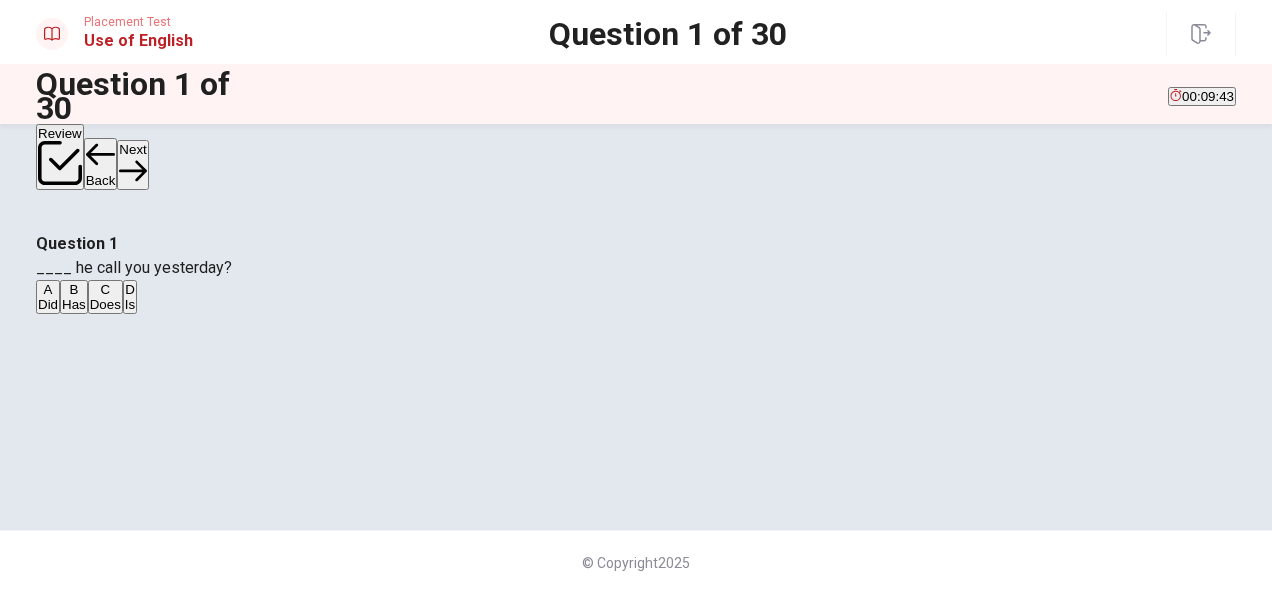 click on "A Did" at bounding box center (48, 297) 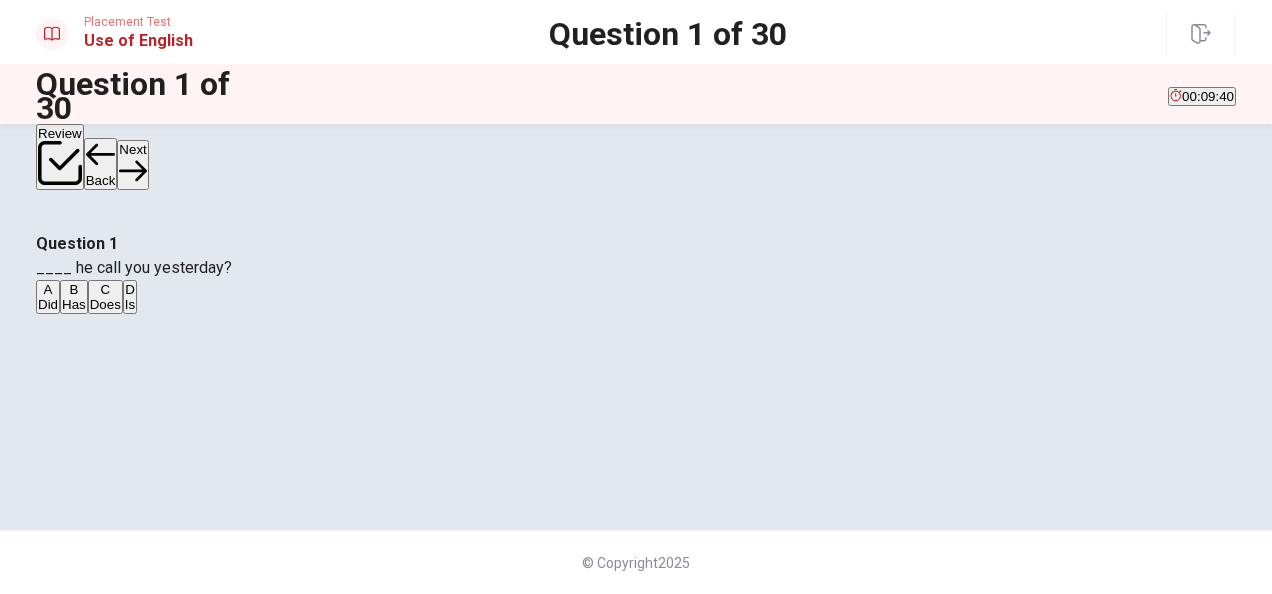 click on "Next" at bounding box center [132, 164] 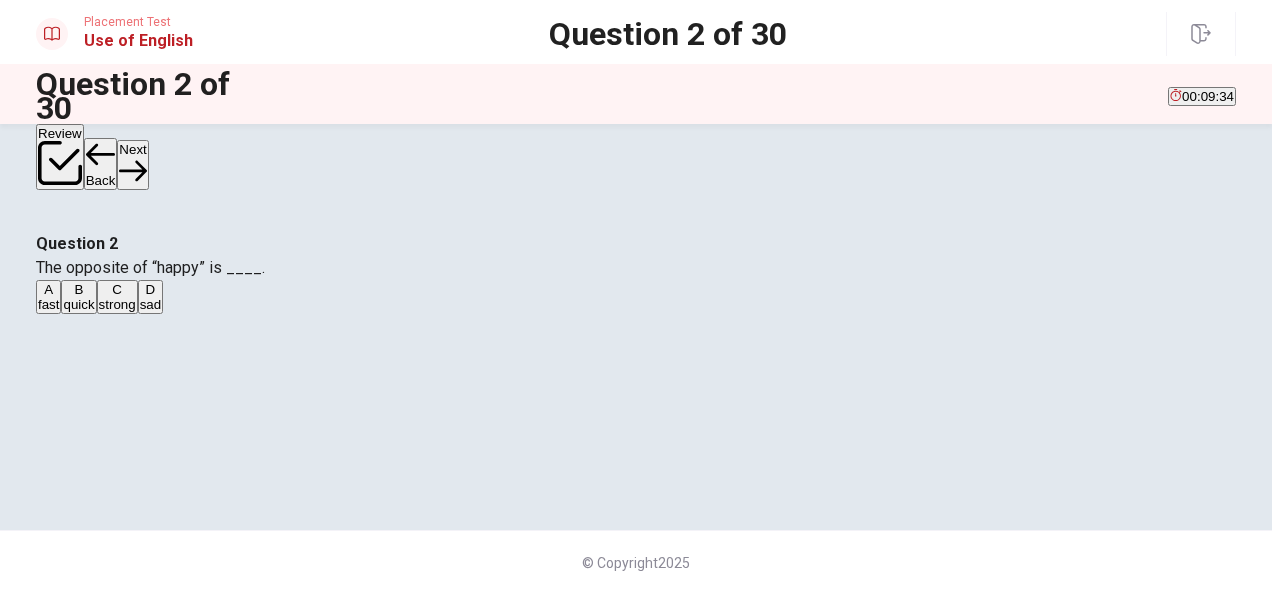 scroll, scrollTop: 129, scrollLeft: 0, axis: vertical 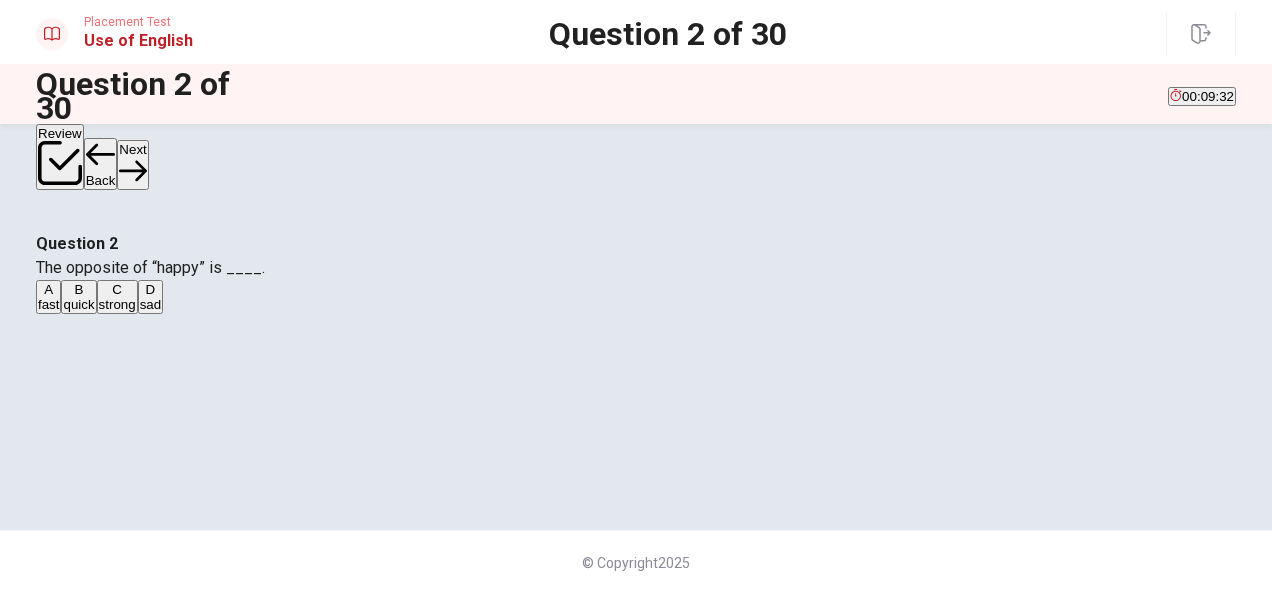 click on "D" at bounding box center (48, 289) 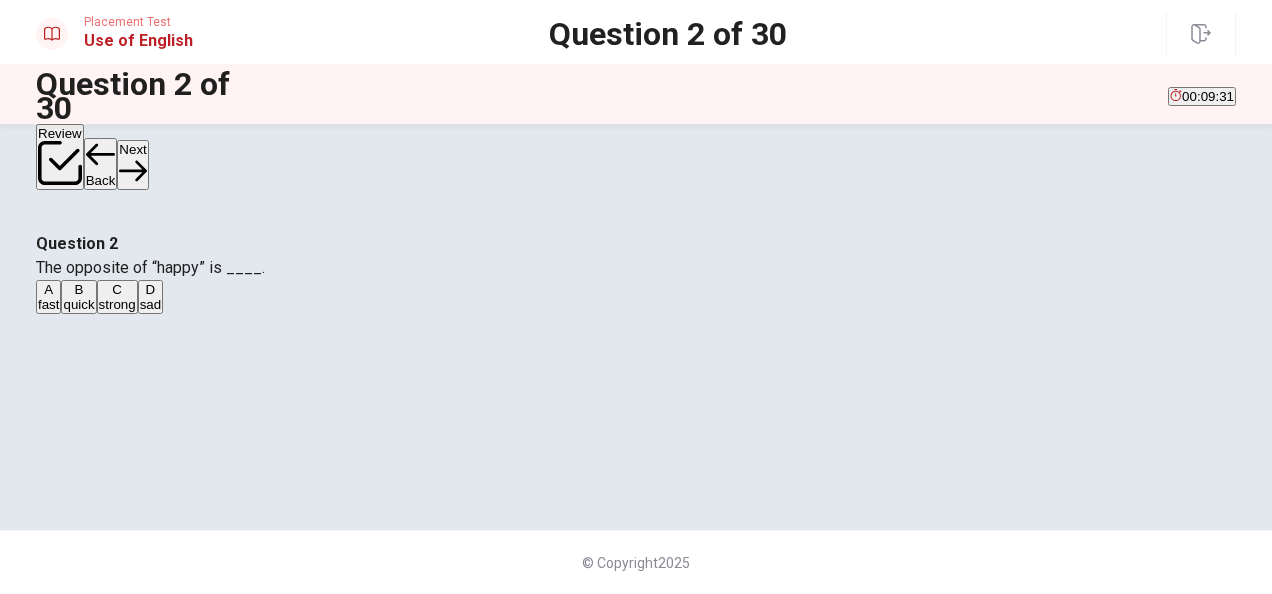 click on "Next" at bounding box center (132, 164) 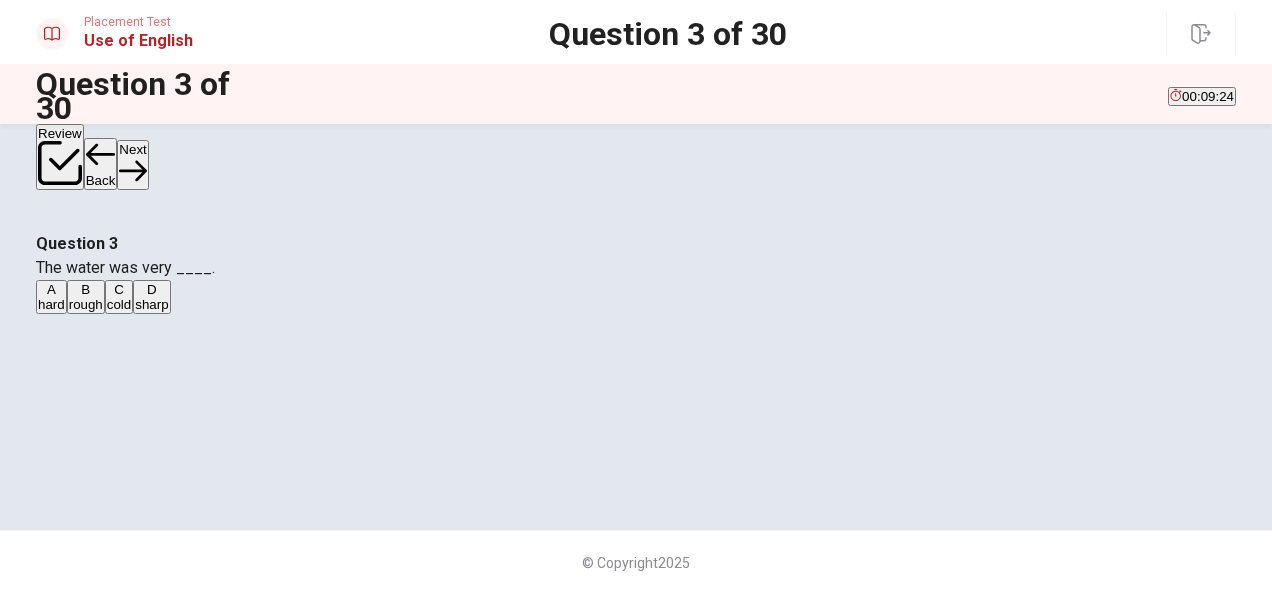 scroll, scrollTop: 100, scrollLeft: 0, axis: vertical 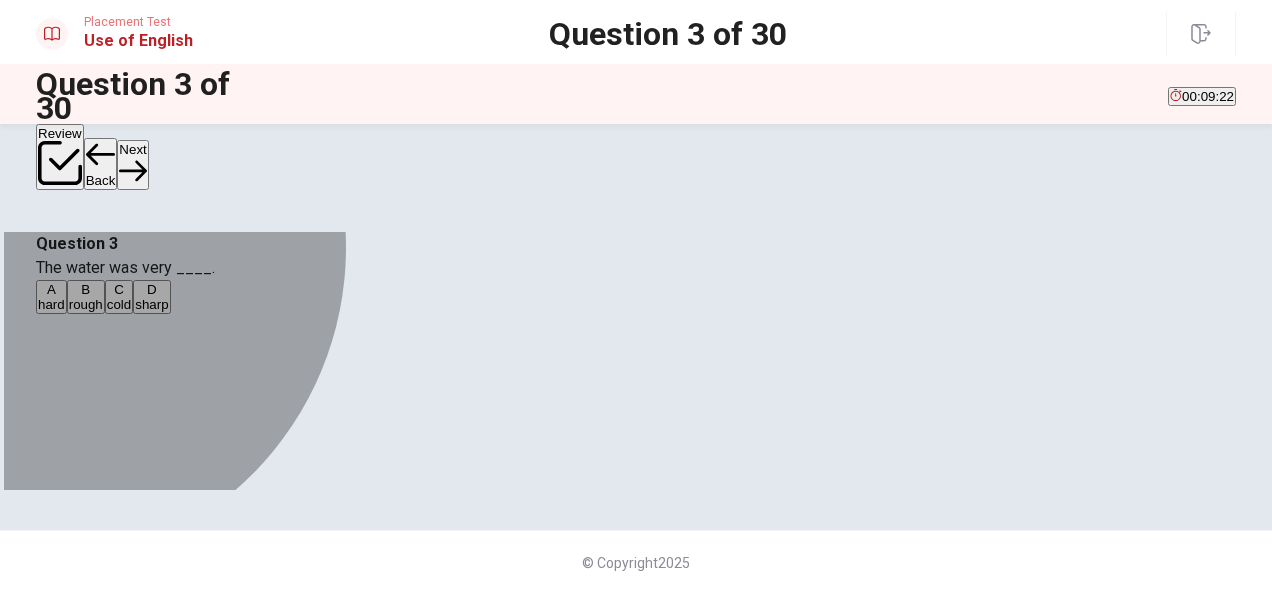 click on "C" at bounding box center [51, 289] 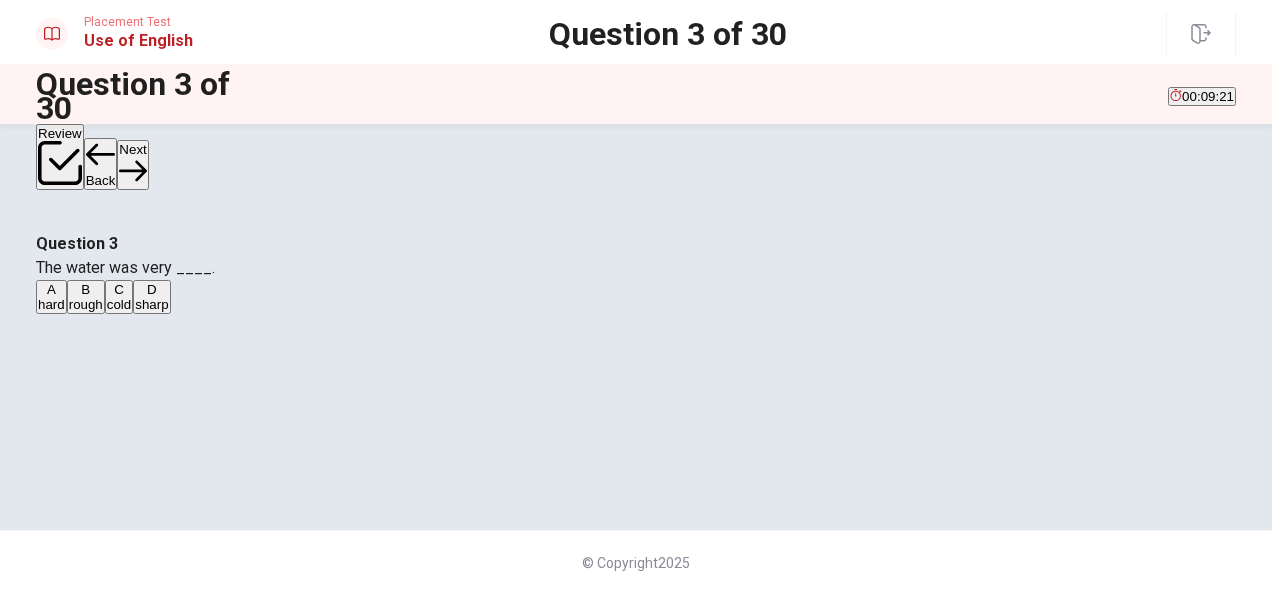 click on "Next" at bounding box center [132, 164] 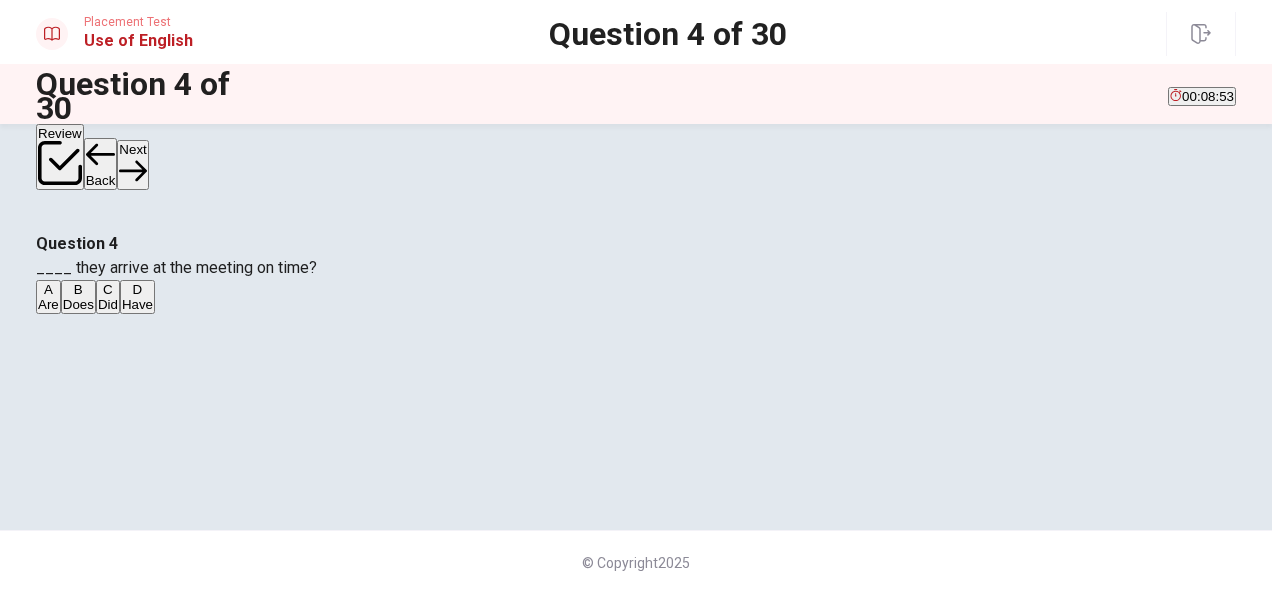 click on "C" at bounding box center (48, 289) 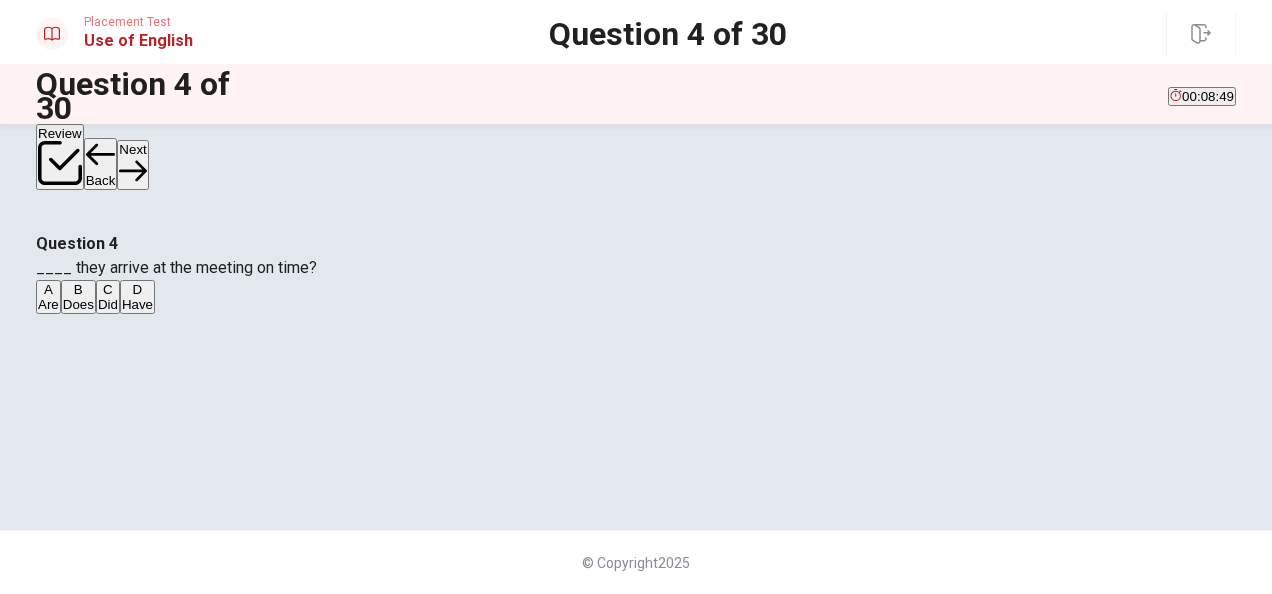 click on "Next" at bounding box center [132, 164] 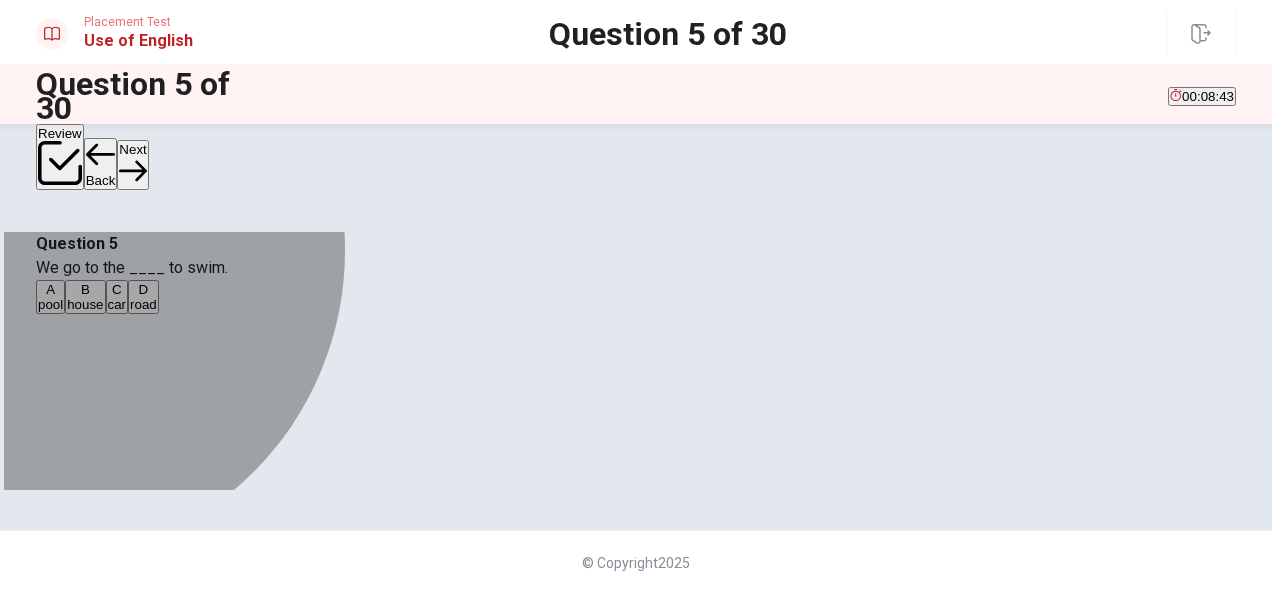 click on "A" at bounding box center [50, 289] 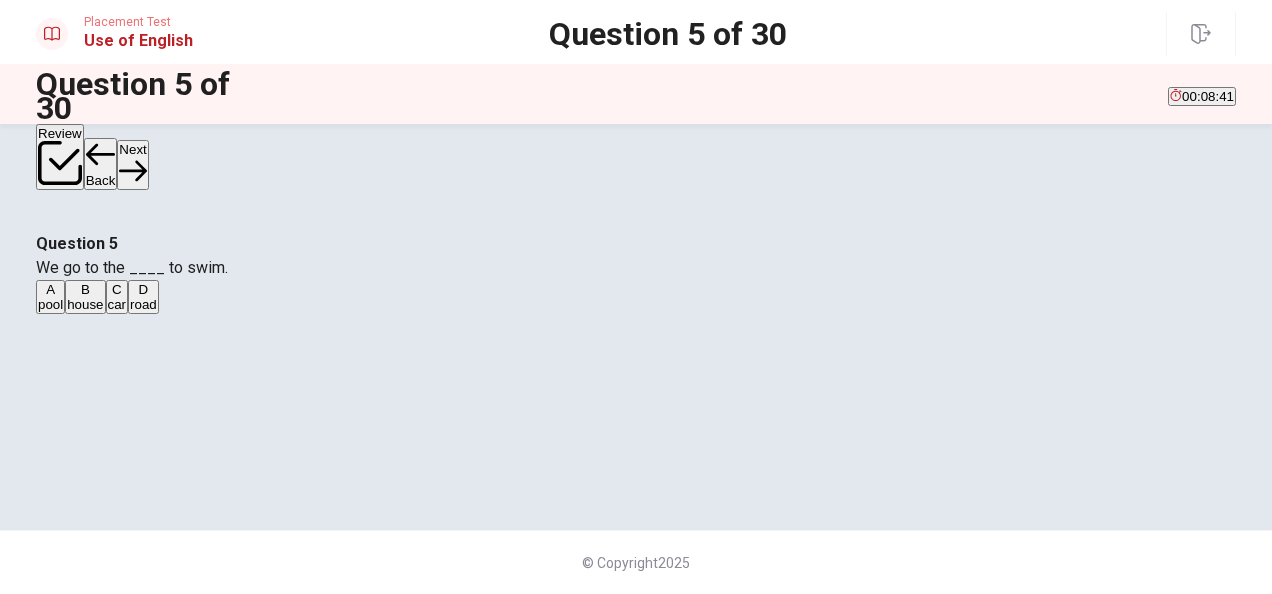 click on "Next" at bounding box center [132, 164] 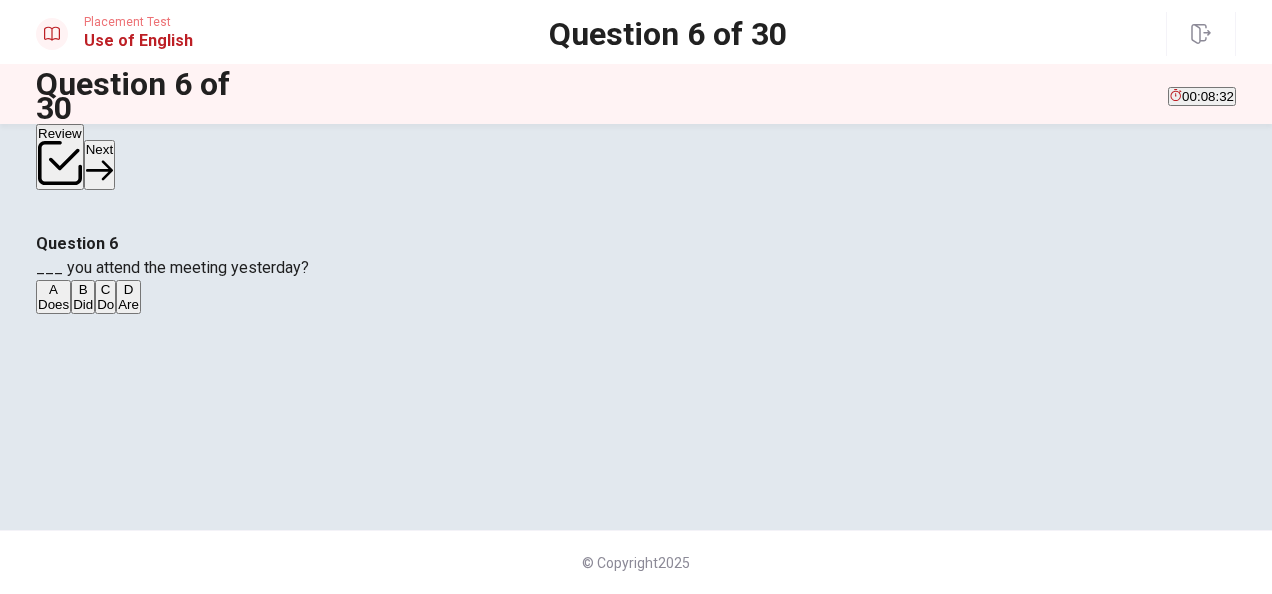 scroll, scrollTop: 100, scrollLeft: 0, axis: vertical 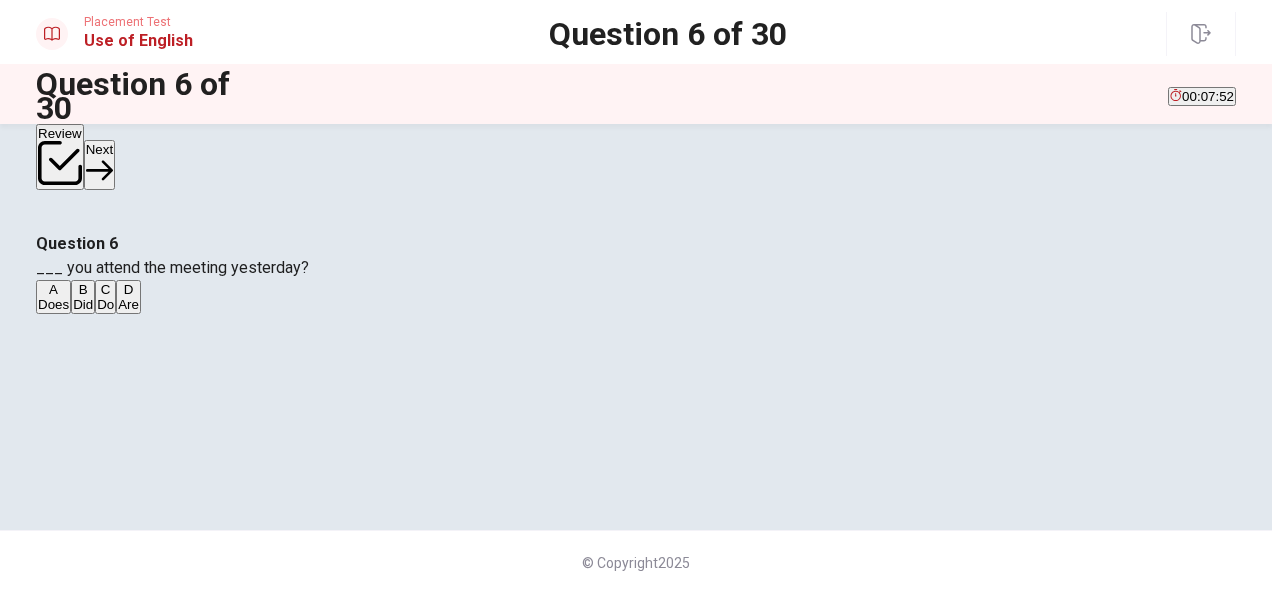 click on "B" at bounding box center (53, 289) 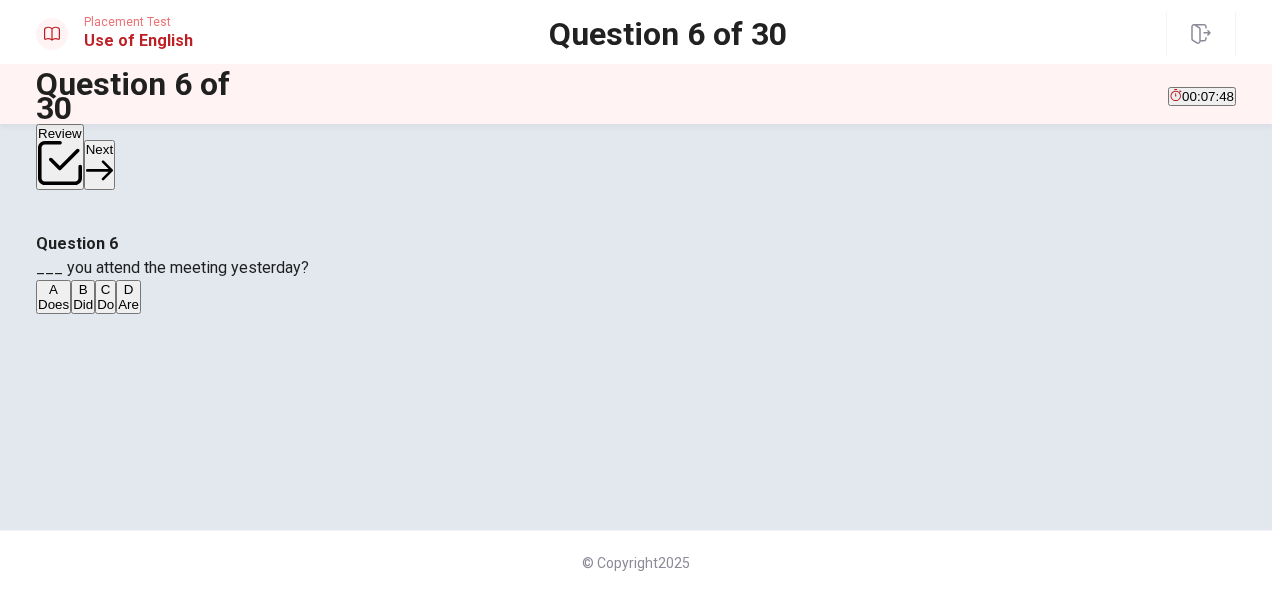 scroll, scrollTop: 300, scrollLeft: 0, axis: vertical 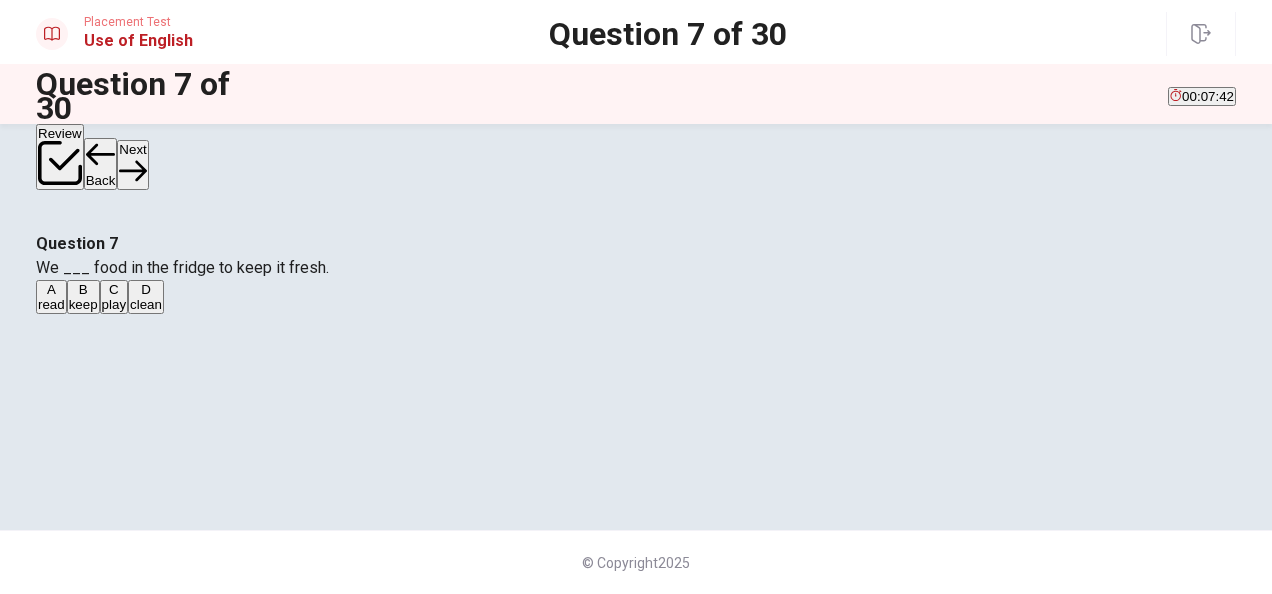 click on "B keep" at bounding box center (83, 297) 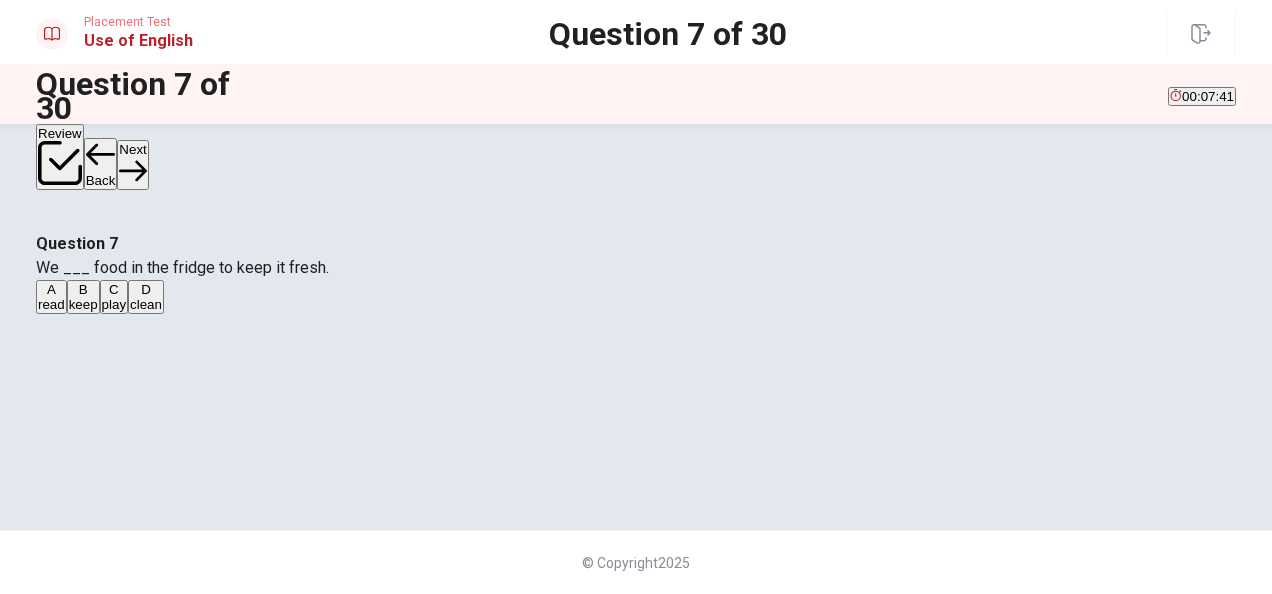 click on "Next" at bounding box center [132, 164] 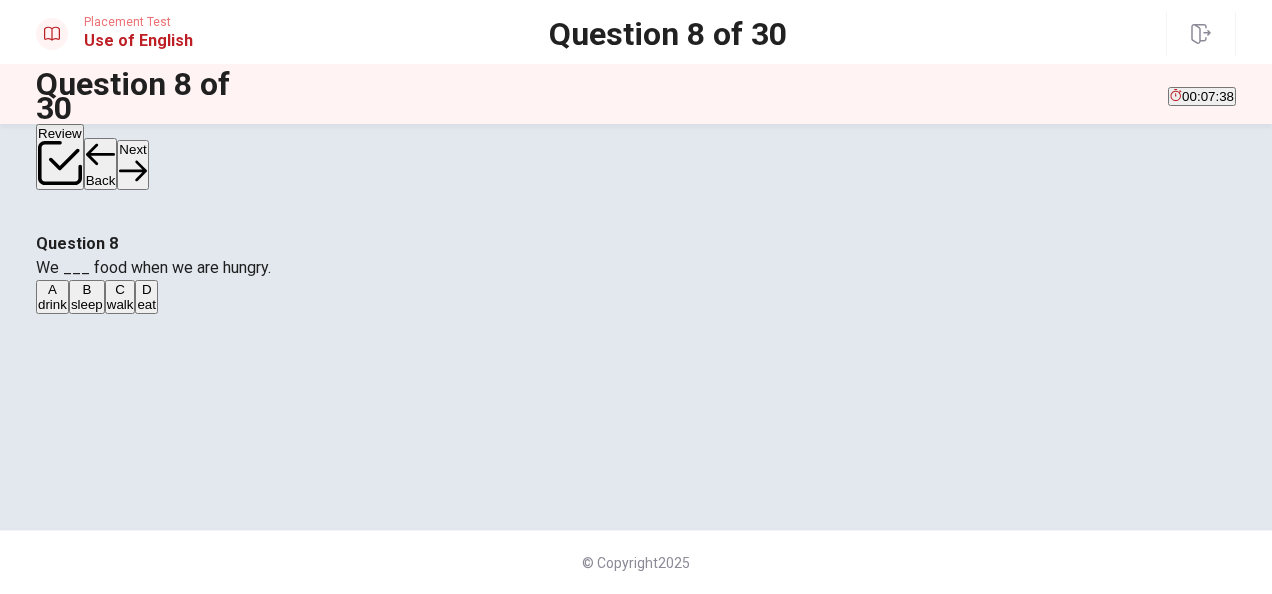 click on "D" at bounding box center [52, 289] 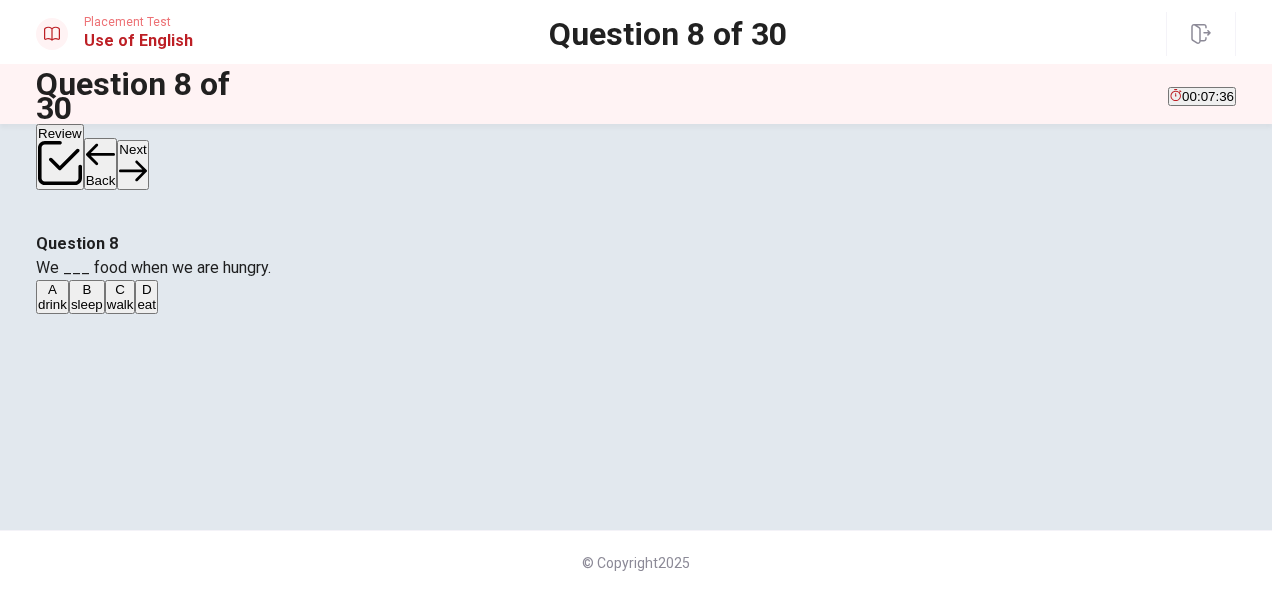 click on "Next" at bounding box center (132, 164) 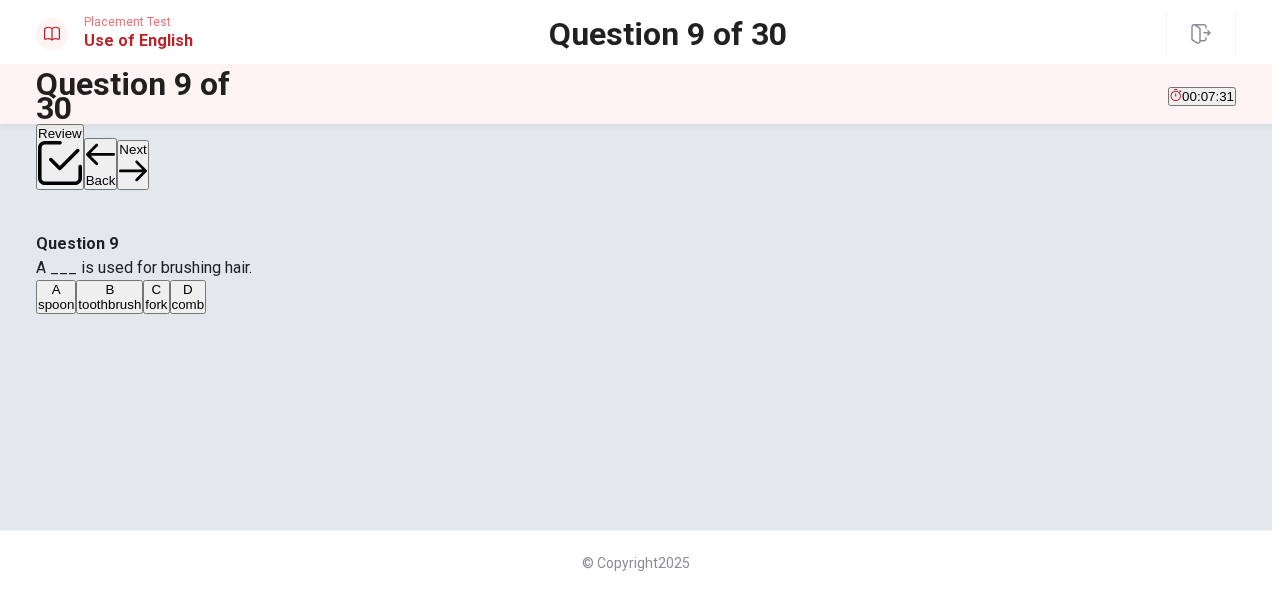 click on "D" at bounding box center [56, 289] 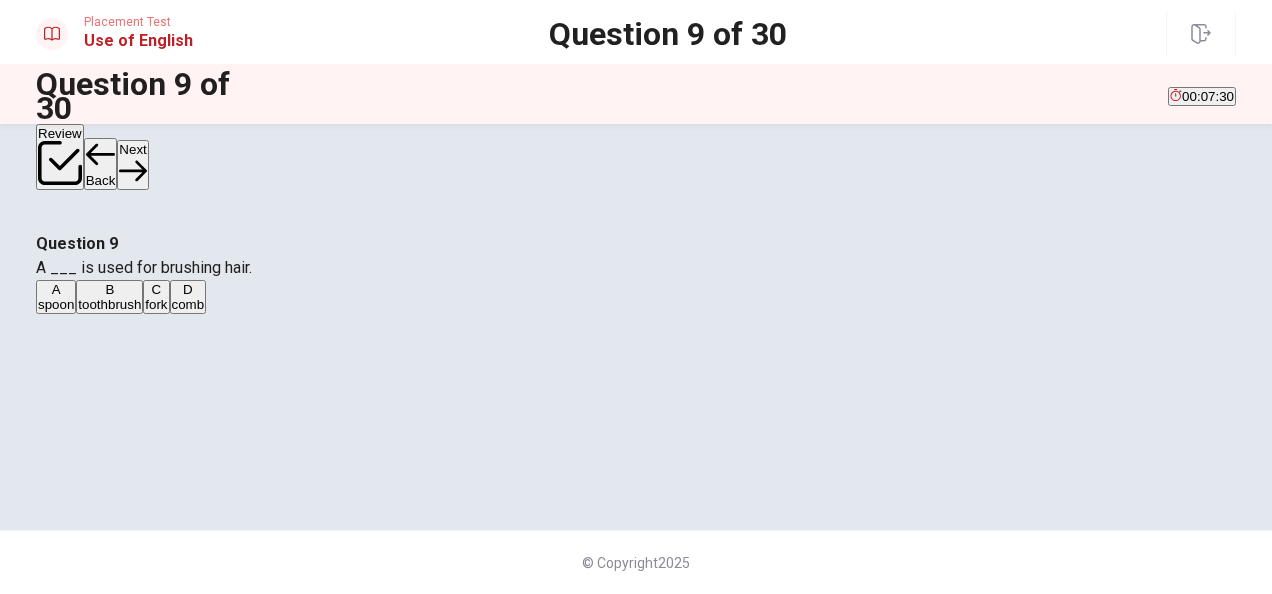click on "Next" at bounding box center [132, 164] 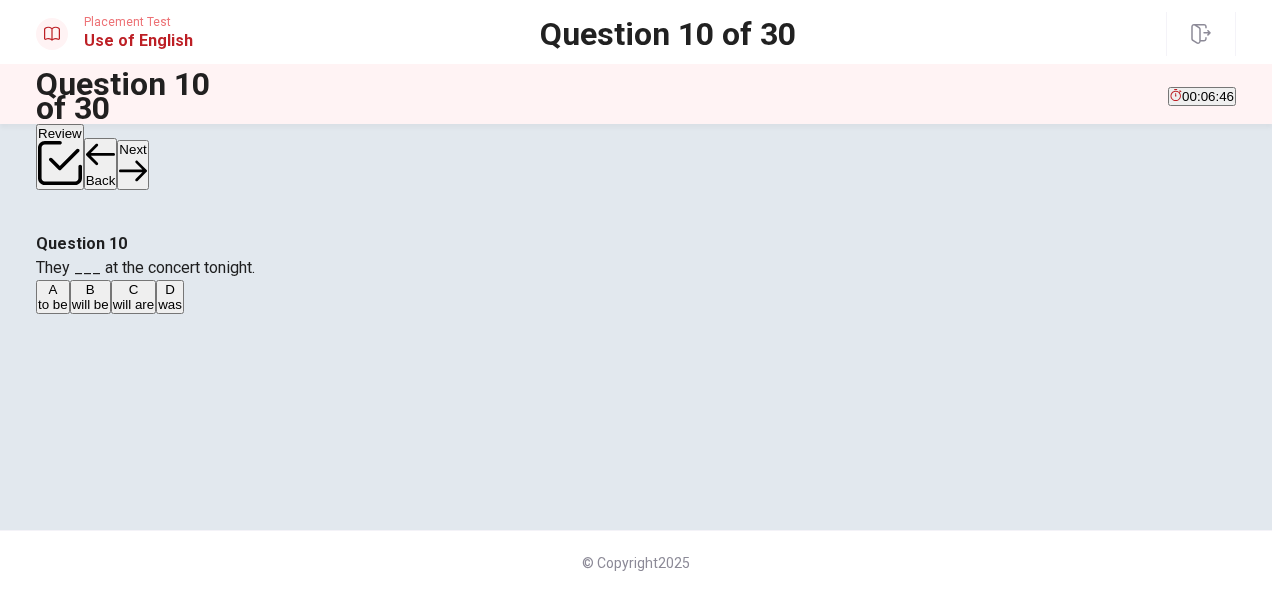 click on "B" at bounding box center [53, 289] 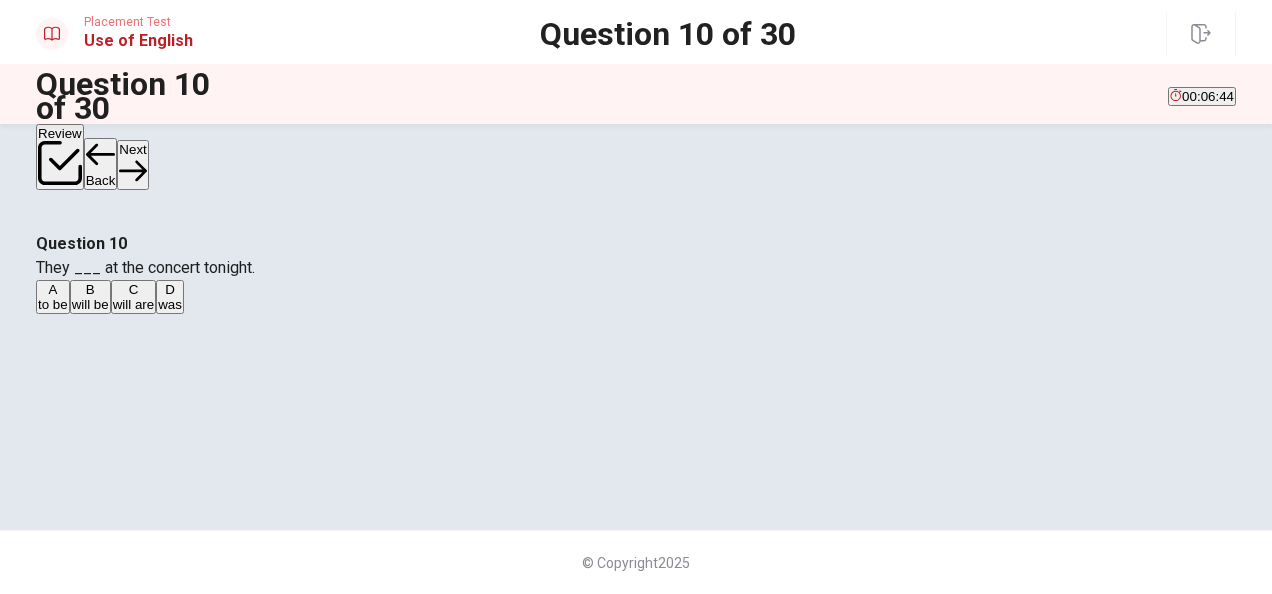 click on "Next" at bounding box center [132, 164] 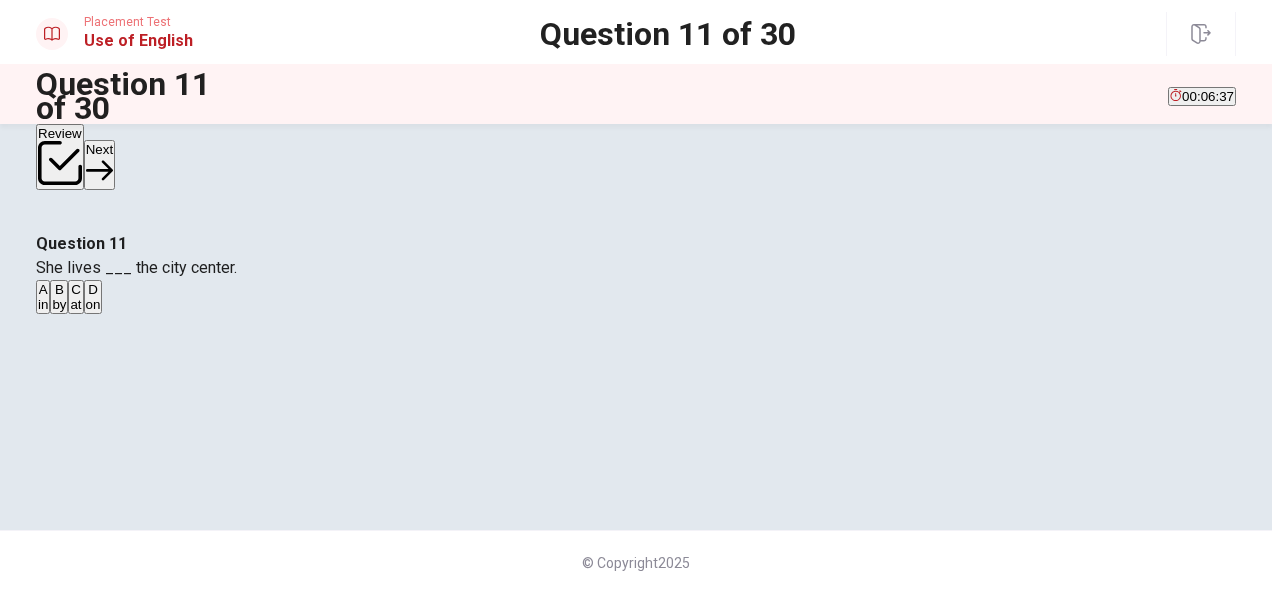 scroll, scrollTop: 100, scrollLeft: 0, axis: vertical 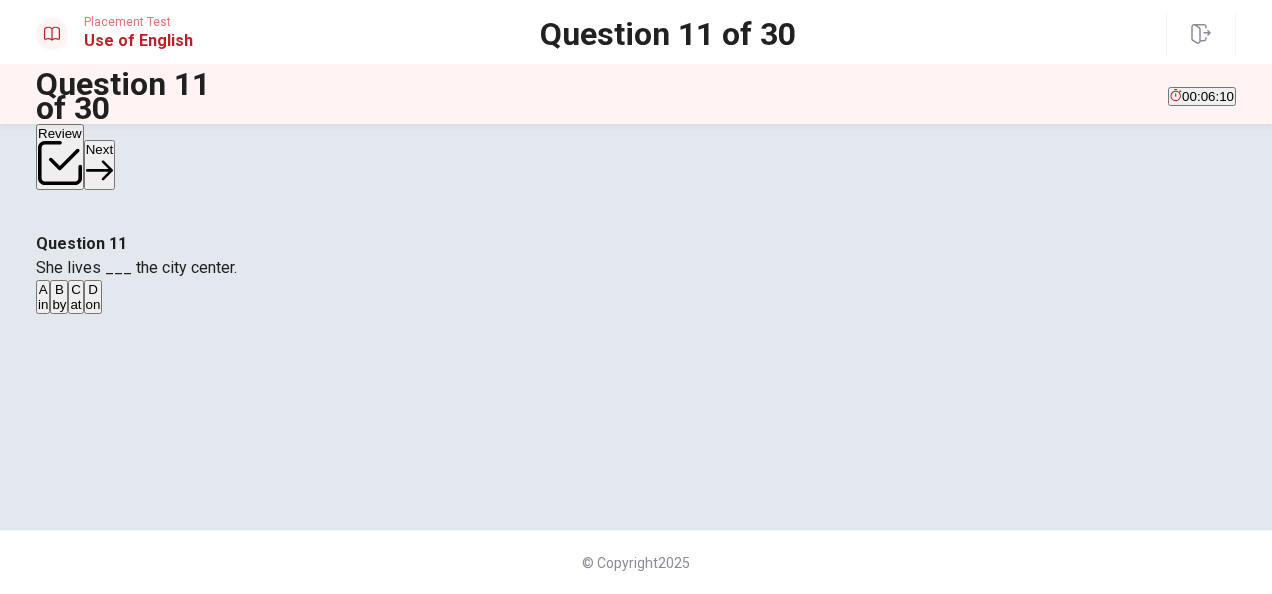 click on "A" at bounding box center [43, 289] 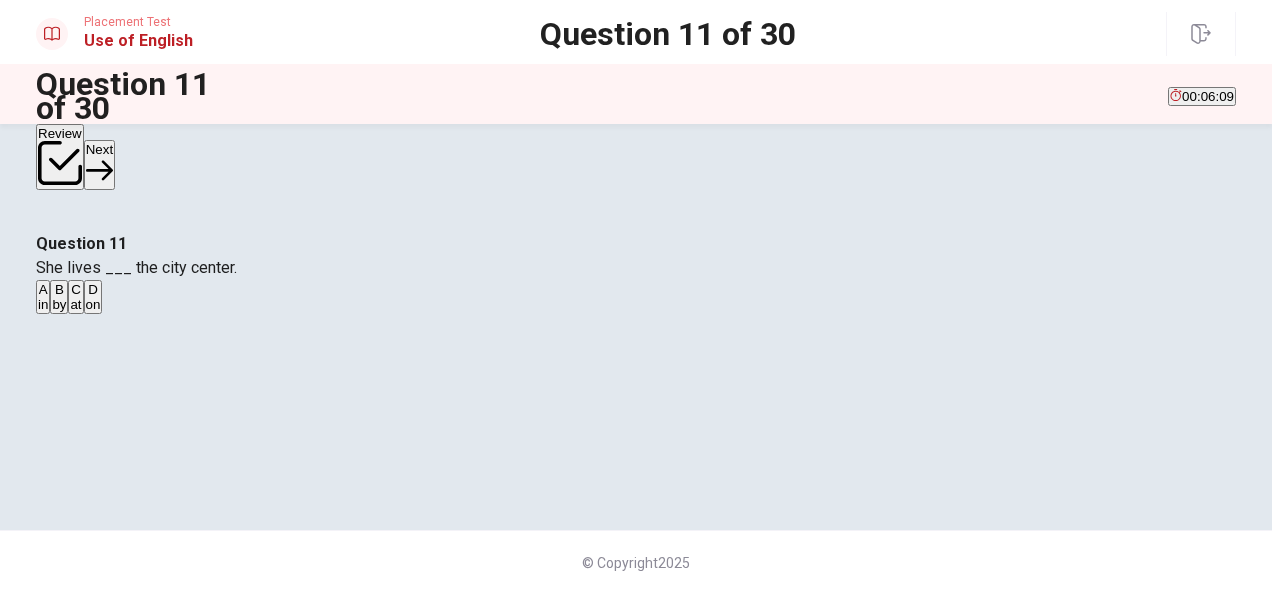 click on "Next" at bounding box center (99, 164) 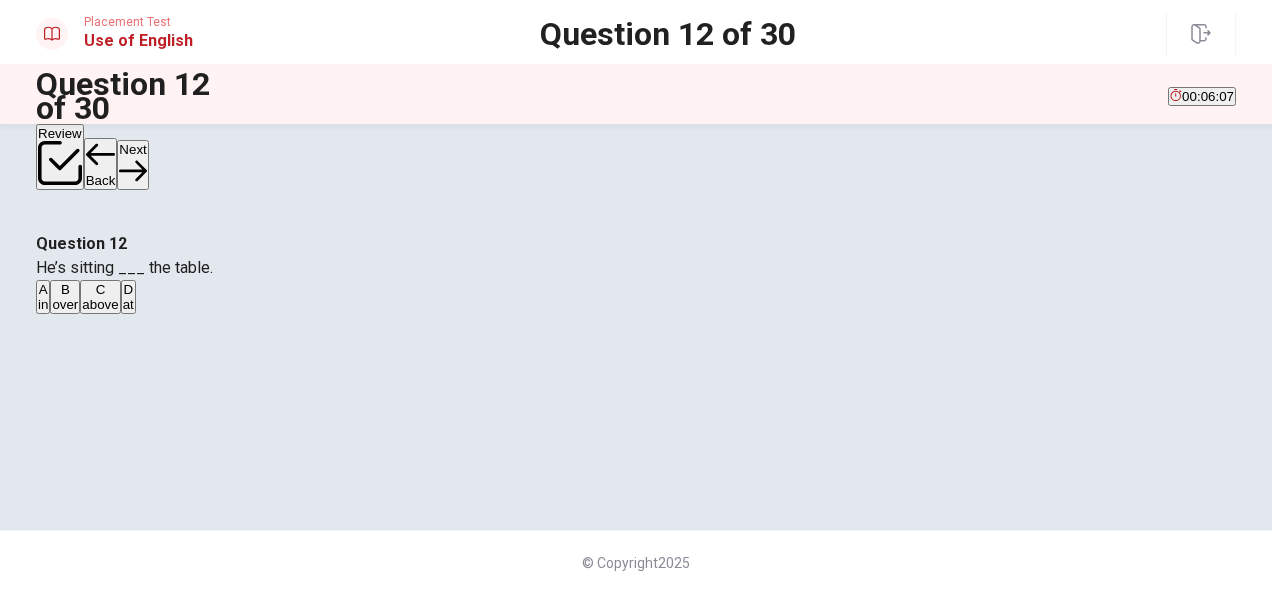 scroll, scrollTop: 200, scrollLeft: 0, axis: vertical 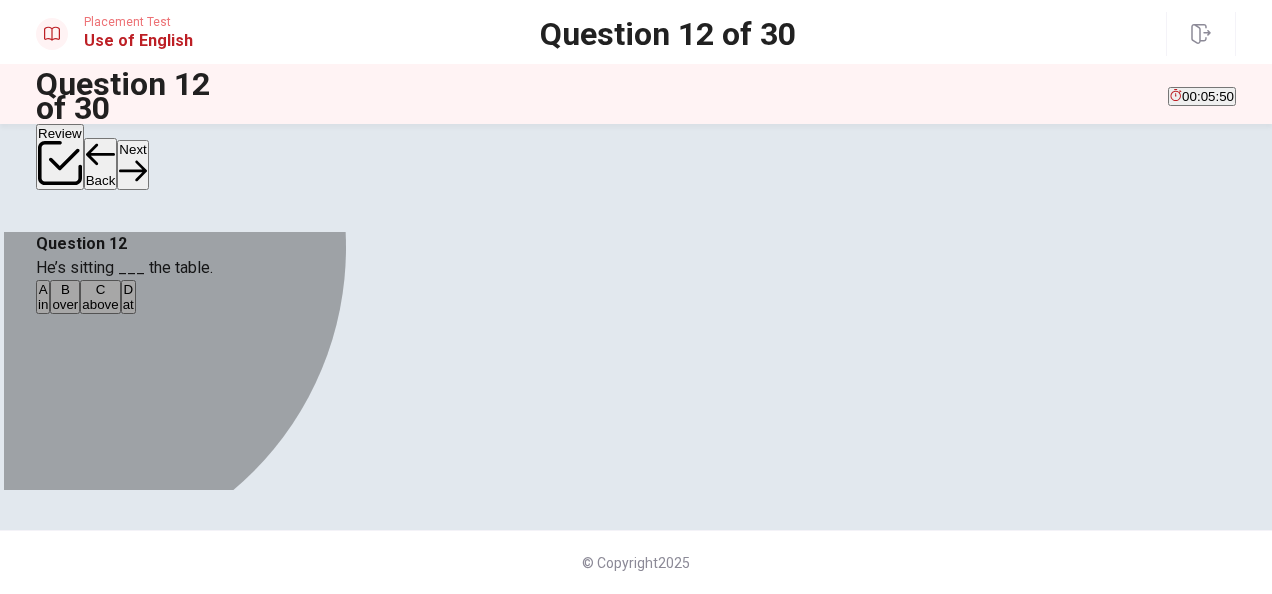 click on "D" at bounding box center [43, 289] 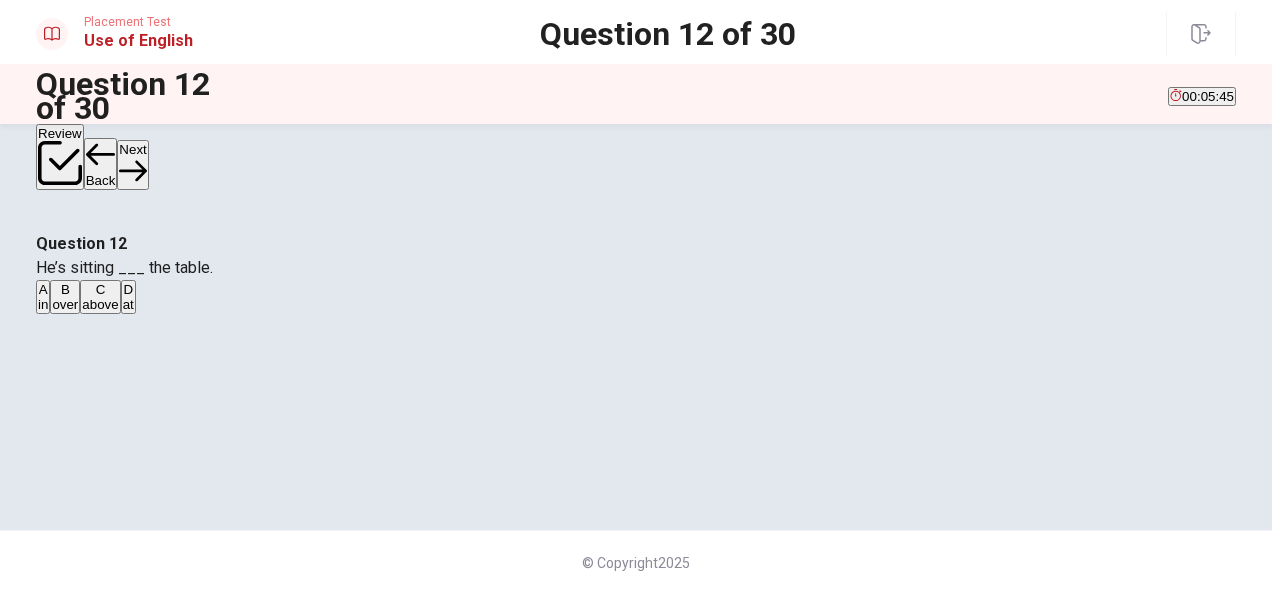 scroll, scrollTop: 100, scrollLeft: 0, axis: vertical 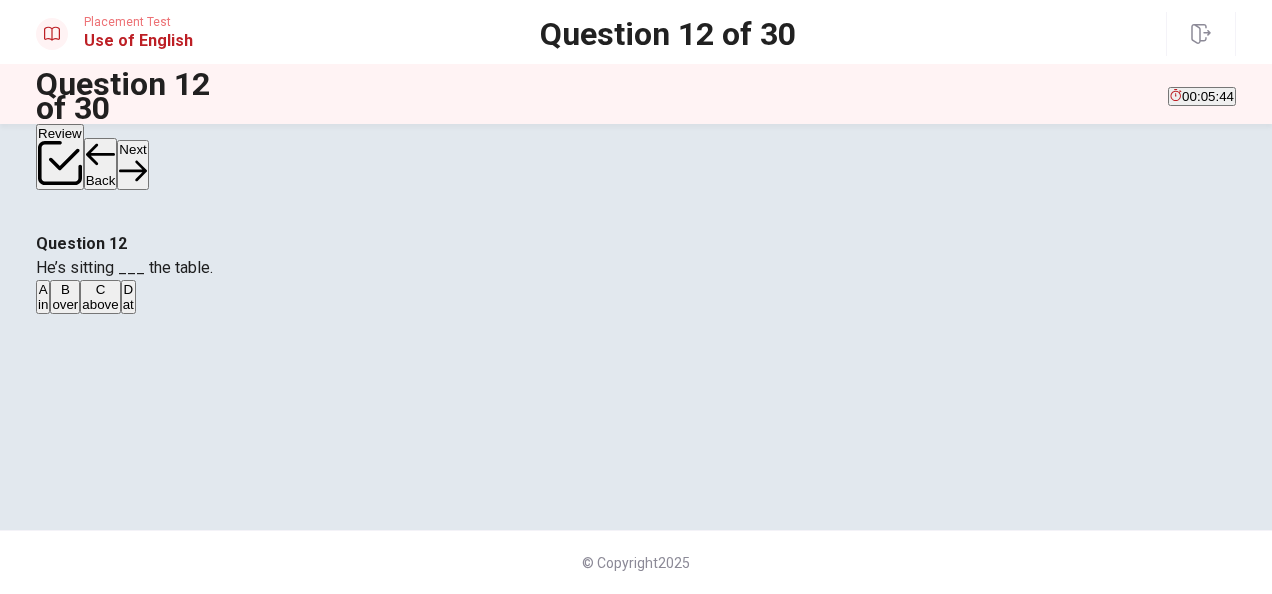 click on "Next" at bounding box center (132, 164) 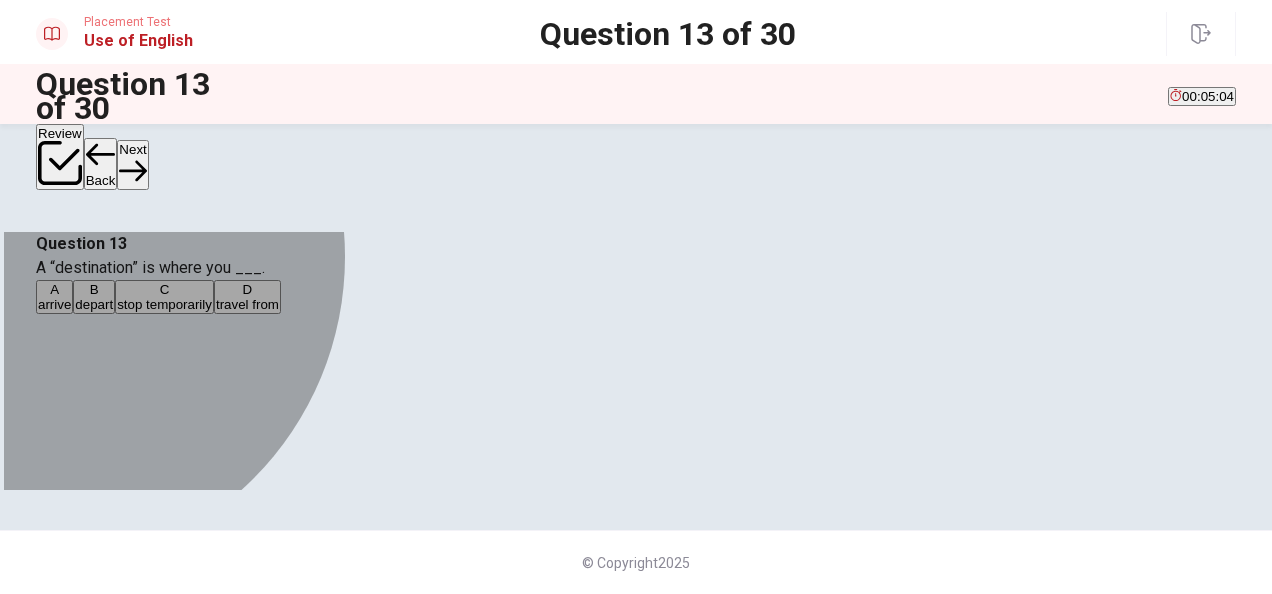 click on "A" at bounding box center [54, 289] 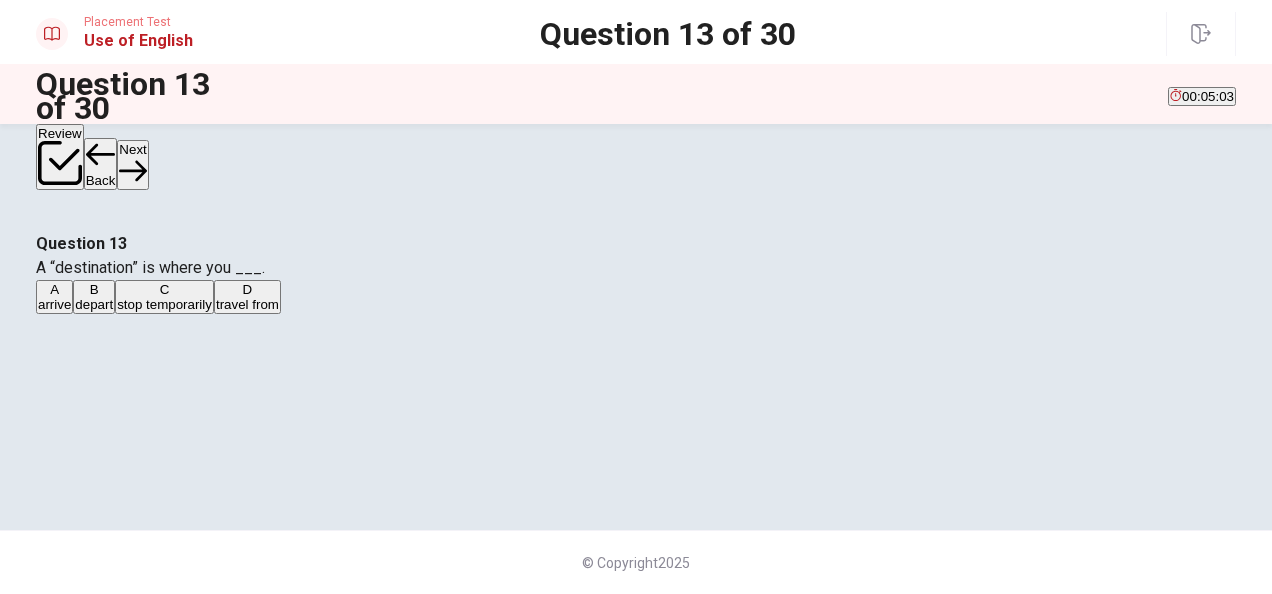 click on "Next" at bounding box center (132, 164) 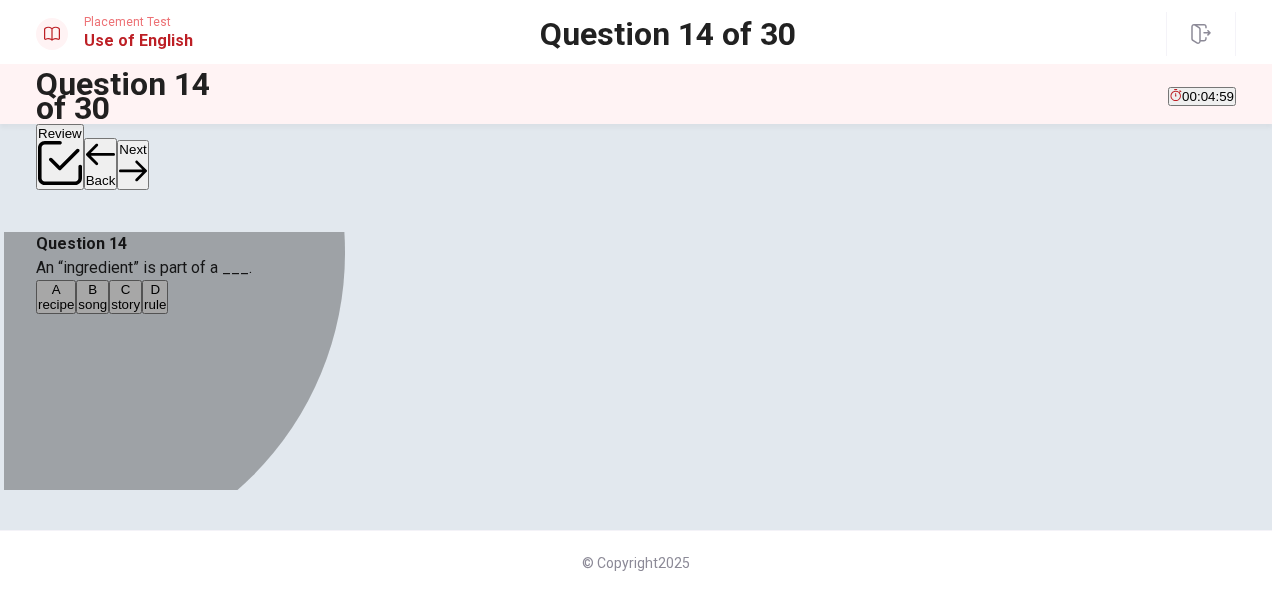 click on "A" at bounding box center (56, 289) 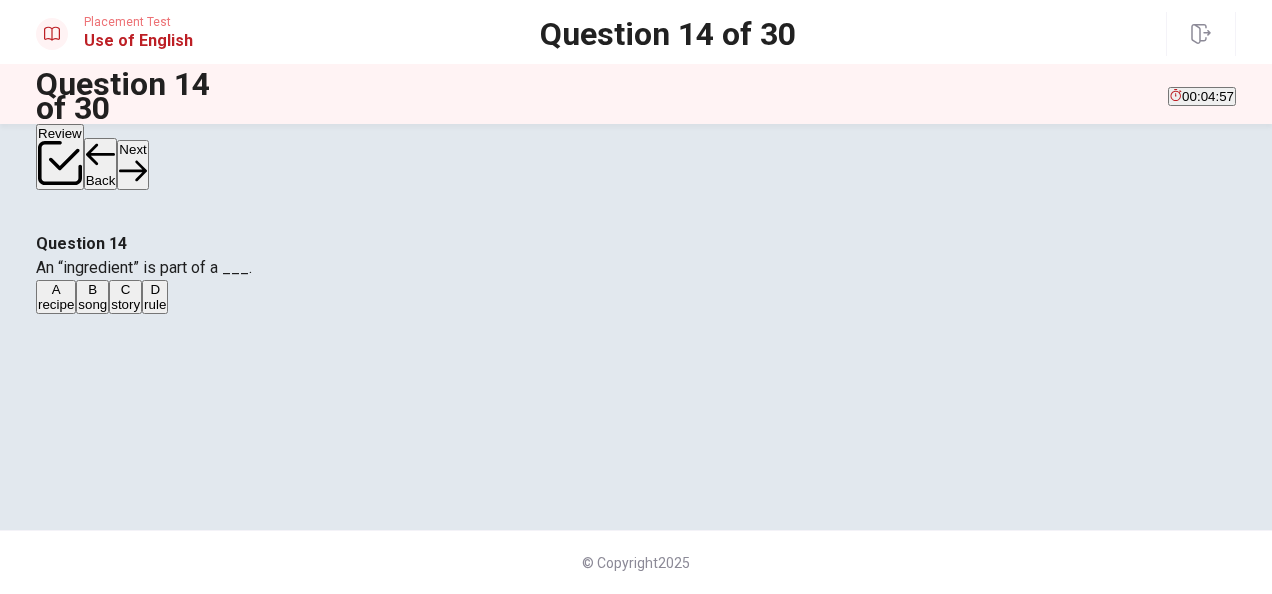 click on "Next" at bounding box center [132, 164] 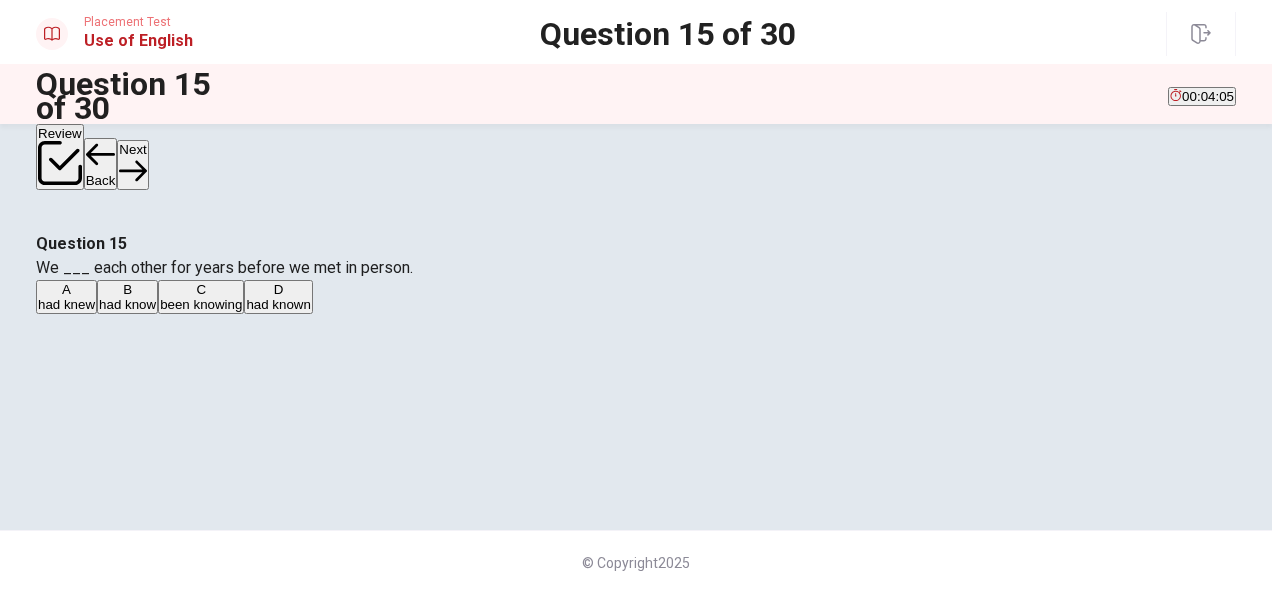scroll, scrollTop: 100, scrollLeft: 0, axis: vertical 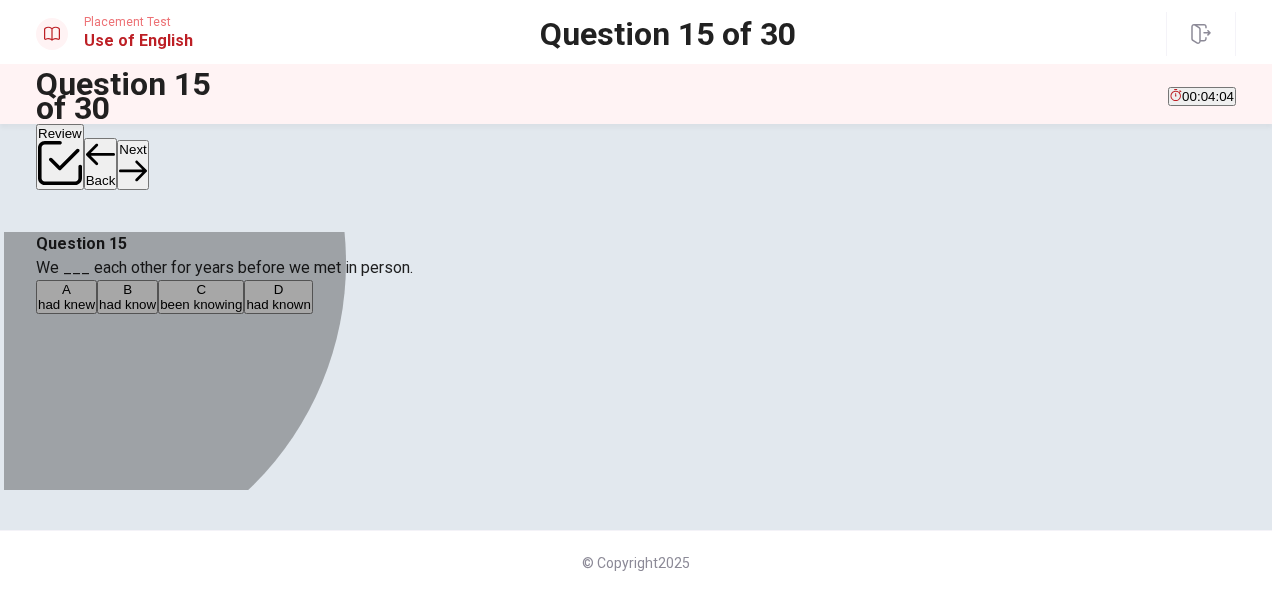 drag, startPoint x: 490, startPoint y: 570, endPoint x: 531, endPoint y: 574, distance: 41.19466 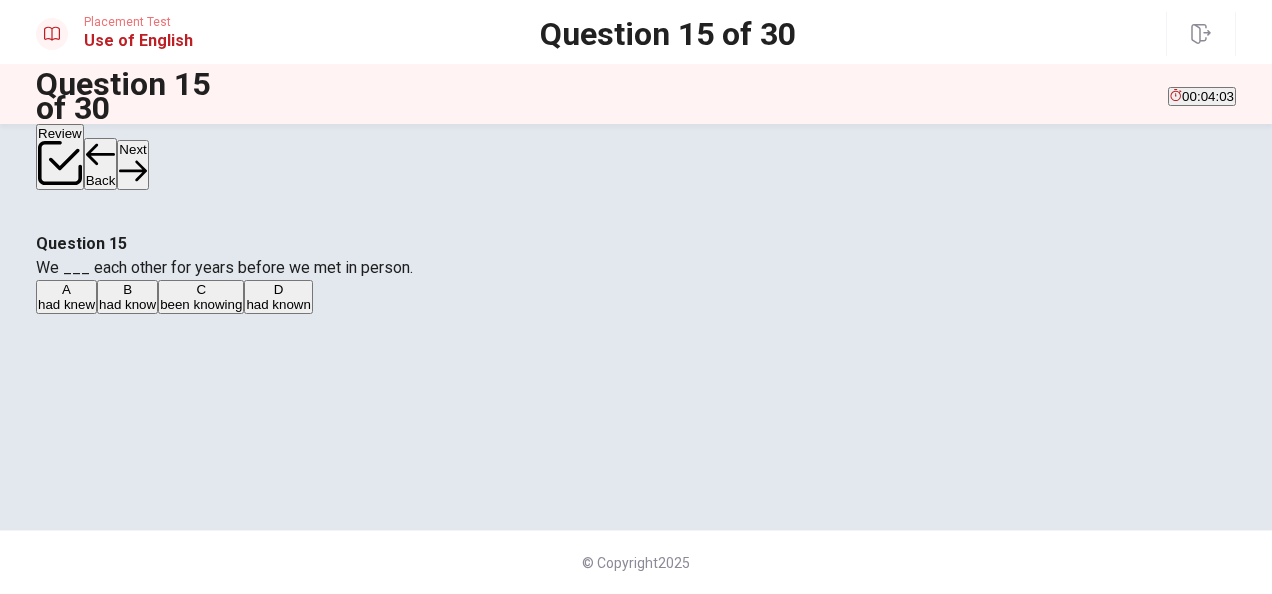click on "Next" at bounding box center [132, 164] 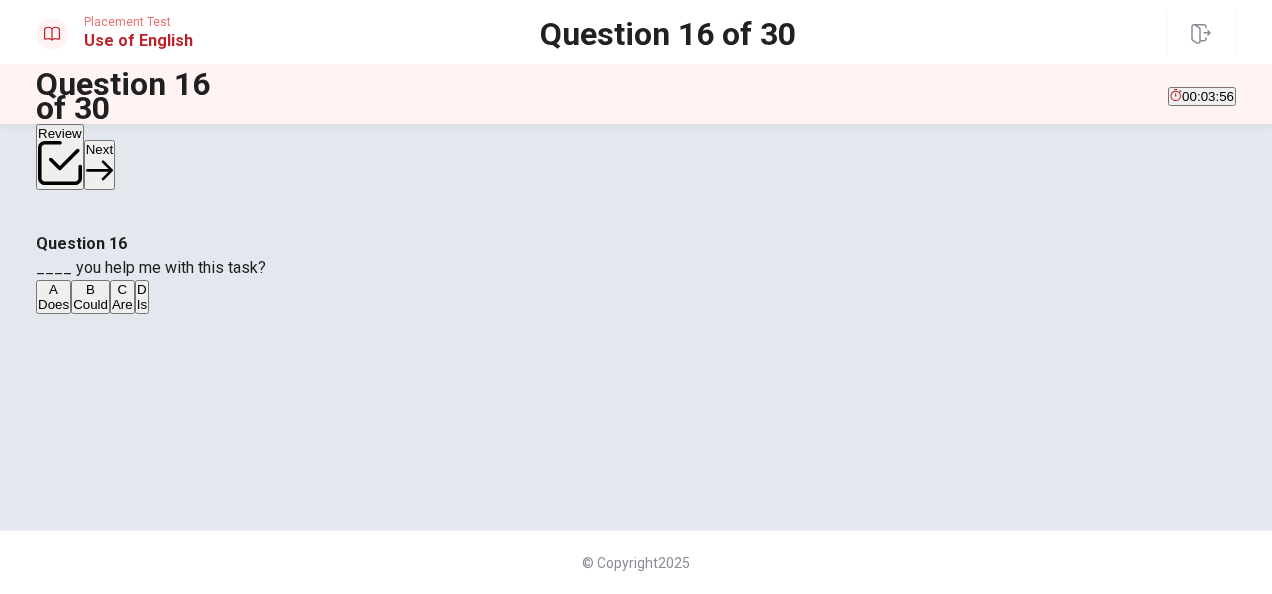 scroll, scrollTop: 100, scrollLeft: 0, axis: vertical 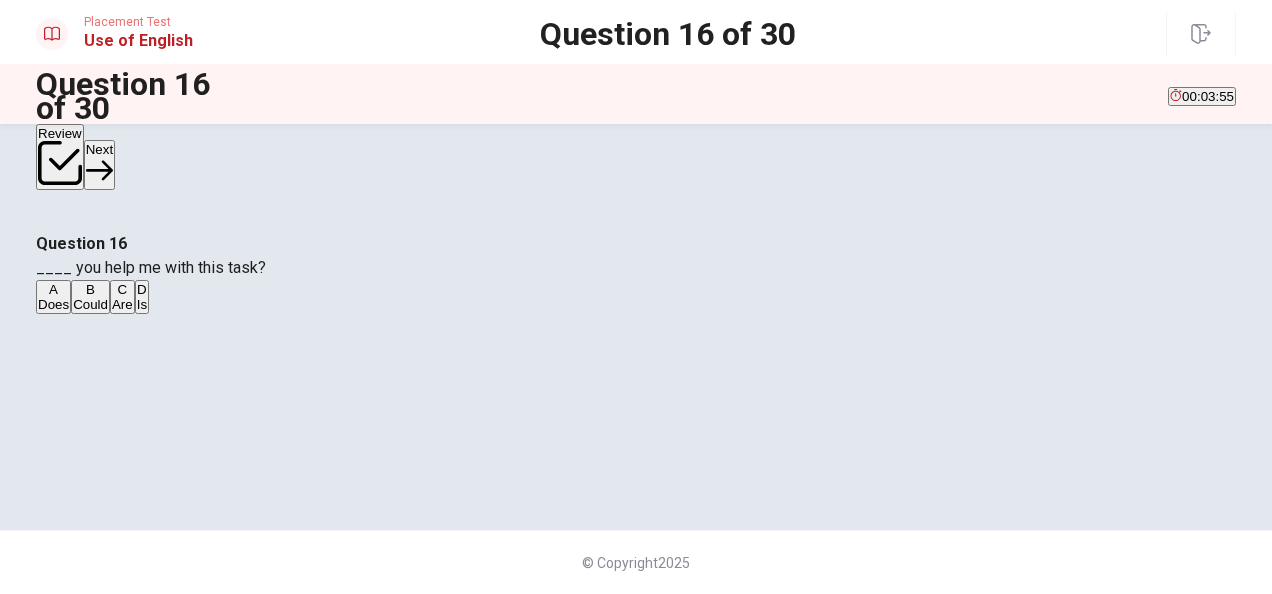 click on "B" at bounding box center (53, 289) 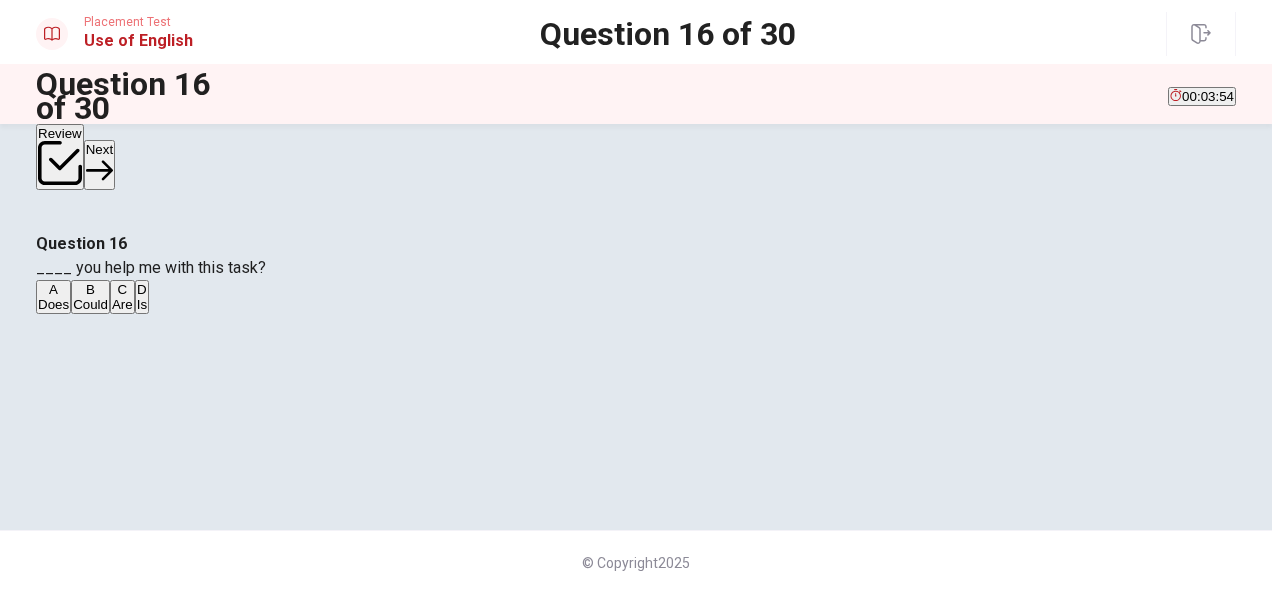 click on "Next" at bounding box center [99, 164] 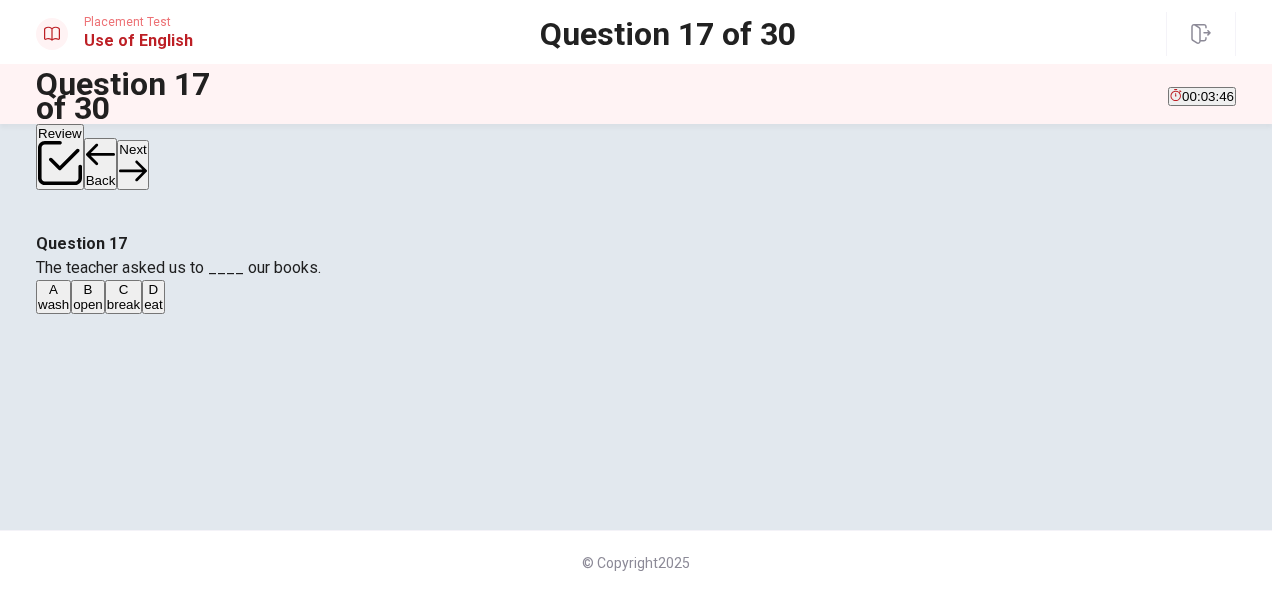 drag, startPoint x: 500, startPoint y: 402, endPoint x: 510, endPoint y: 403, distance: 10.049875 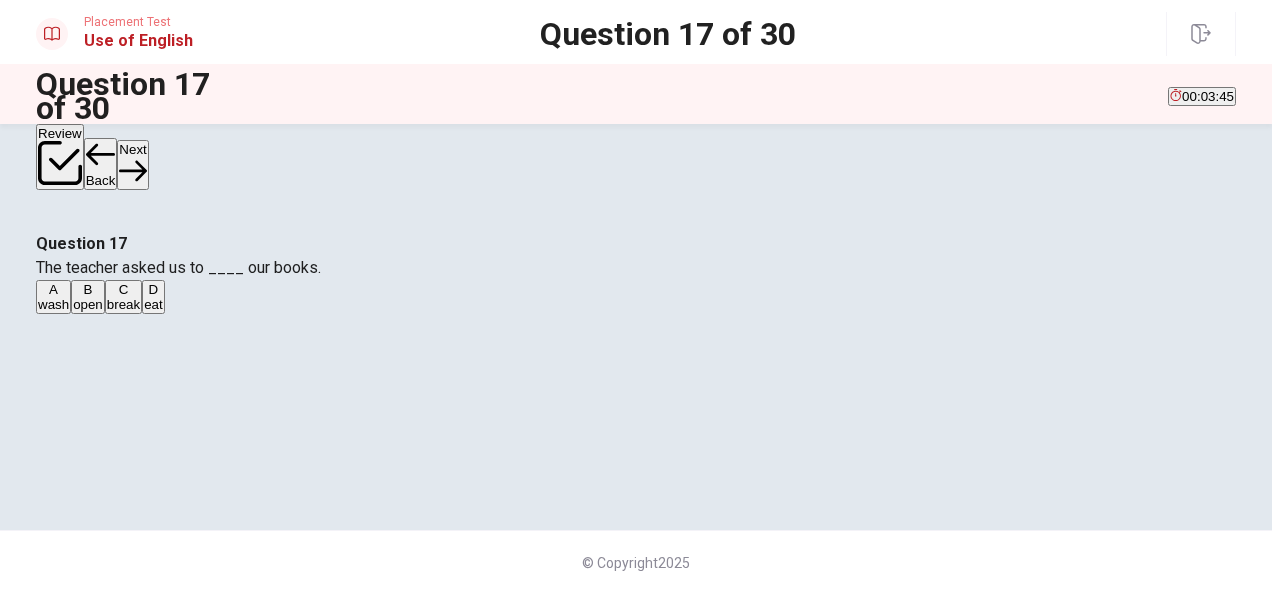 click on "Next" at bounding box center [132, 164] 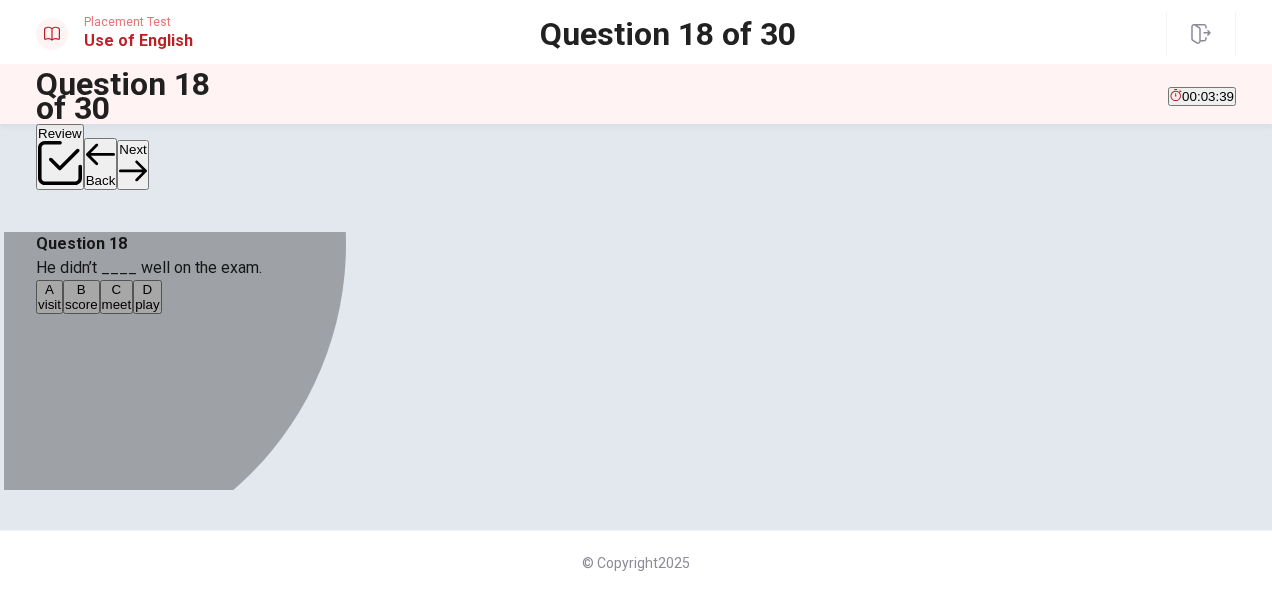 click on "B" at bounding box center (49, 289) 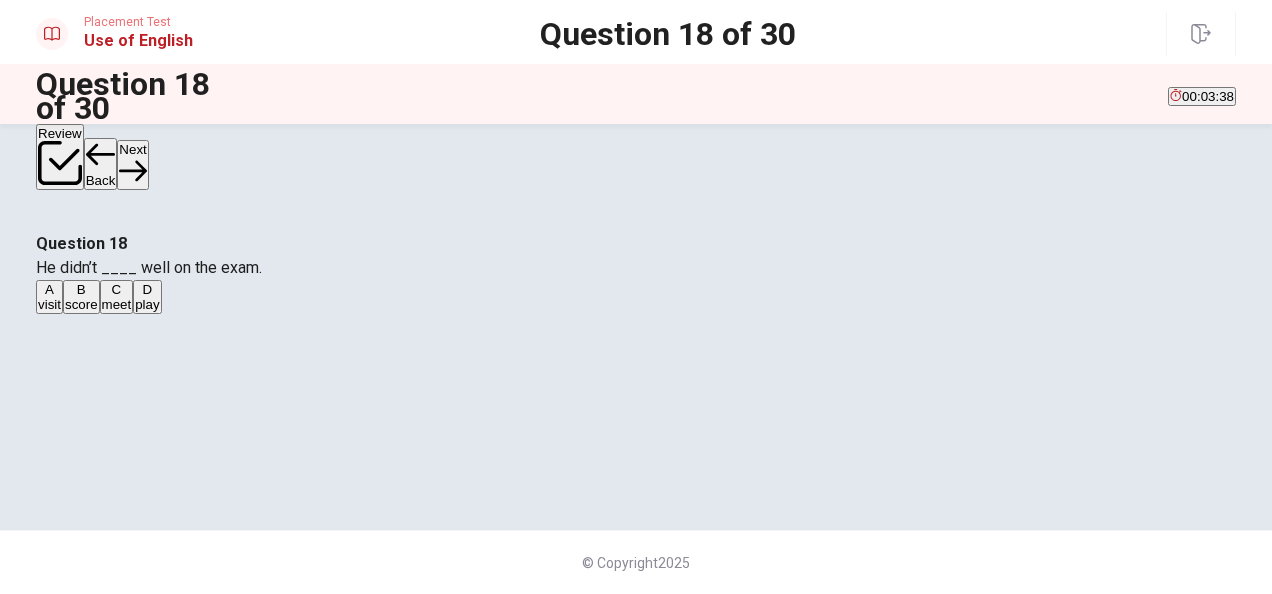 click on "Next" at bounding box center [132, 164] 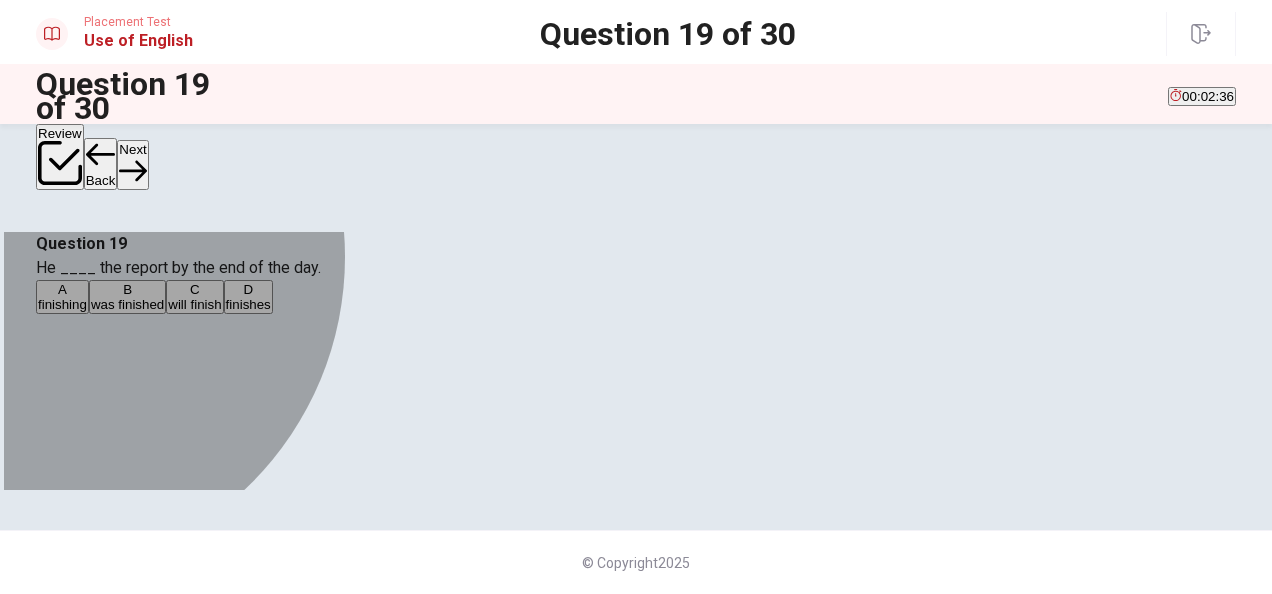 click on "B" at bounding box center (62, 289) 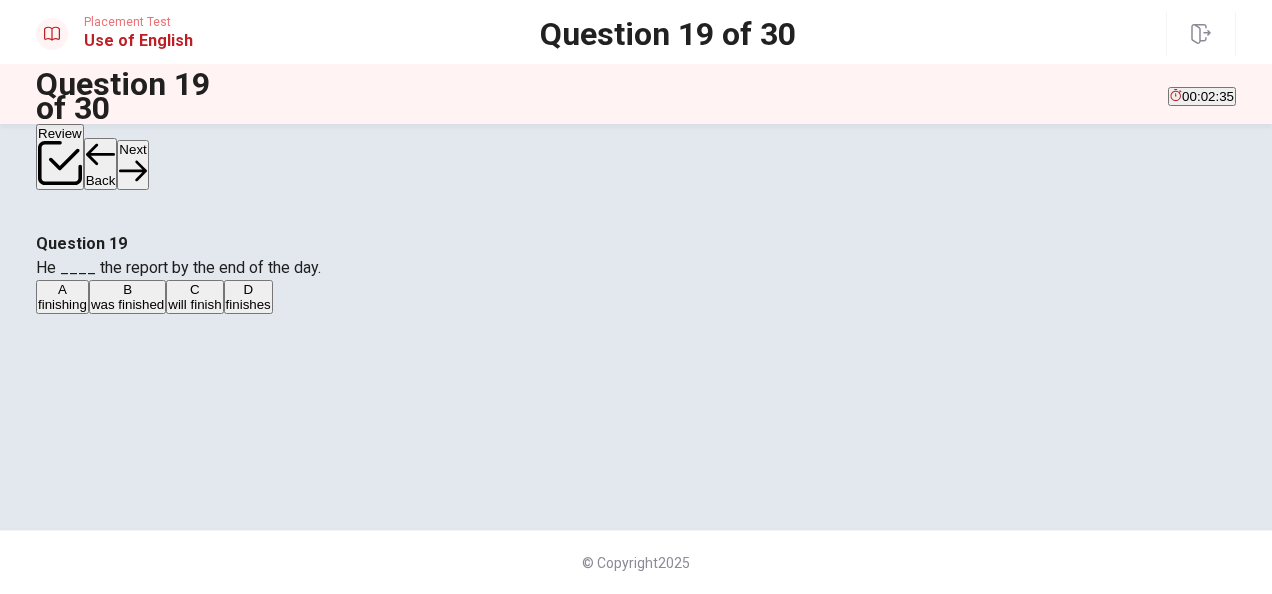 click on "Next" at bounding box center (132, 164) 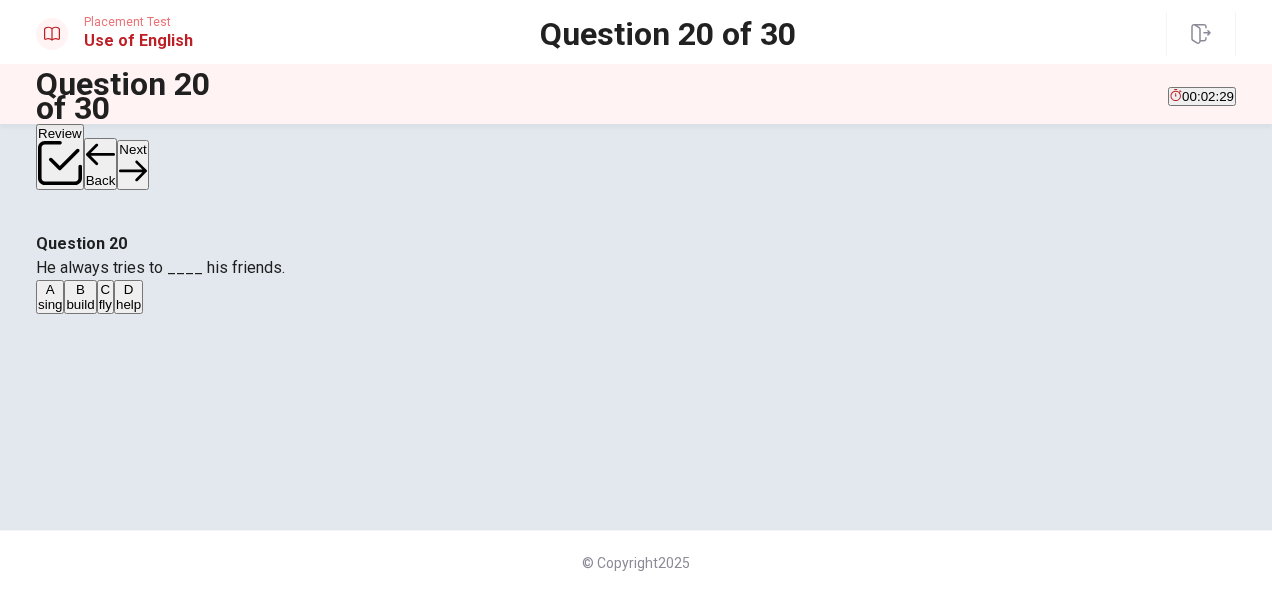 click on "D" at bounding box center (50, 289) 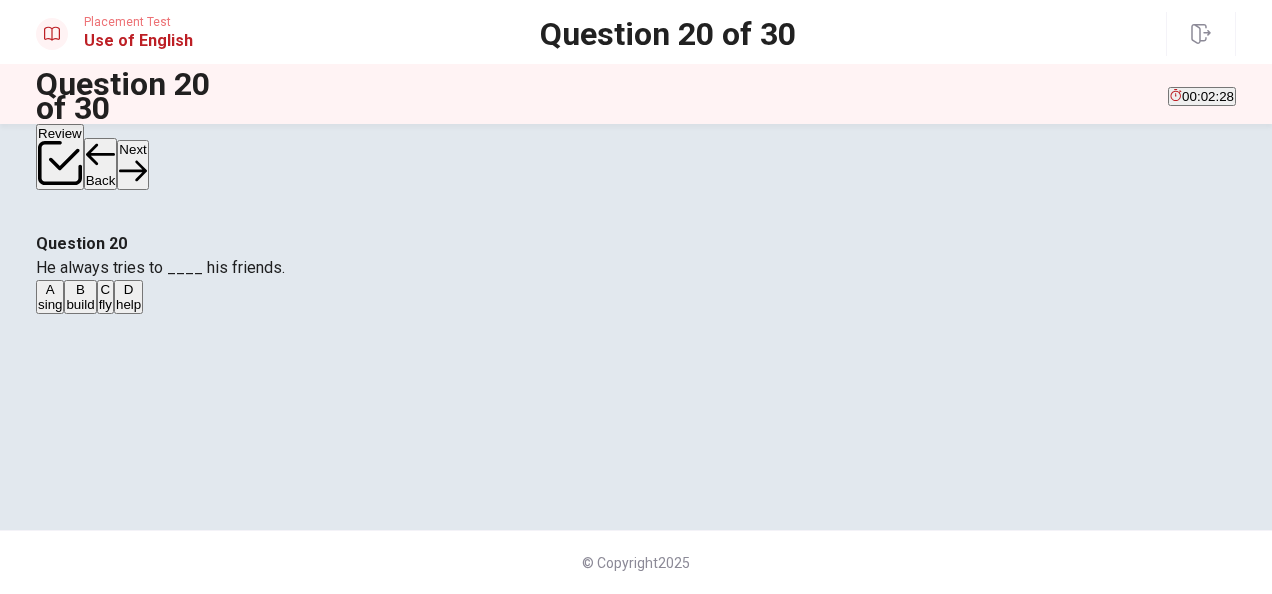 click on "Next" at bounding box center (132, 164) 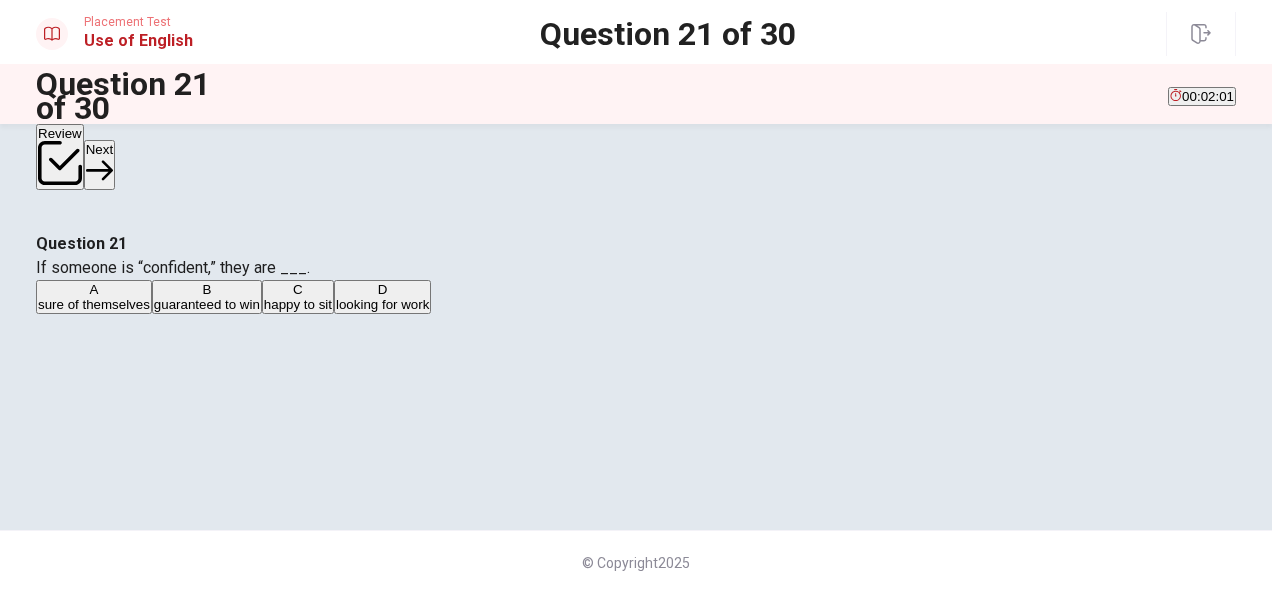 scroll, scrollTop: 100, scrollLeft: 0, axis: vertical 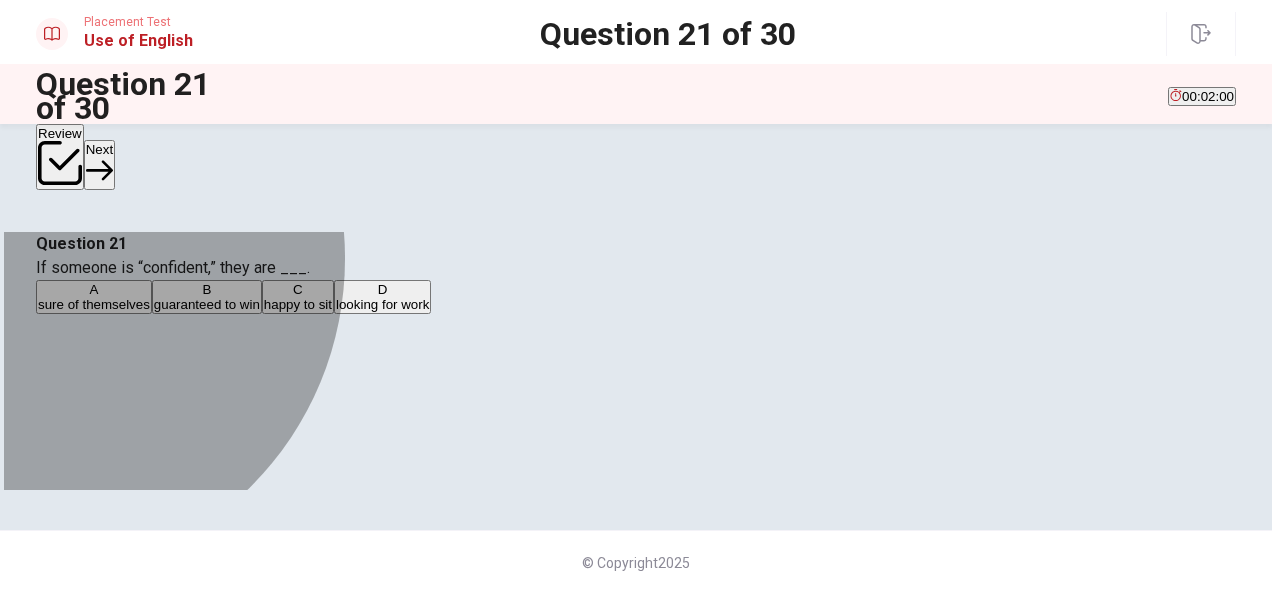 click on "A" at bounding box center [94, 289] 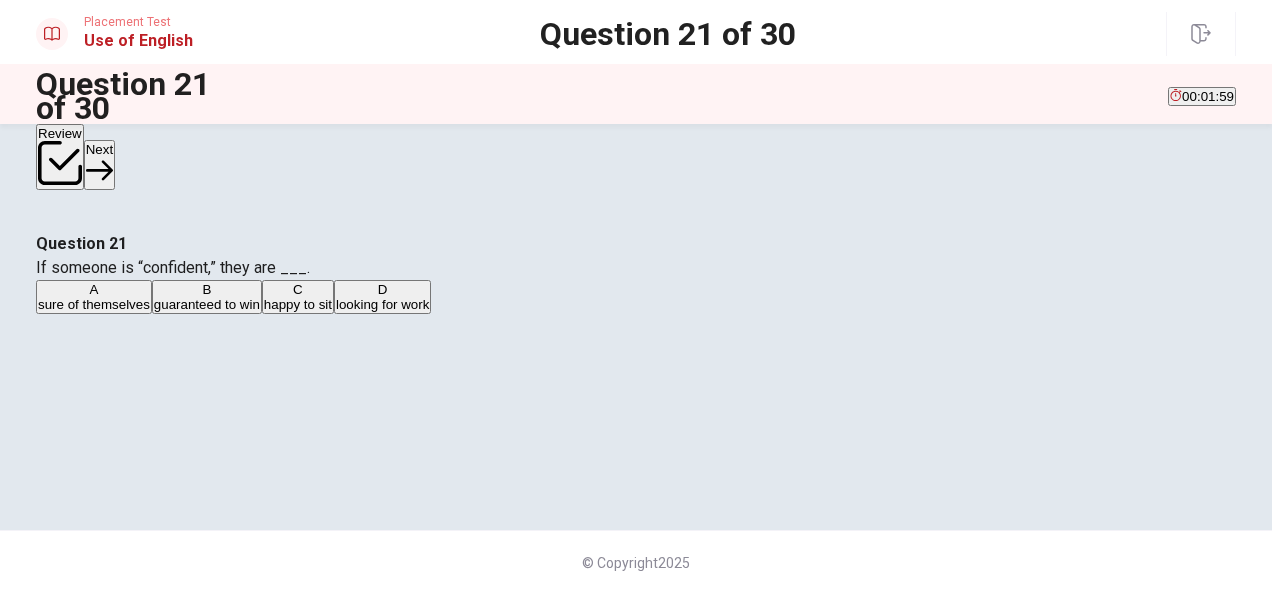 click on "Next" at bounding box center [99, 164] 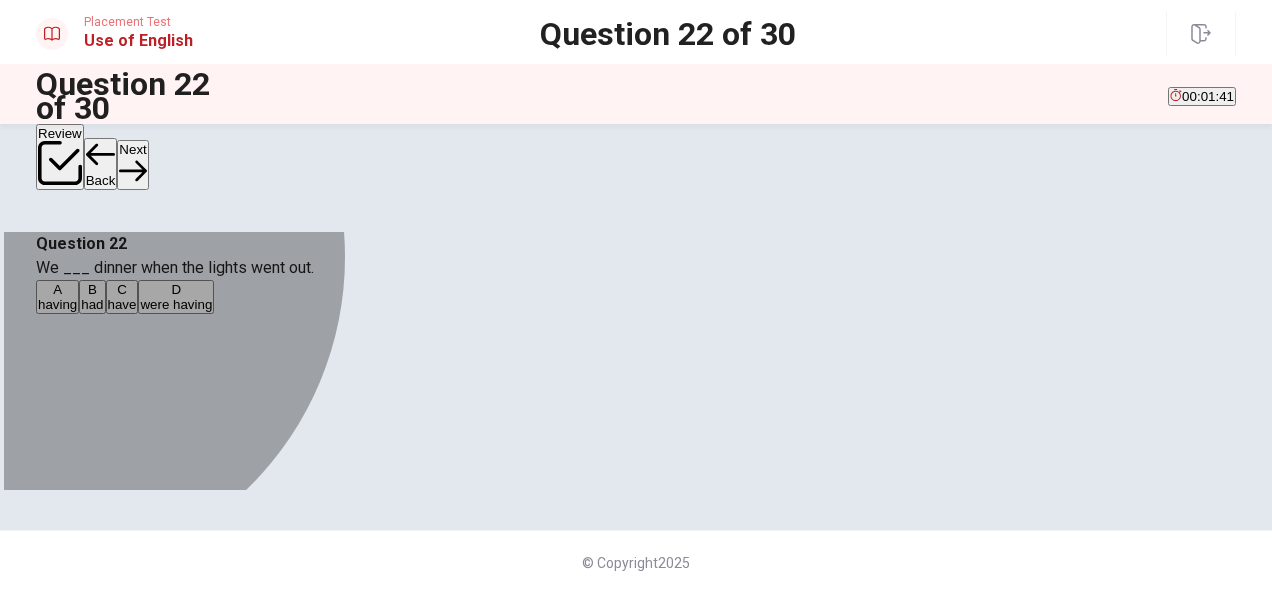 click on "A" at bounding box center (57, 289) 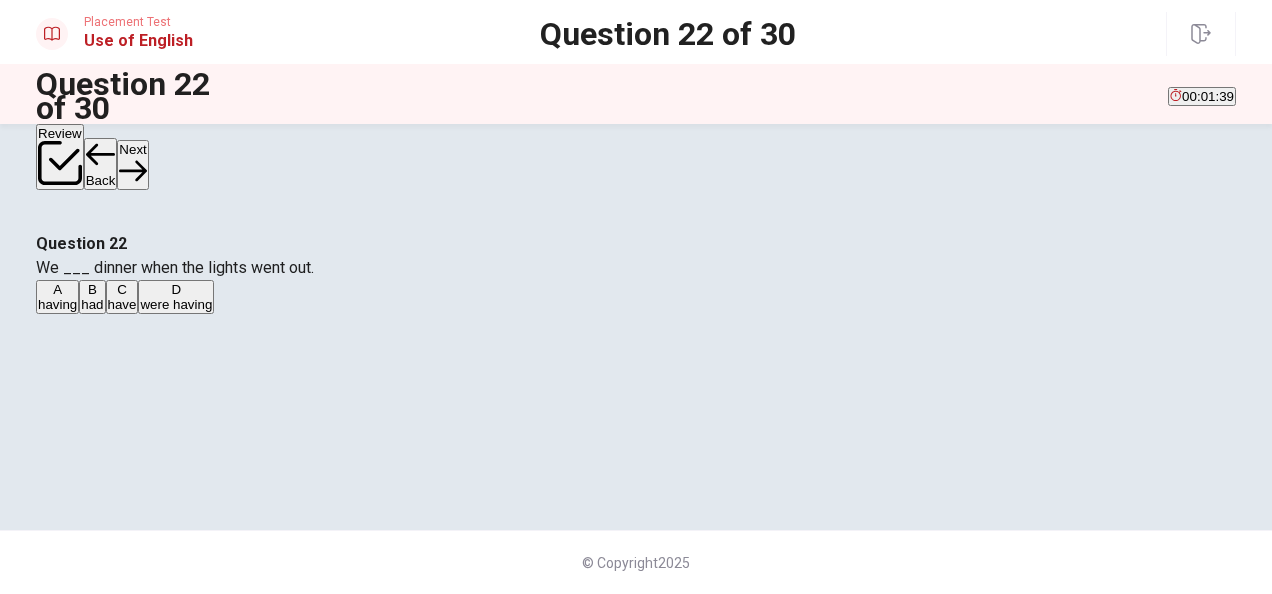 click on "D" at bounding box center (92, 289) 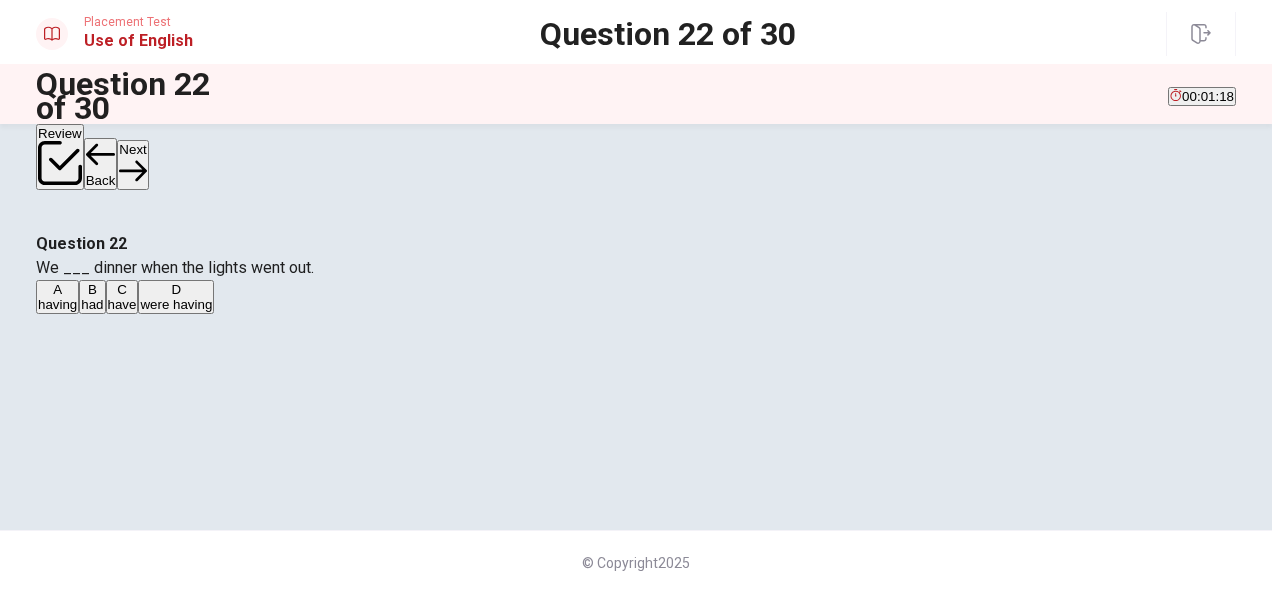 click on "A having" at bounding box center [57, 297] 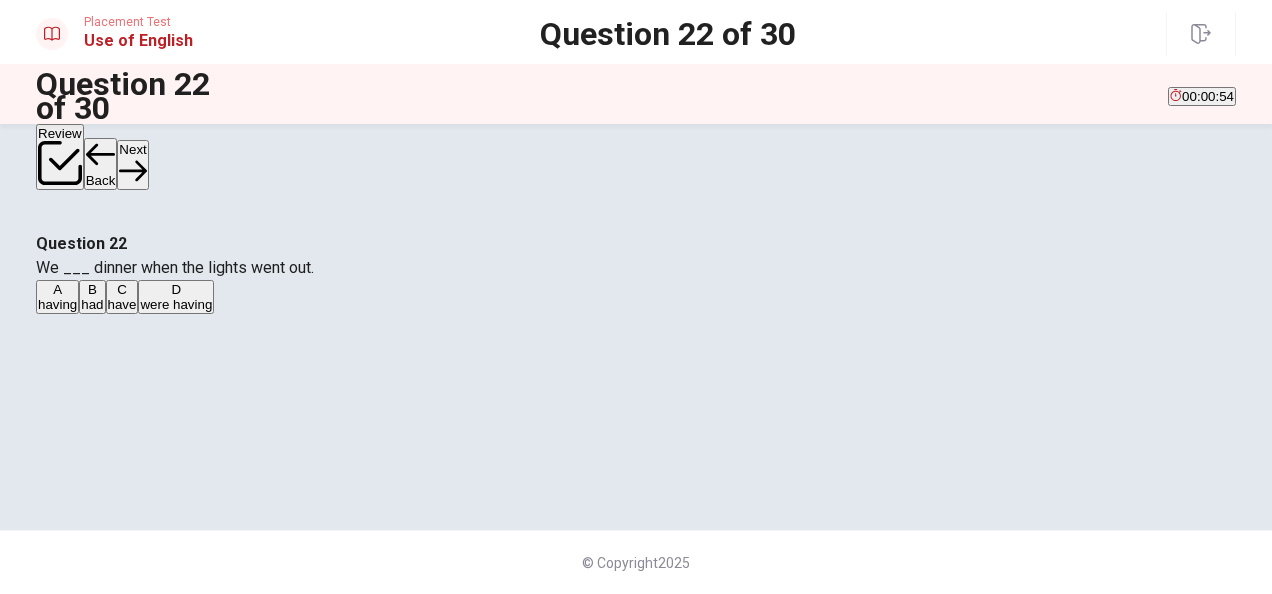 click on "D" at bounding box center [92, 289] 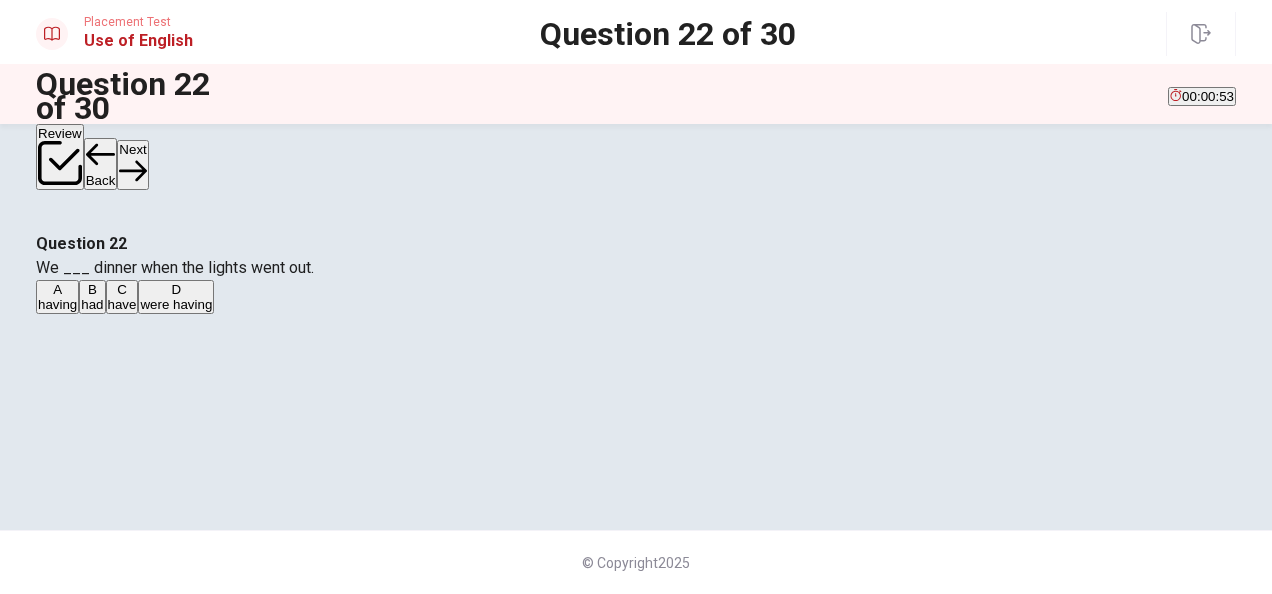 click on "Next" at bounding box center (132, 164) 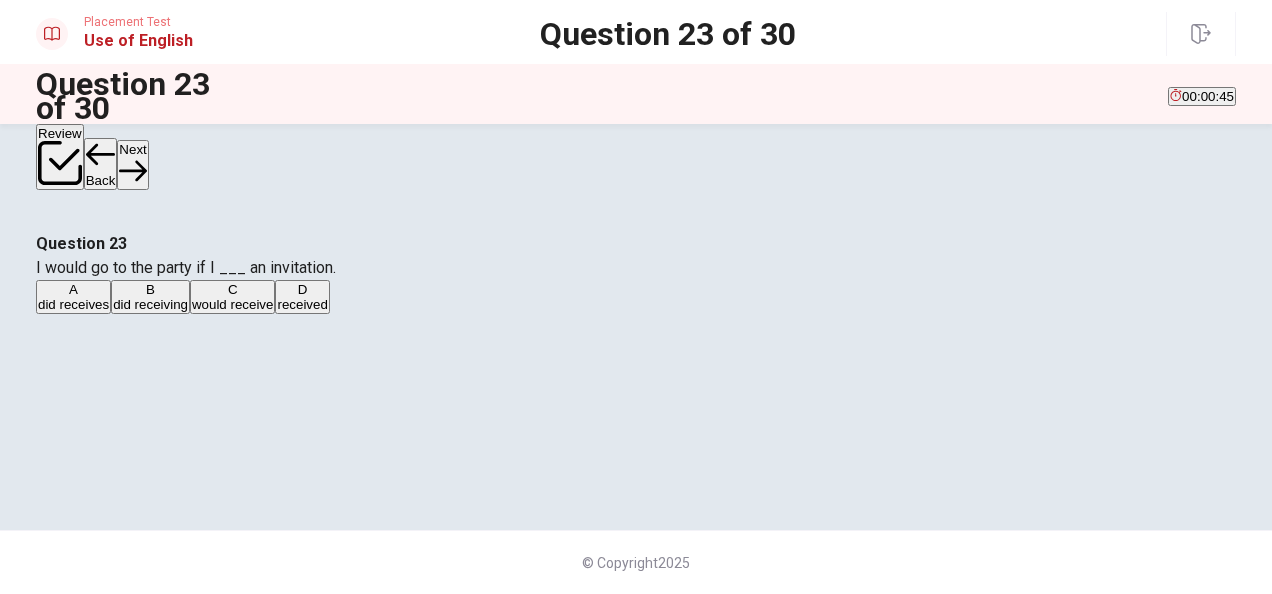 click on "C" at bounding box center (73, 289) 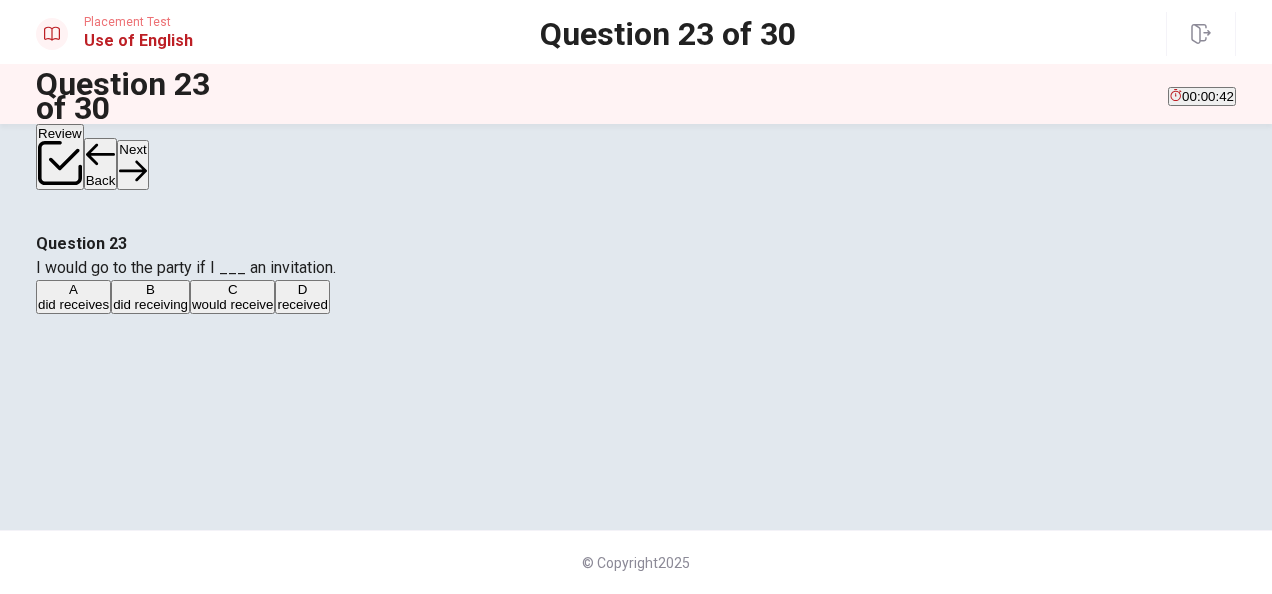 click on "Next" at bounding box center [132, 164] 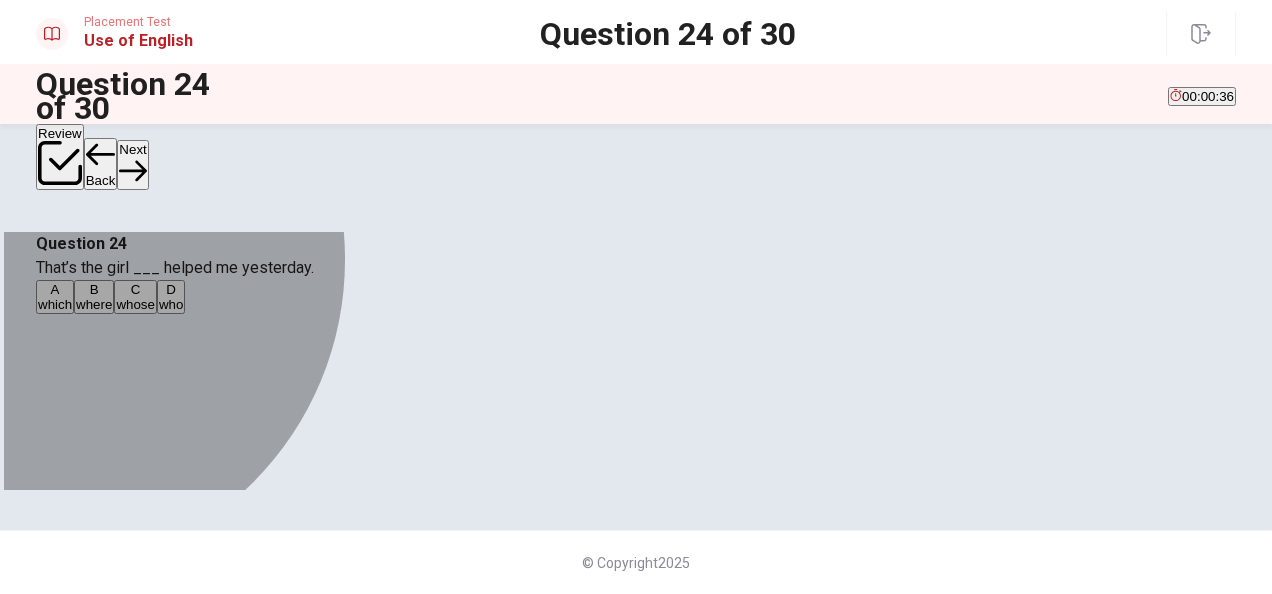 click on "D" at bounding box center (55, 289) 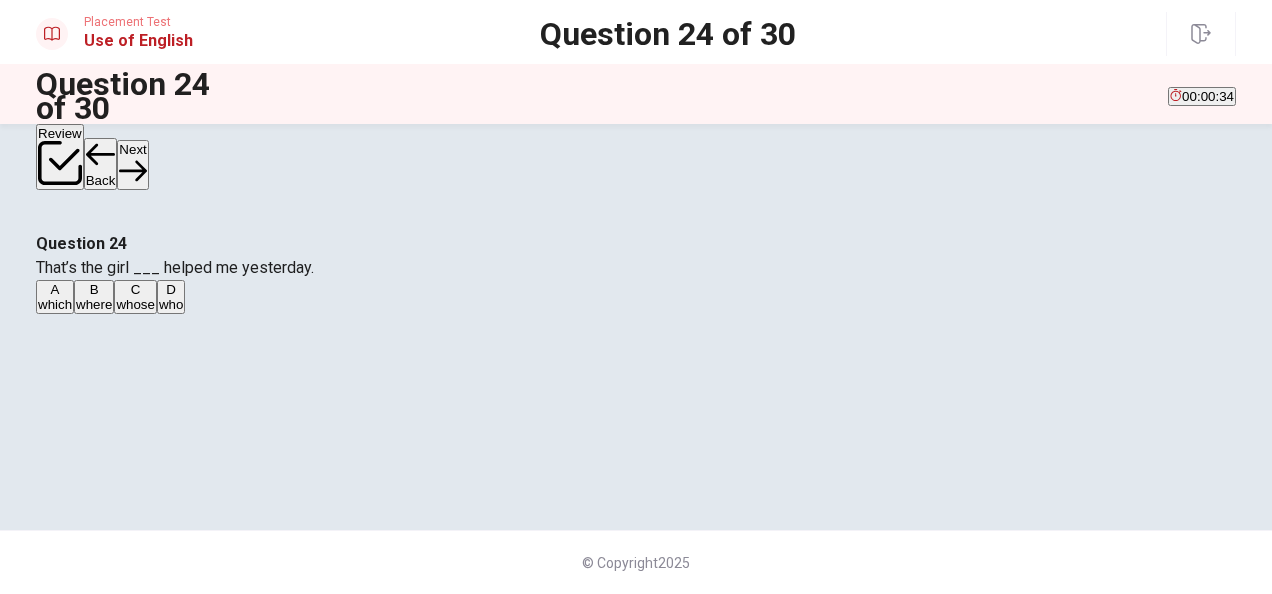 click on "Next" at bounding box center [132, 164] 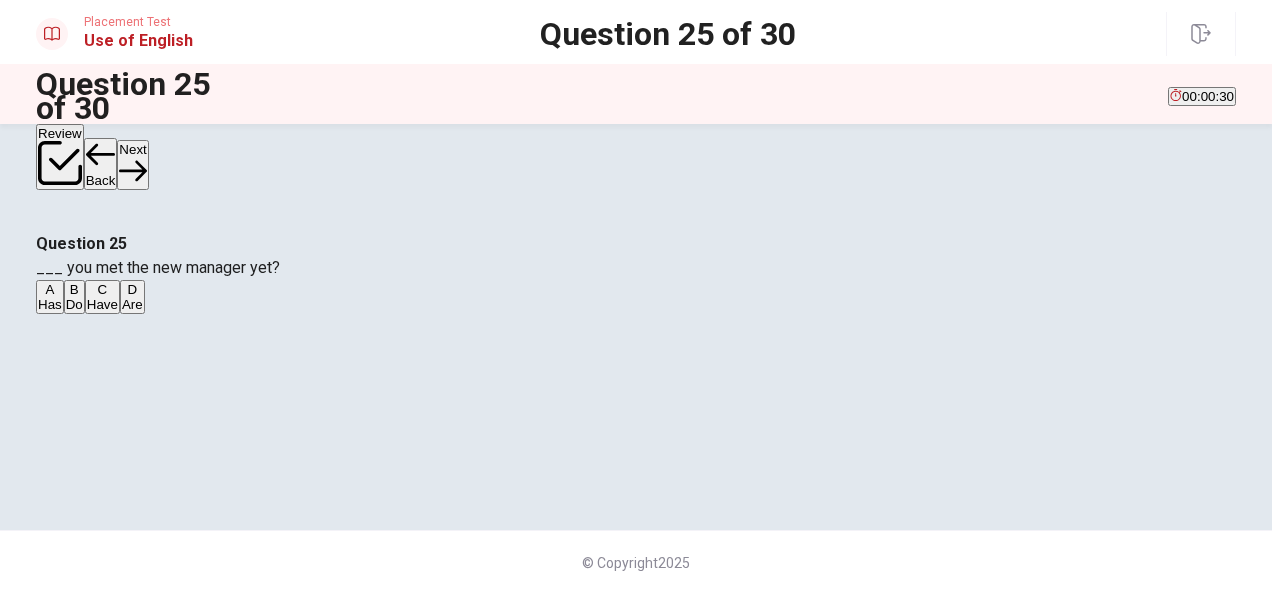 click on "C" at bounding box center (50, 289) 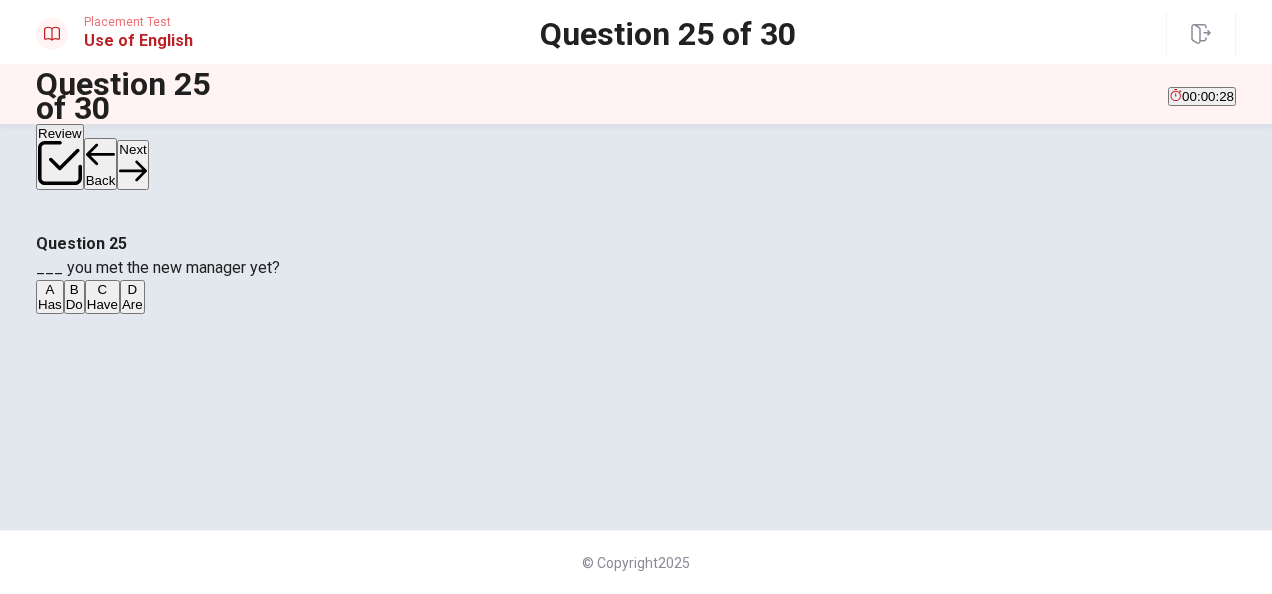 click on "Next" at bounding box center [132, 164] 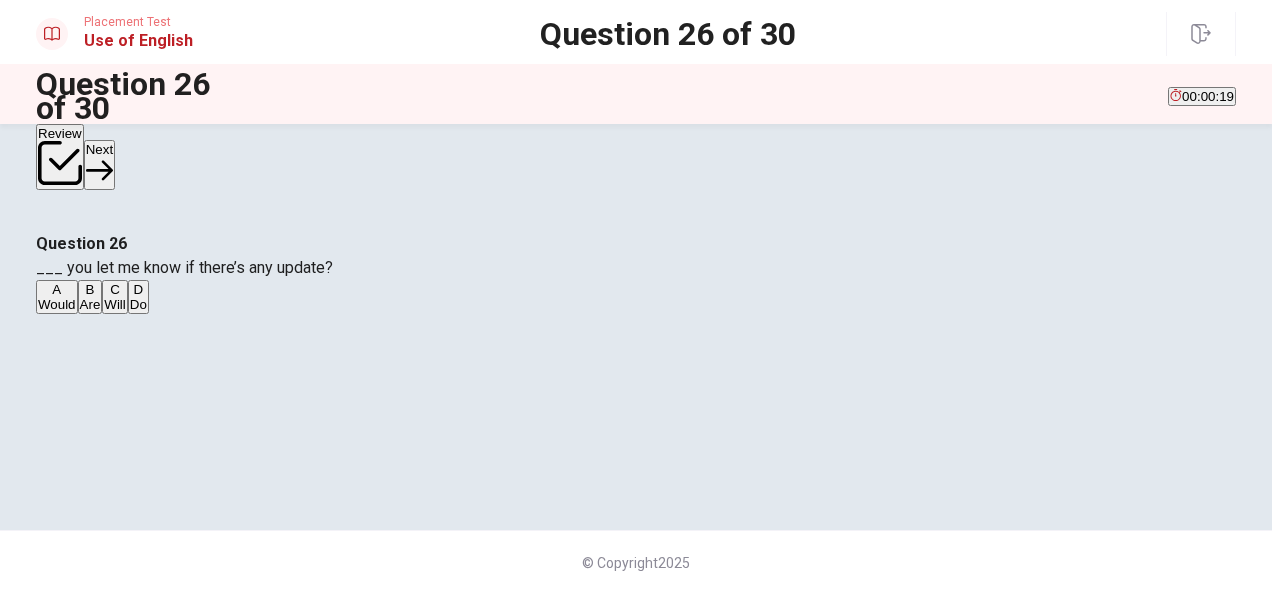 scroll, scrollTop: 100, scrollLeft: 0, axis: vertical 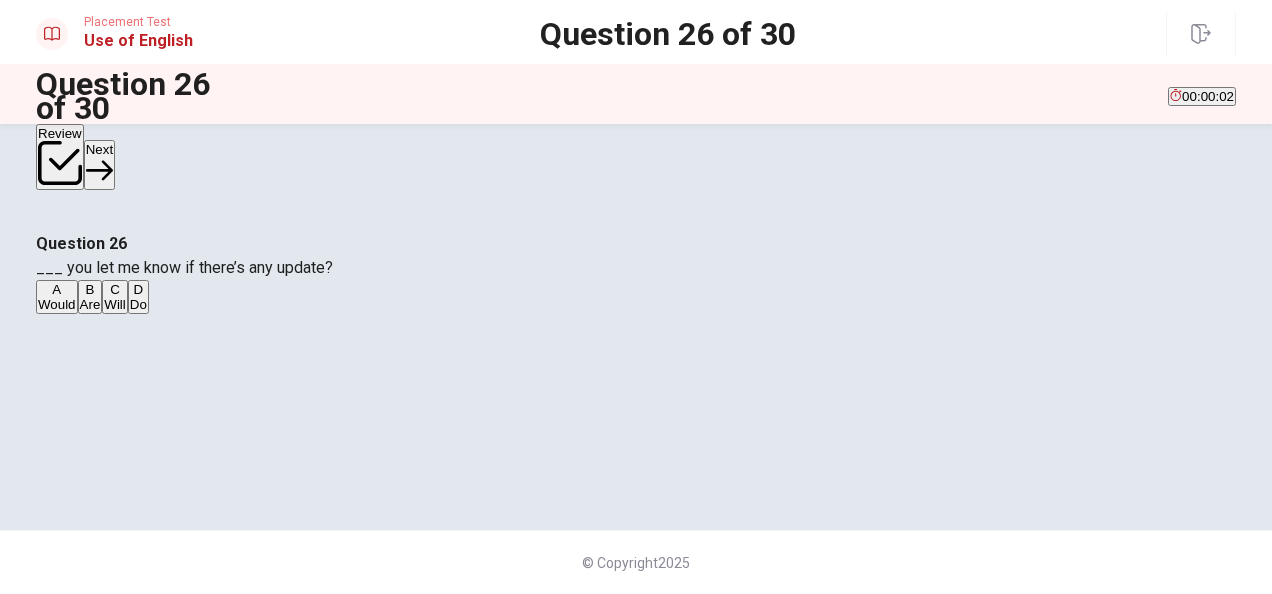 click on "C" at bounding box center [57, 289] 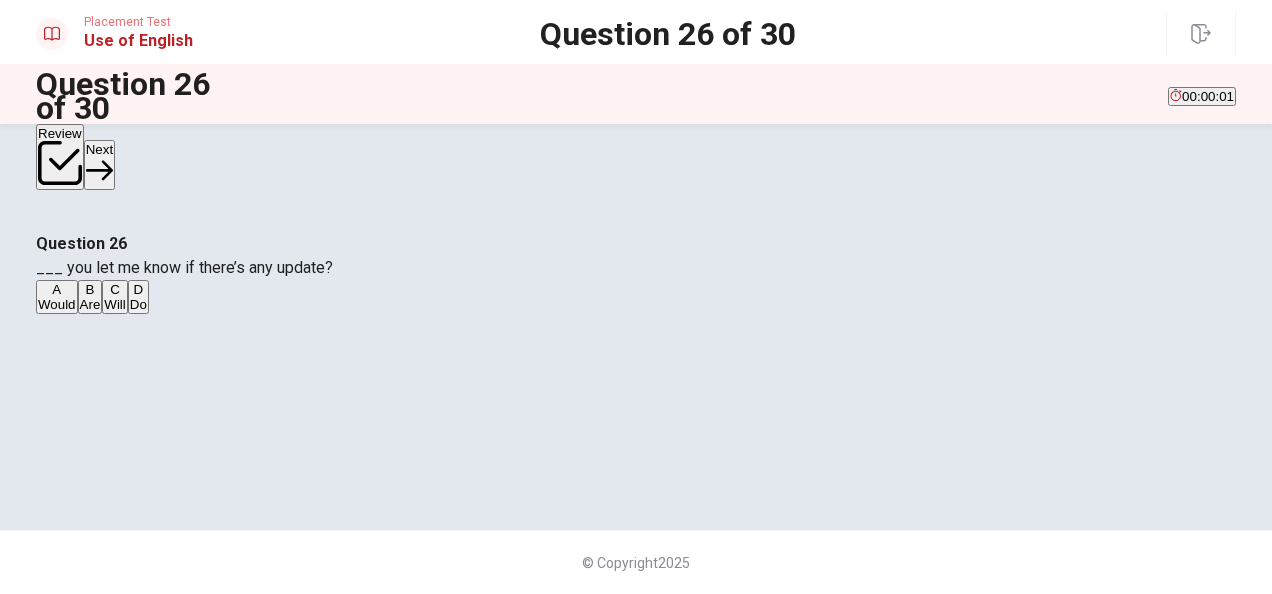 click on "Next" at bounding box center (99, 164) 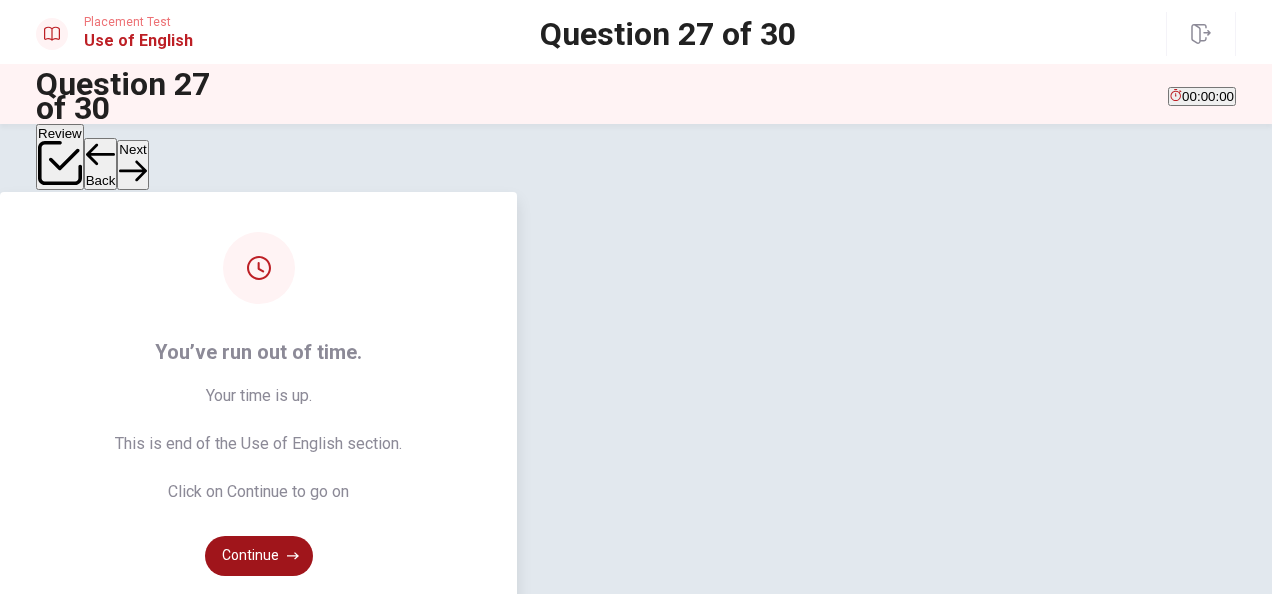 click on "Continue" at bounding box center [259, 556] 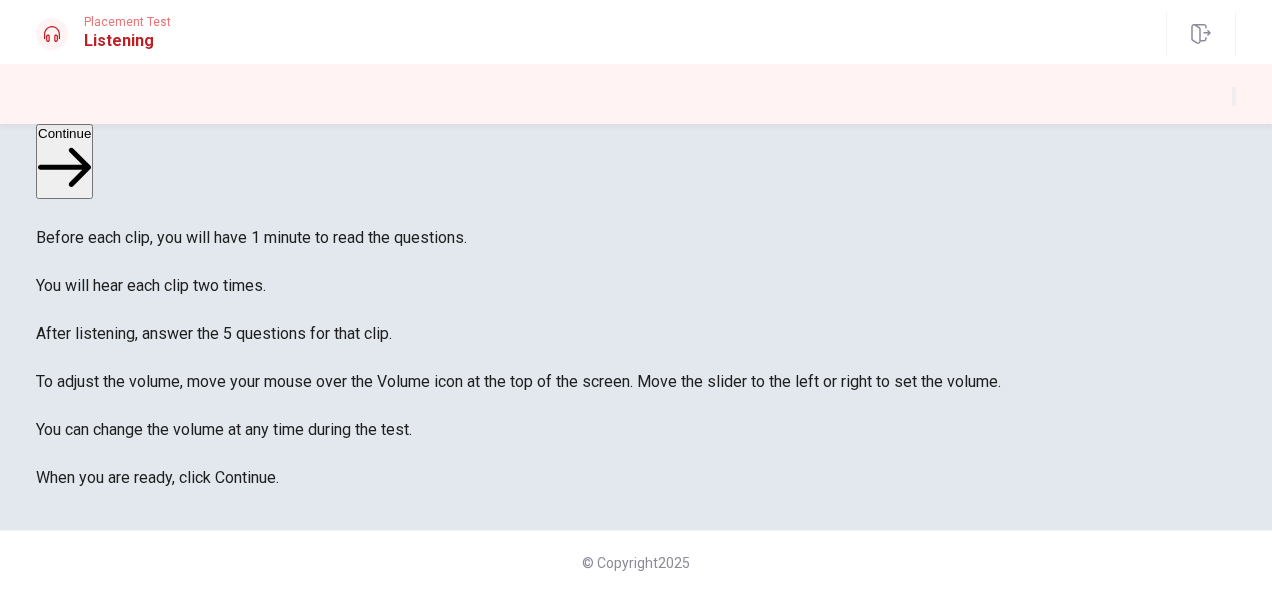 scroll, scrollTop: 0, scrollLeft: 0, axis: both 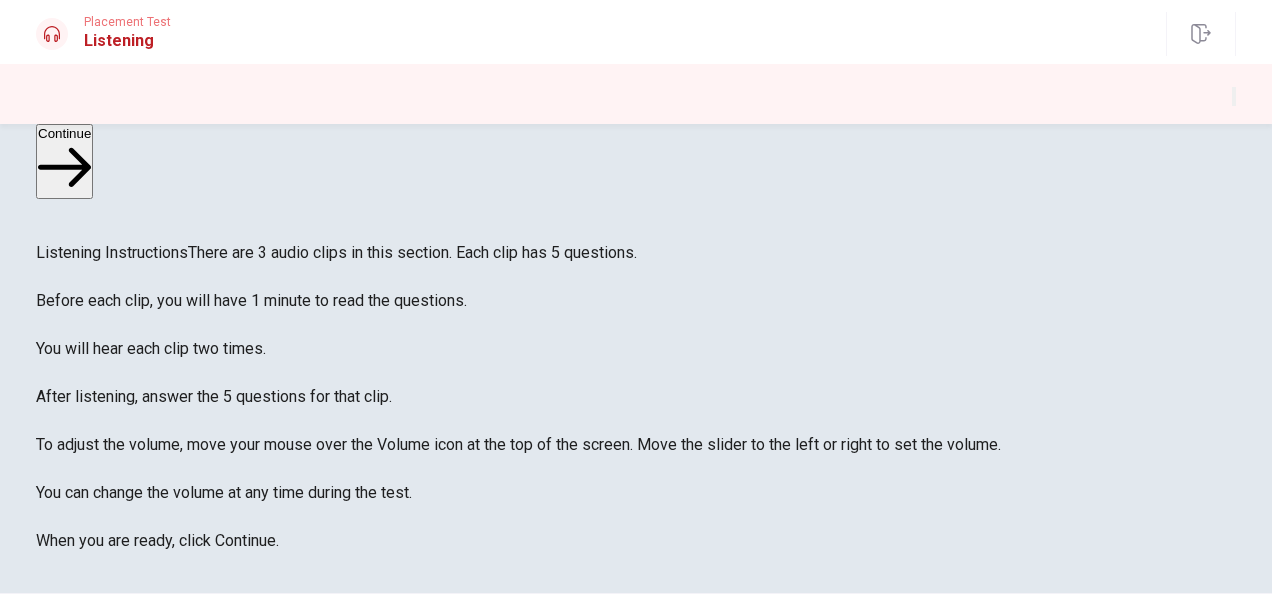 click on "Continue" at bounding box center (64, 161) 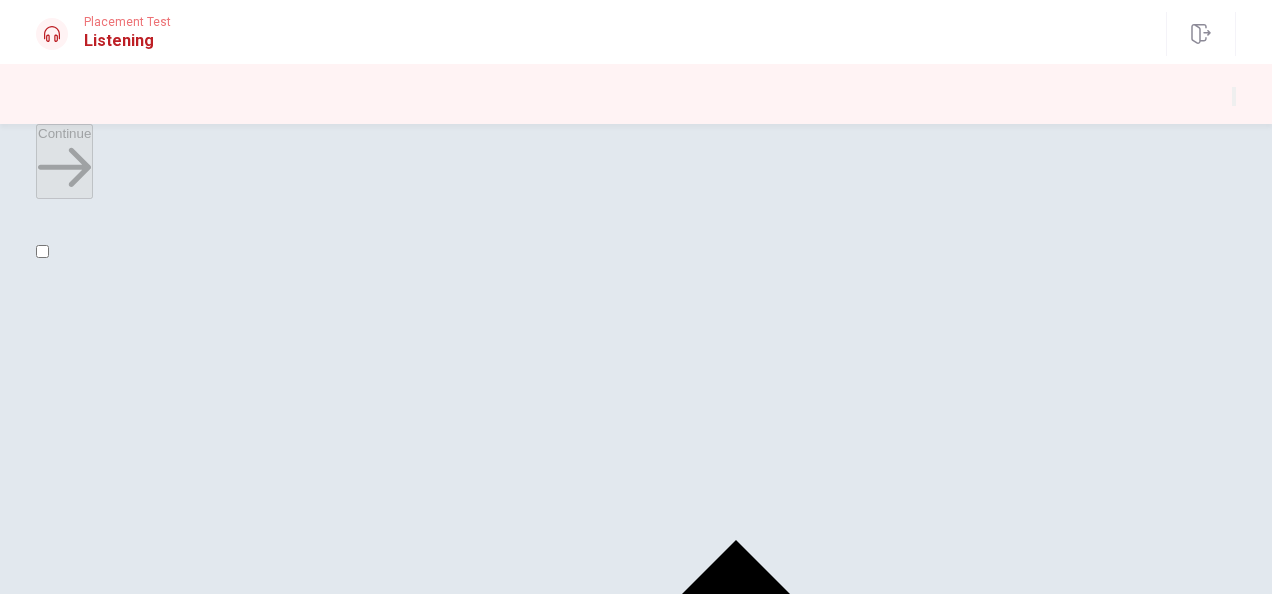 scroll, scrollTop: 1426, scrollLeft: 0, axis: vertical 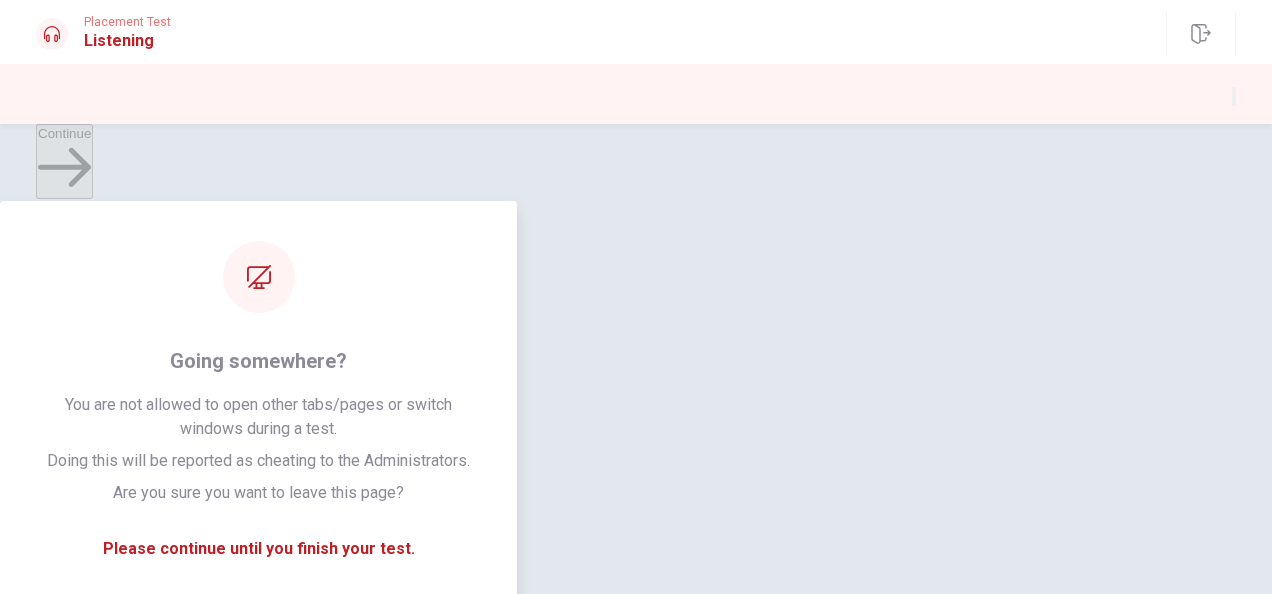 click at bounding box center (42, 251) 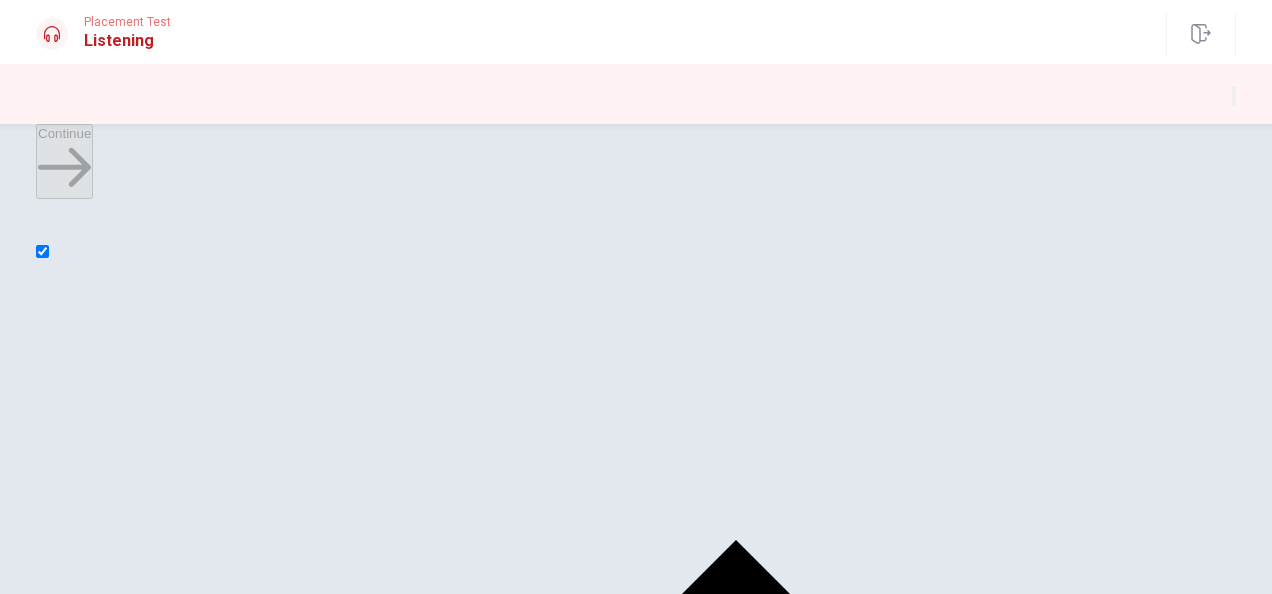 scroll, scrollTop: 112, scrollLeft: 0, axis: vertical 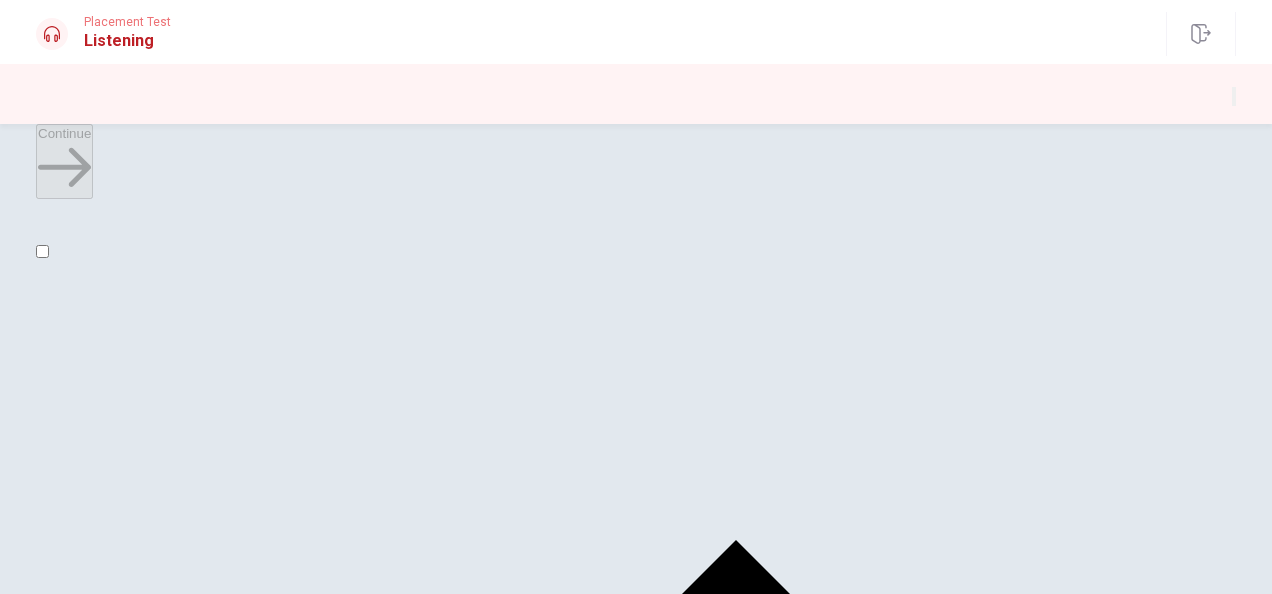 click at bounding box center (42, 251) 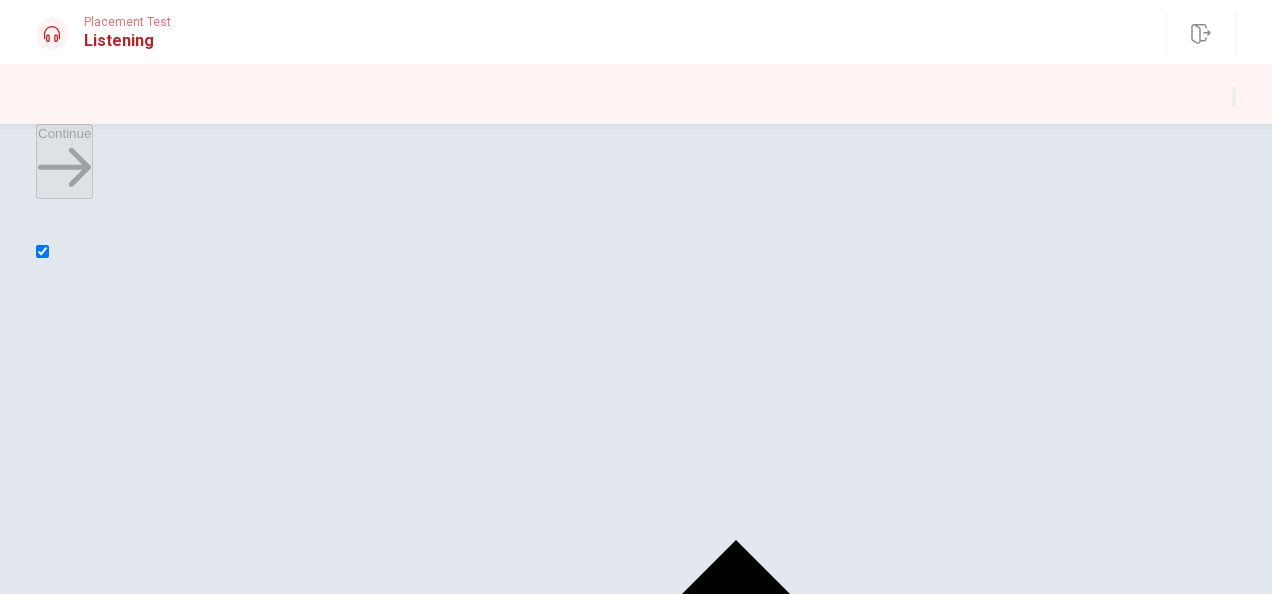 drag, startPoint x: 460, startPoint y: 493, endPoint x: 400, endPoint y: 494, distance: 60.00833 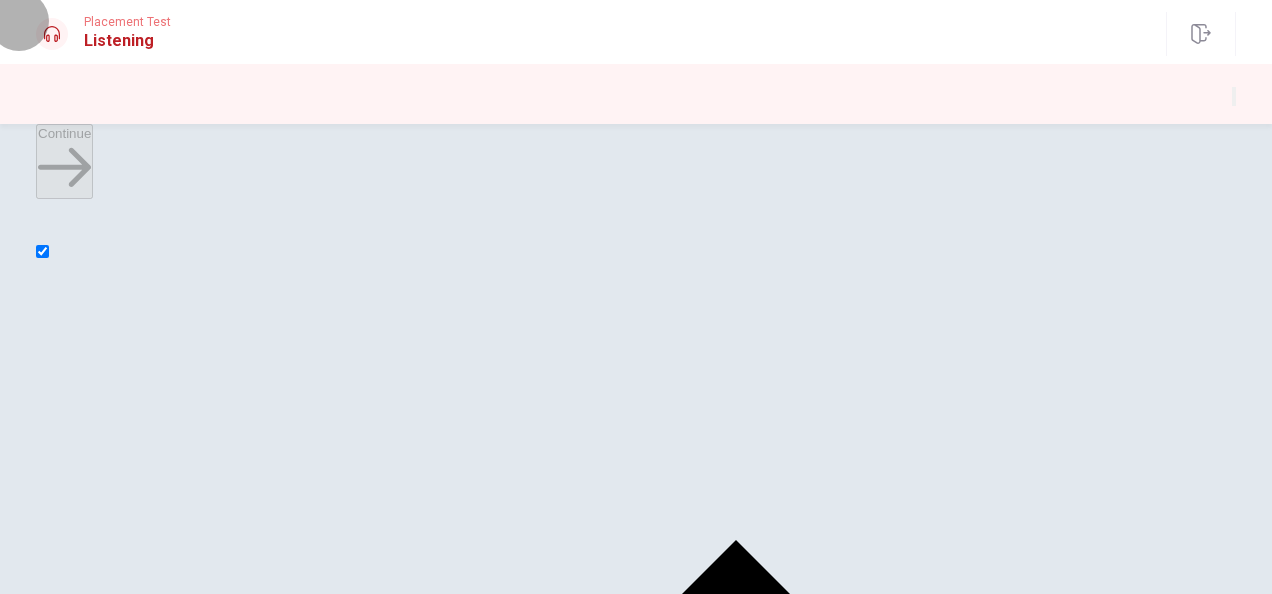 click at bounding box center (1234, 101) 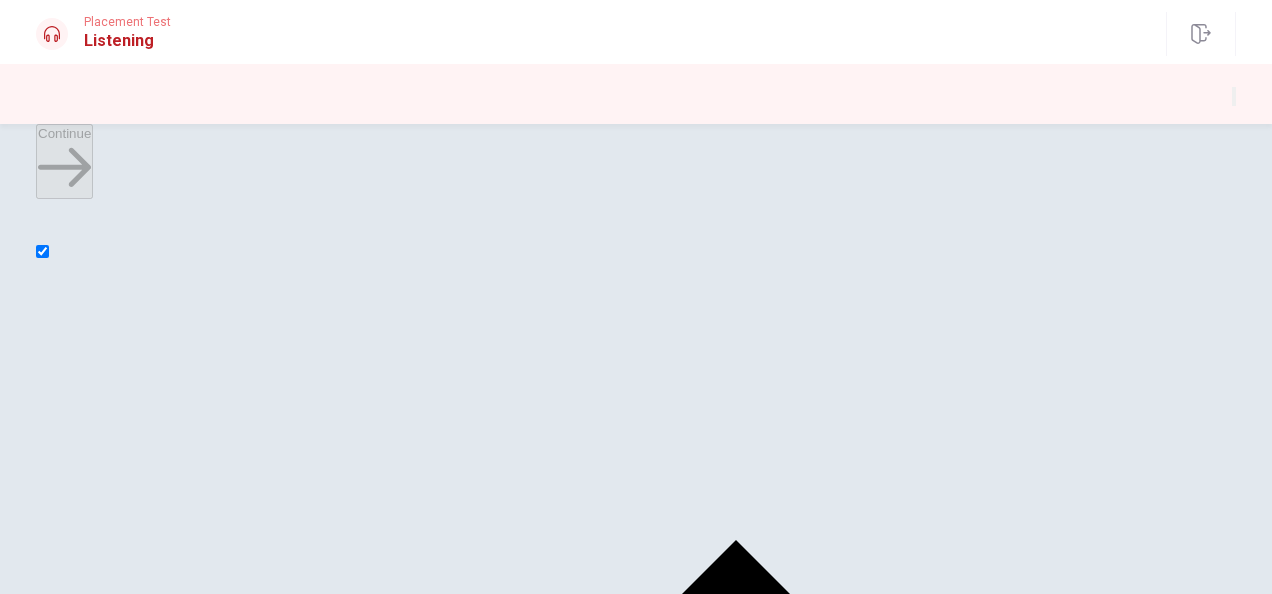 scroll, scrollTop: 0, scrollLeft: 0, axis: both 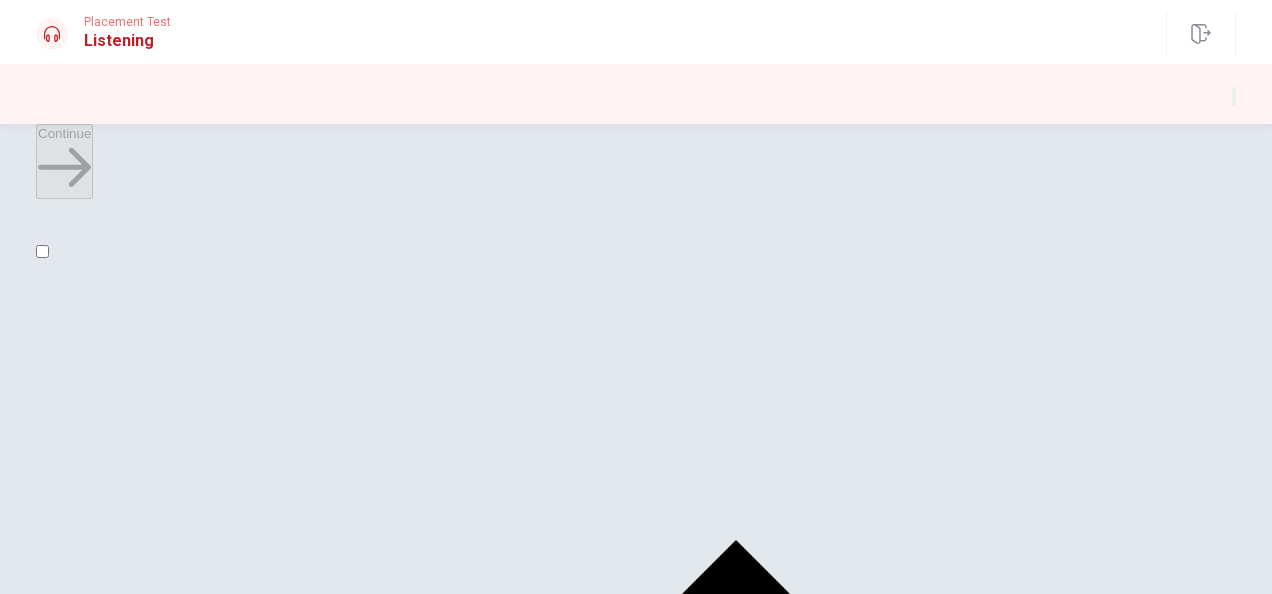 click at bounding box center [1290, 116] 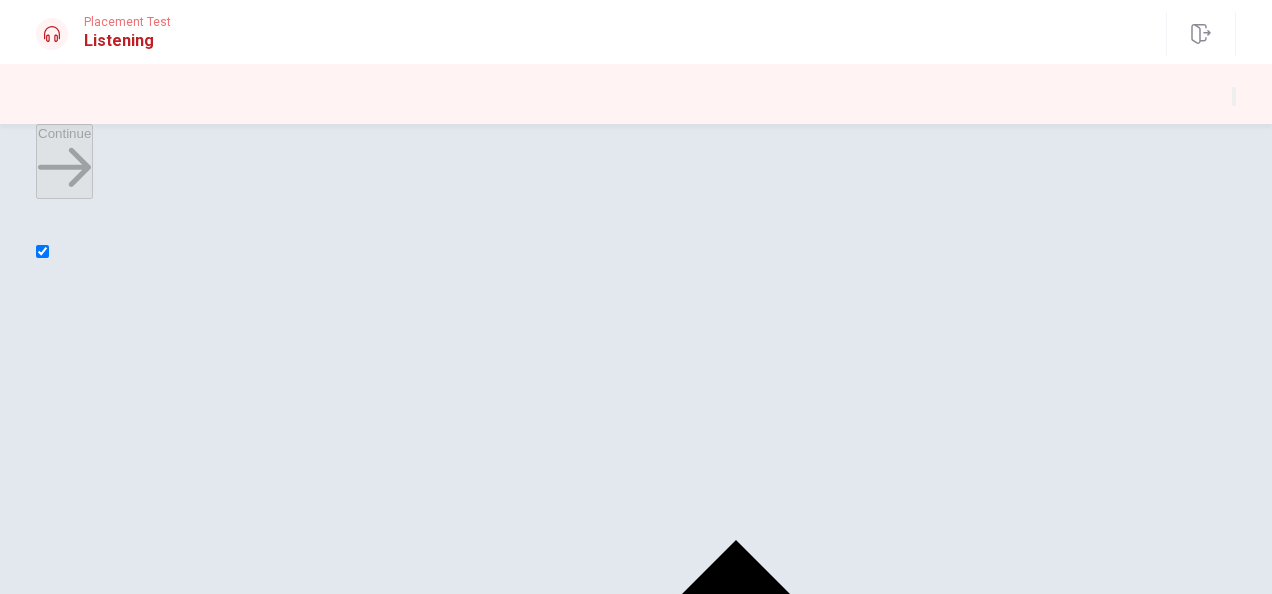 scroll, scrollTop: 0, scrollLeft: 0, axis: both 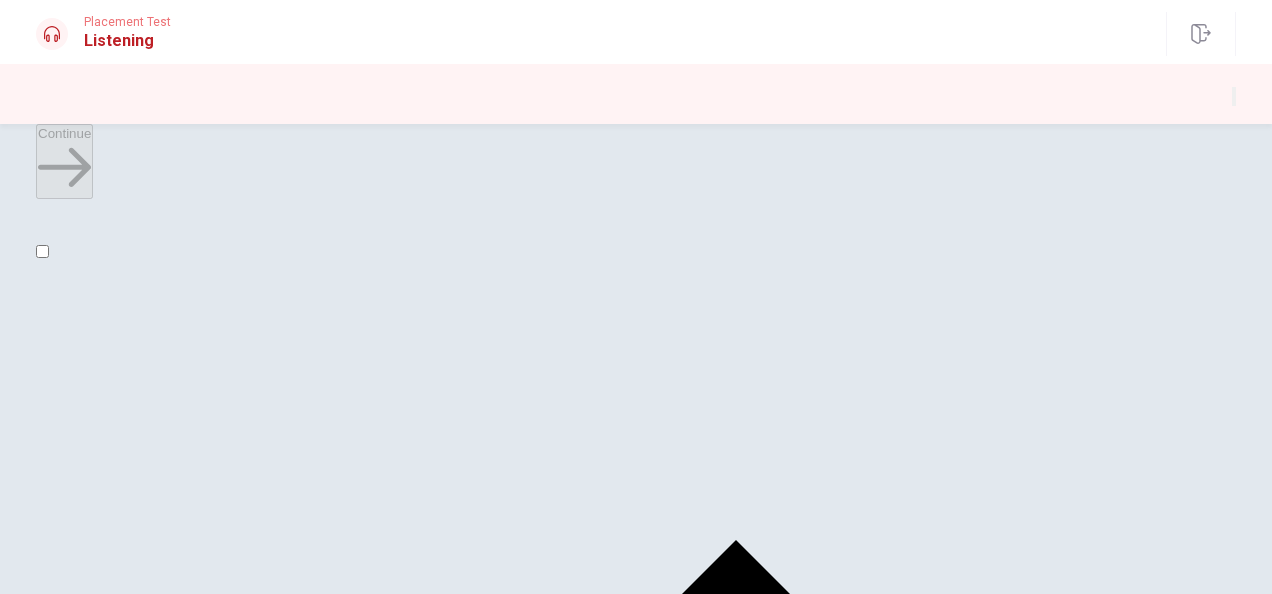 checkbox on "false" 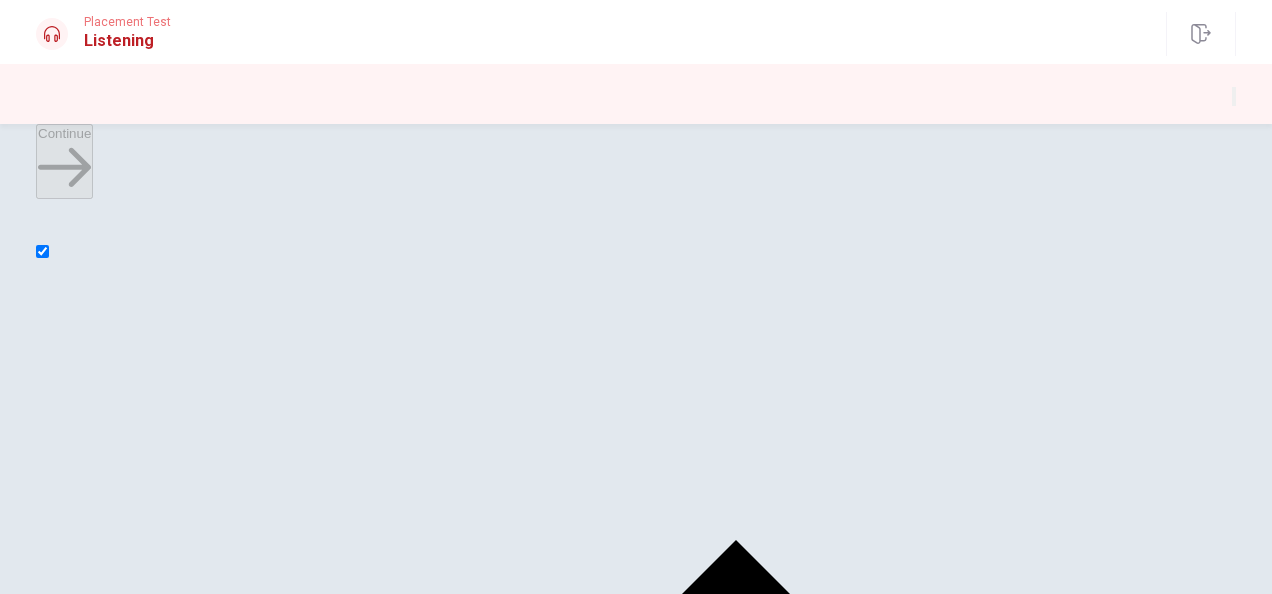 scroll, scrollTop: 112, scrollLeft: 0, axis: vertical 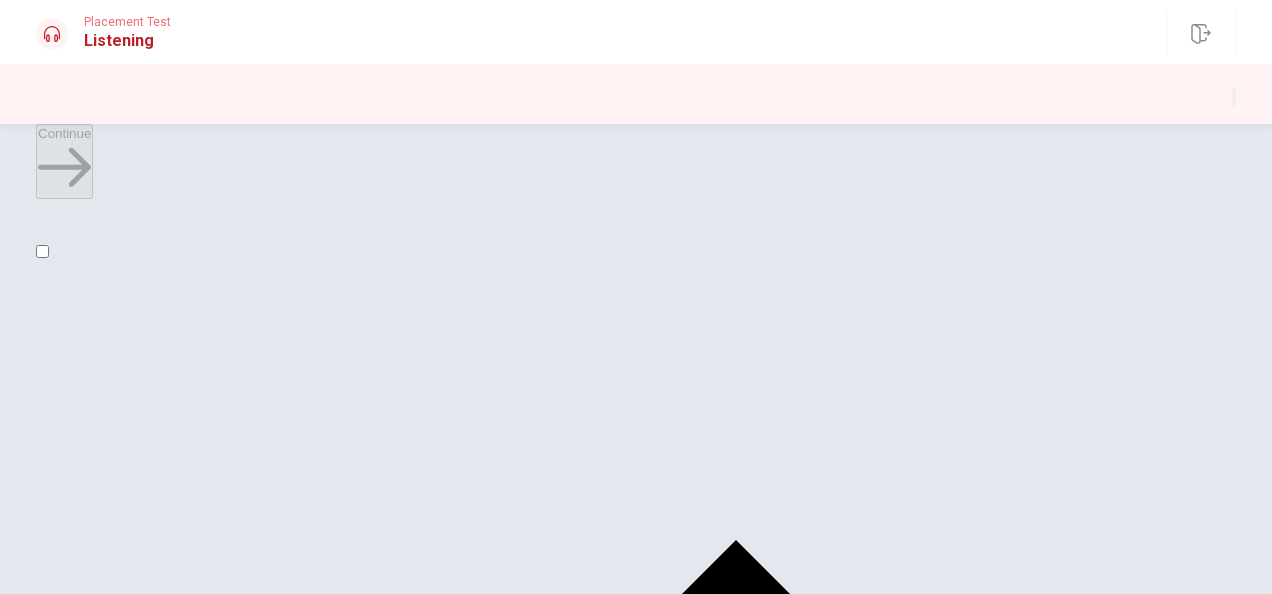 checkbox on "false" 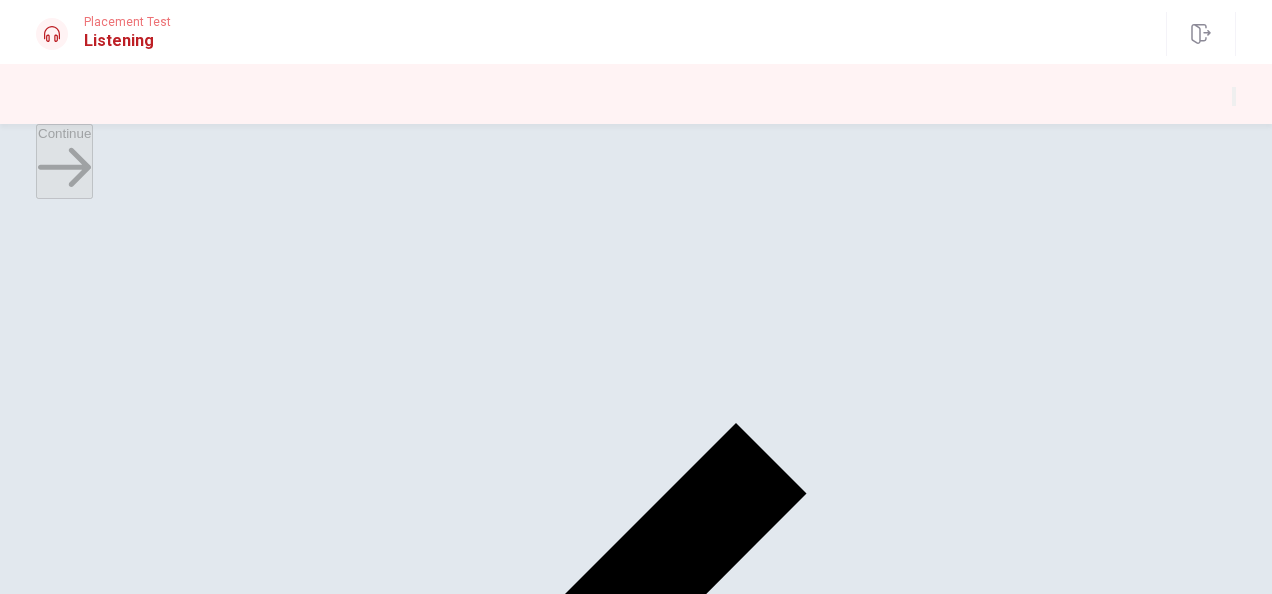 scroll, scrollTop: 0, scrollLeft: 0, axis: both 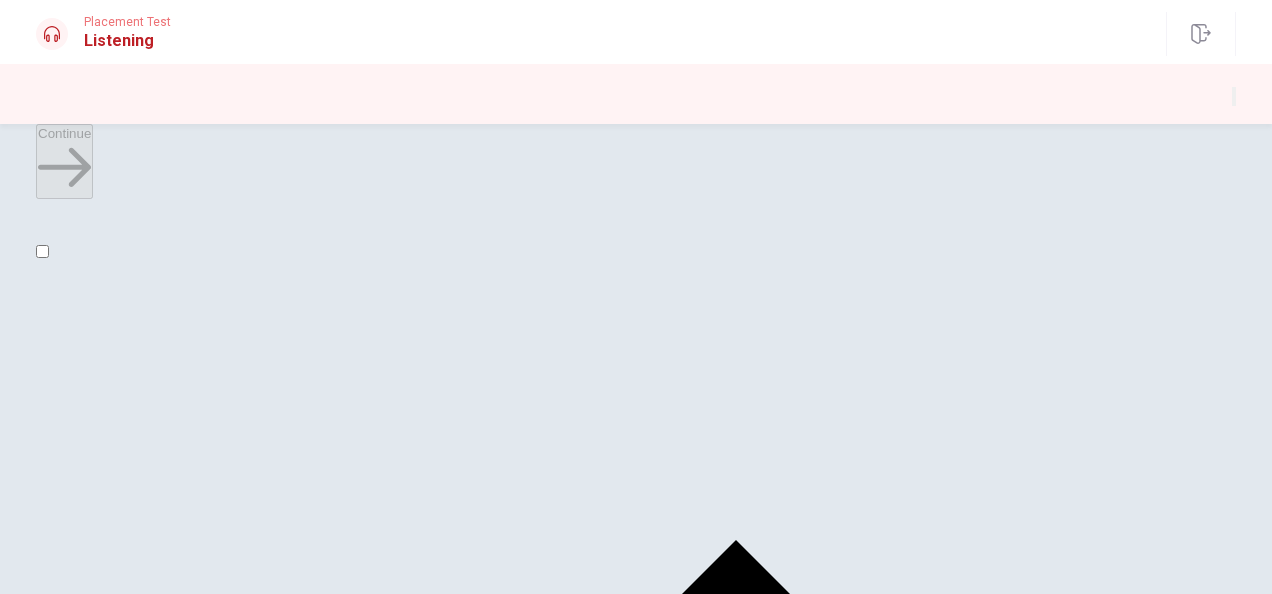 click on "C" at bounding box center (140, 2755) 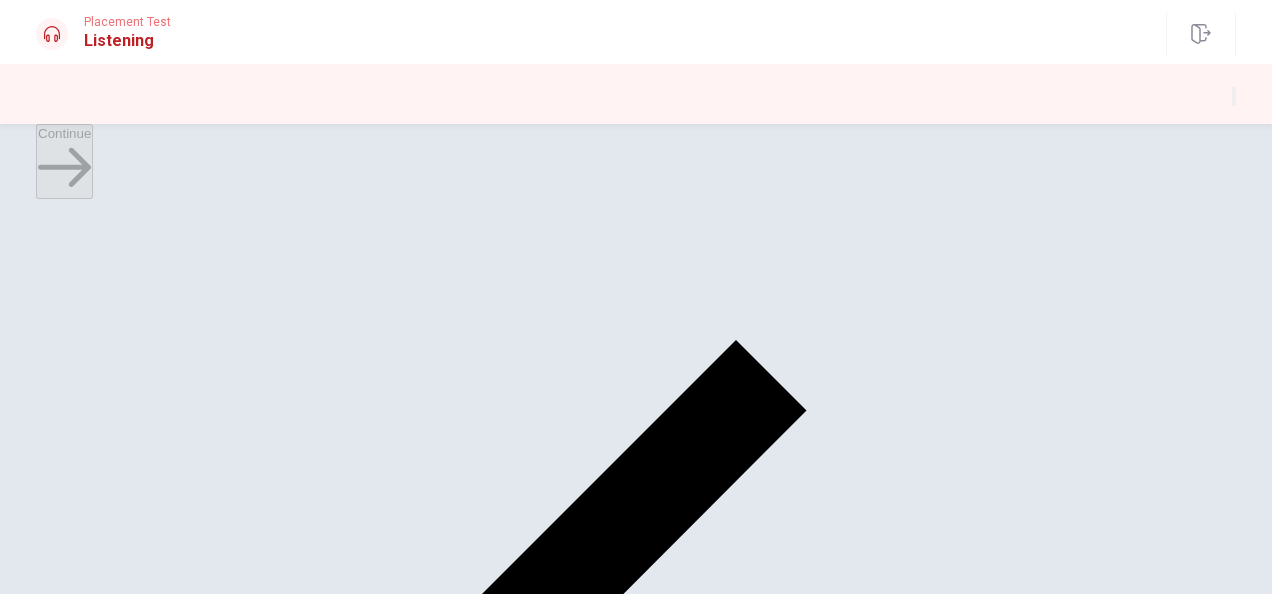 scroll, scrollTop: 300, scrollLeft: 0, axis: vertical 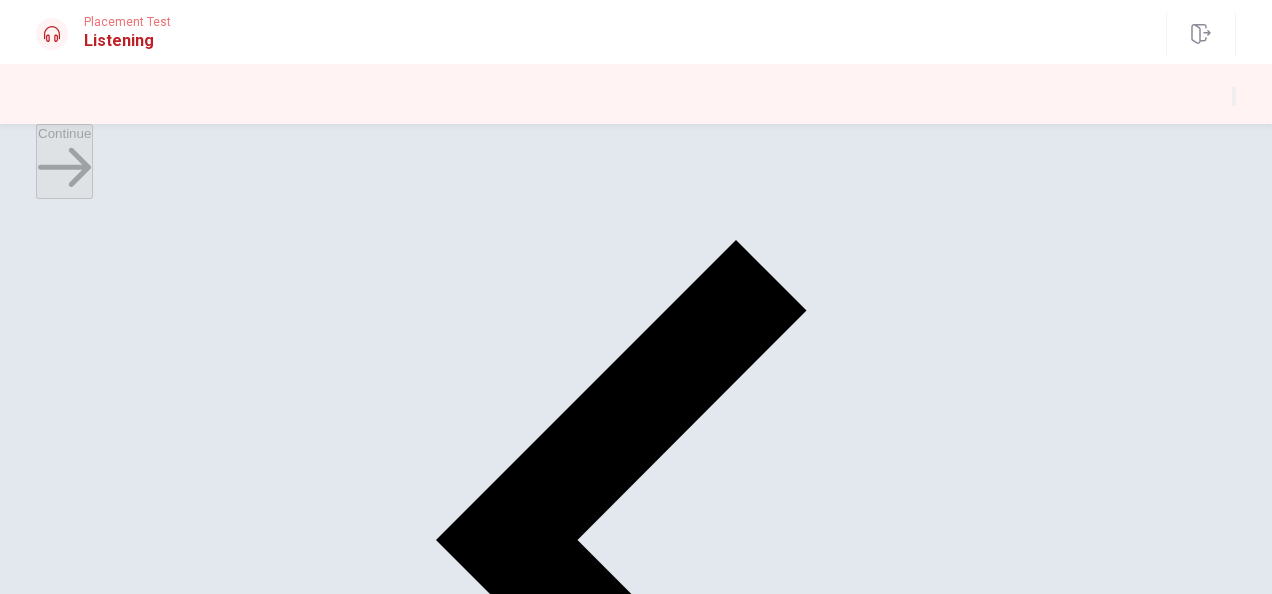 click on "A" at bounding box center [140, 2455] 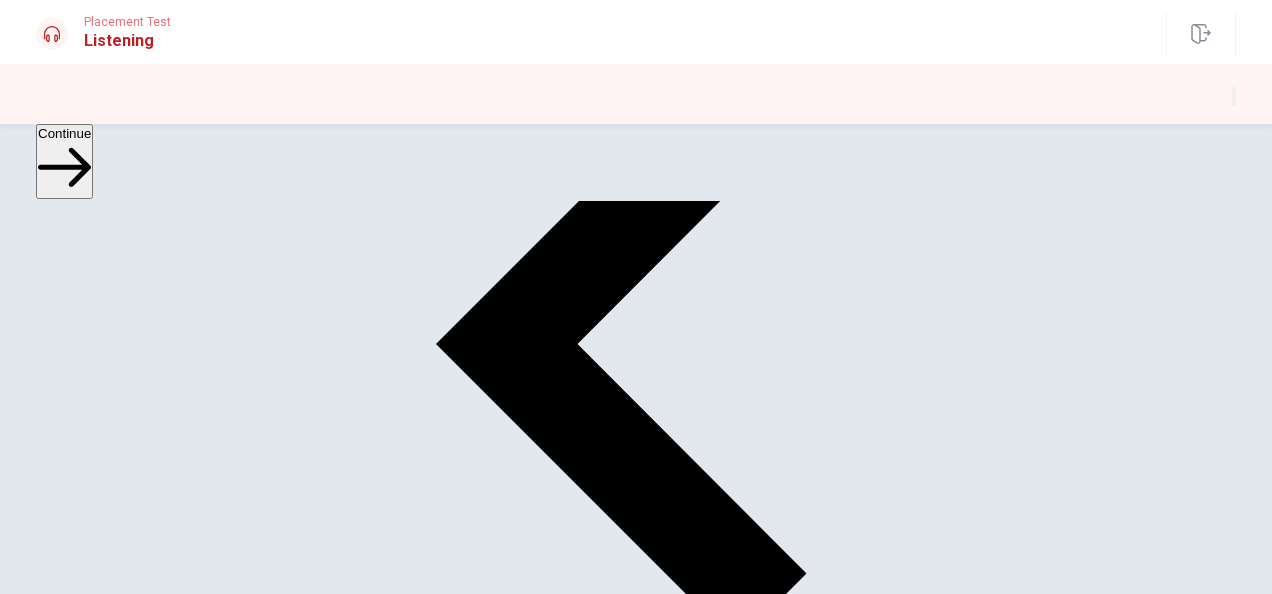 scroll, scrollTop: 500, scrollLeft: 0, axis: vertical 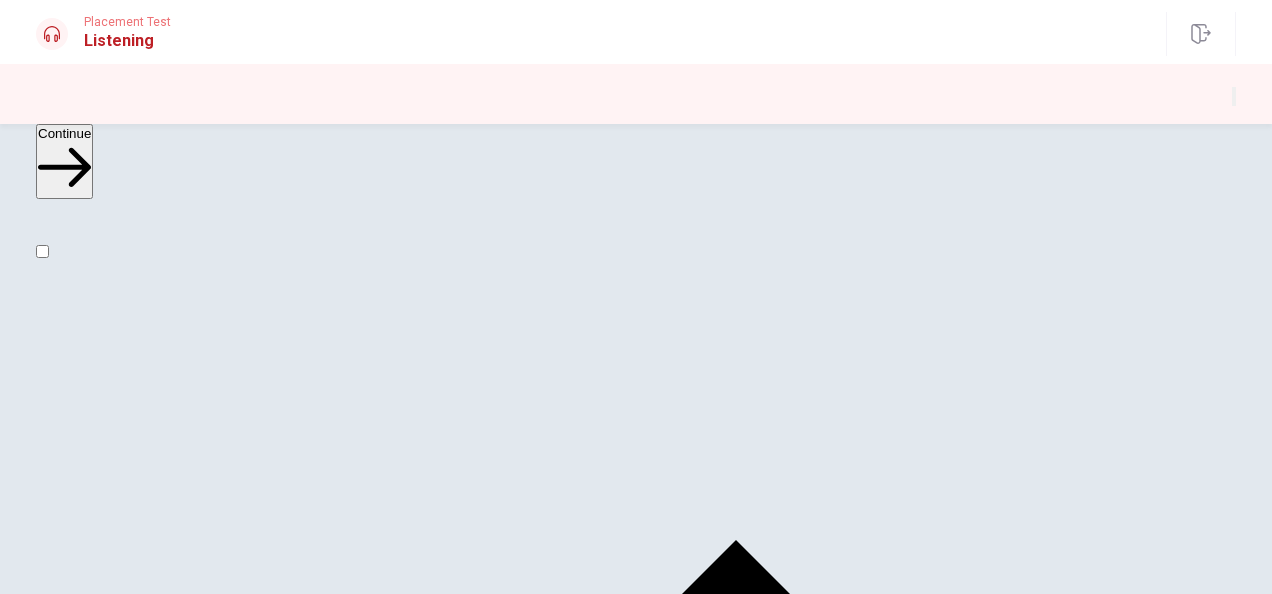 click at bounding box center [42, 251] 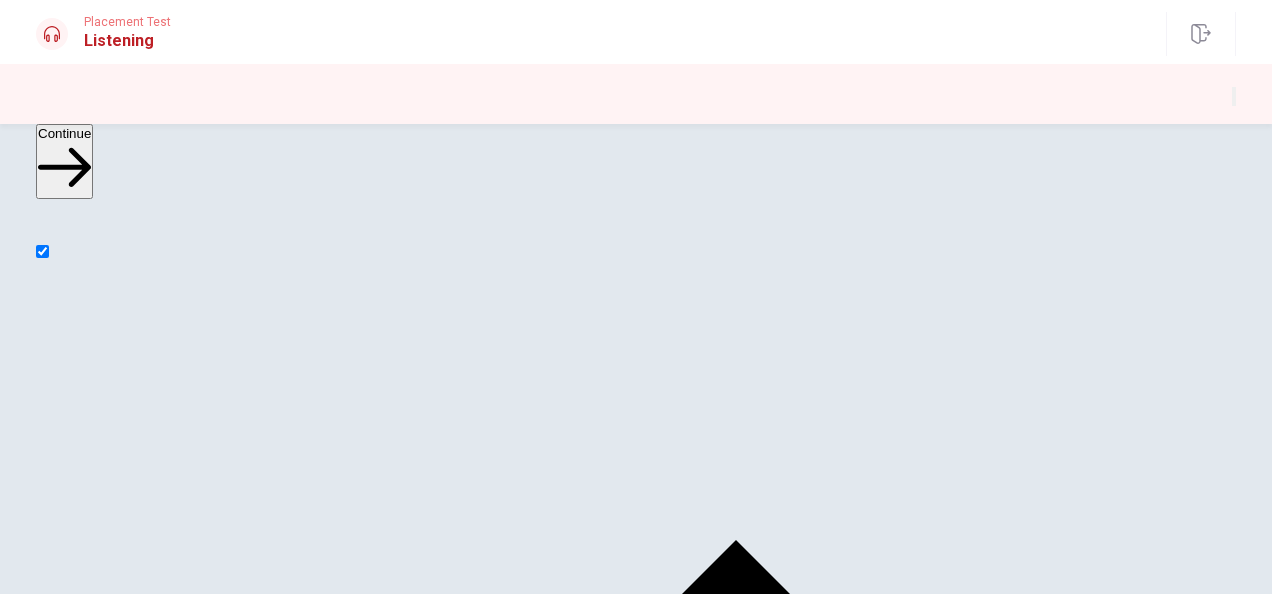 scroll, scrollTop: 112, scrollLeft: 0, axis: vertical 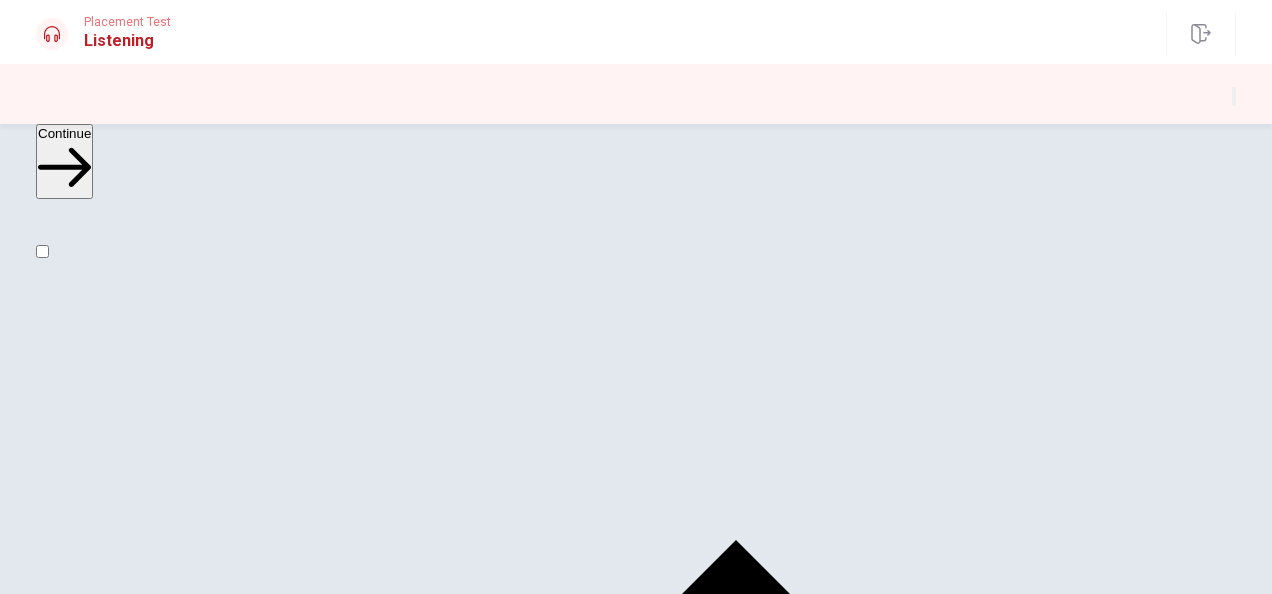 checkbox on "false" 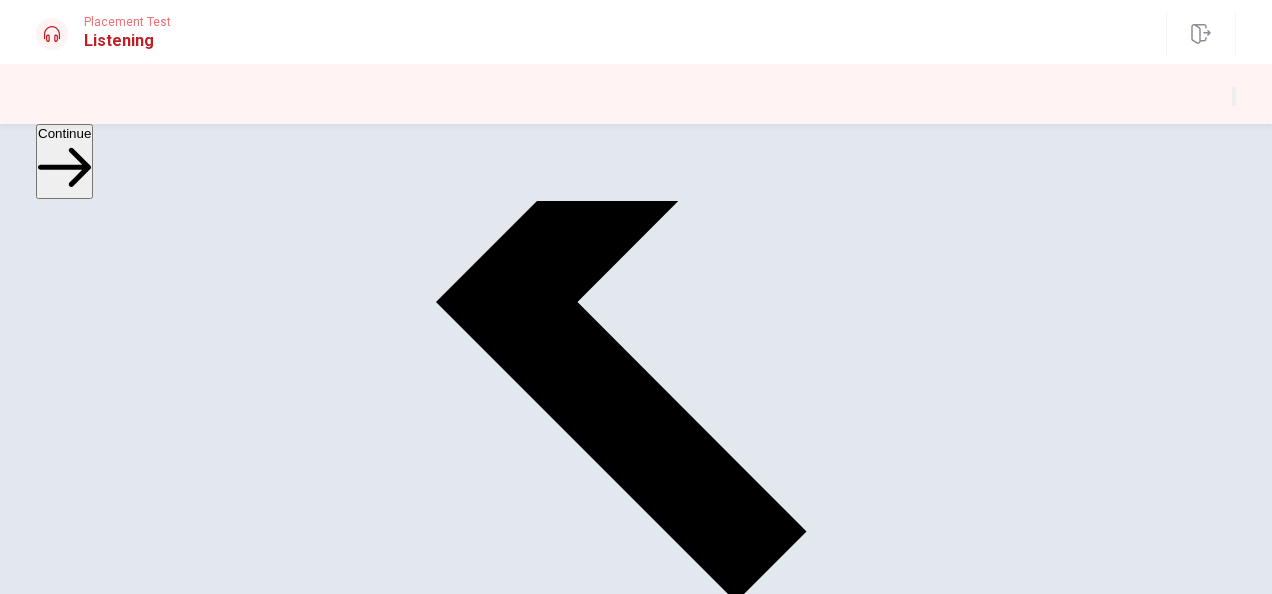 scroll, scrollTop: 138, scrollLeft: 0, axis: vertical 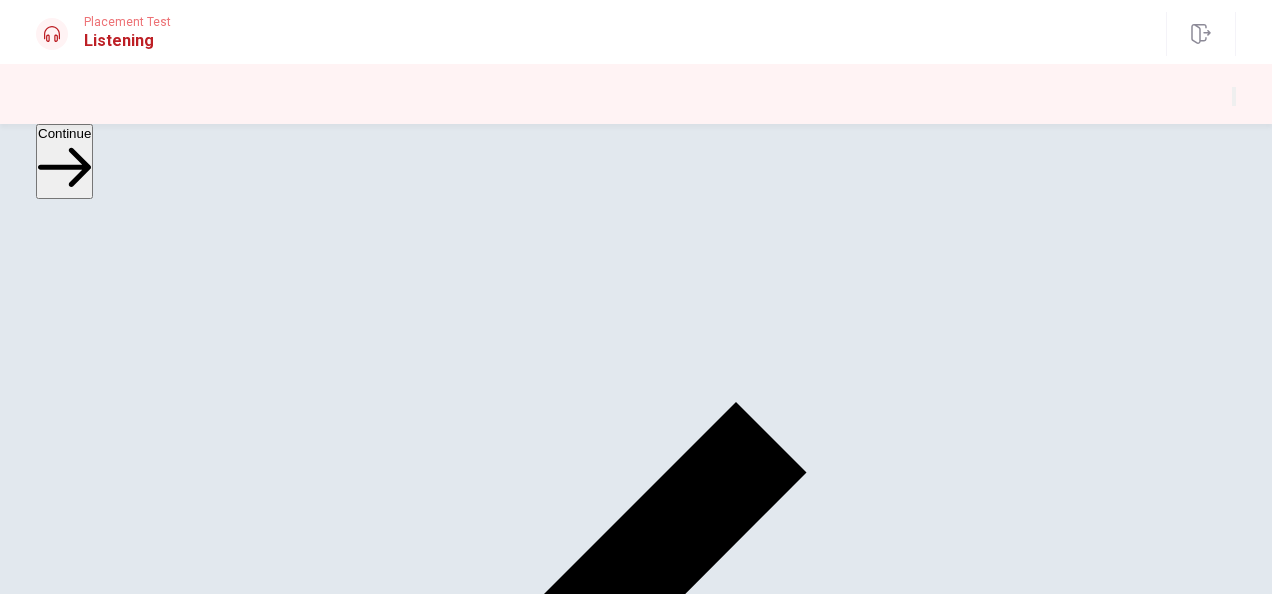 click on "Continue" at bounding box center [64, 161] 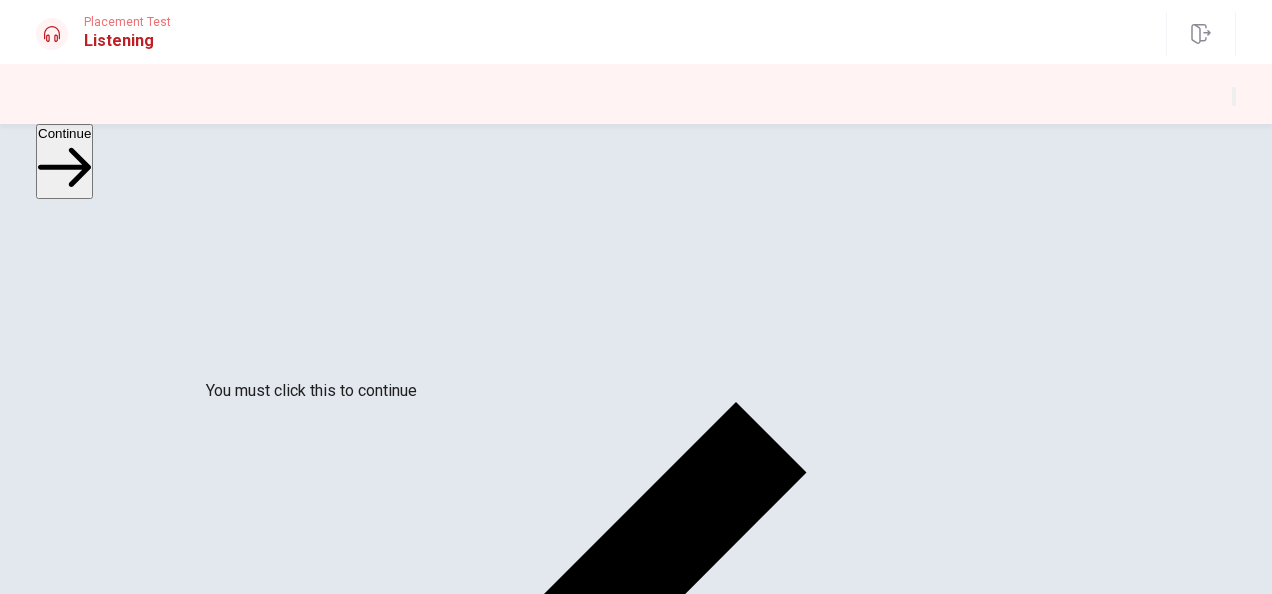 scroll, scrollTop: 152, scrollLeft: 0, axis: vertical 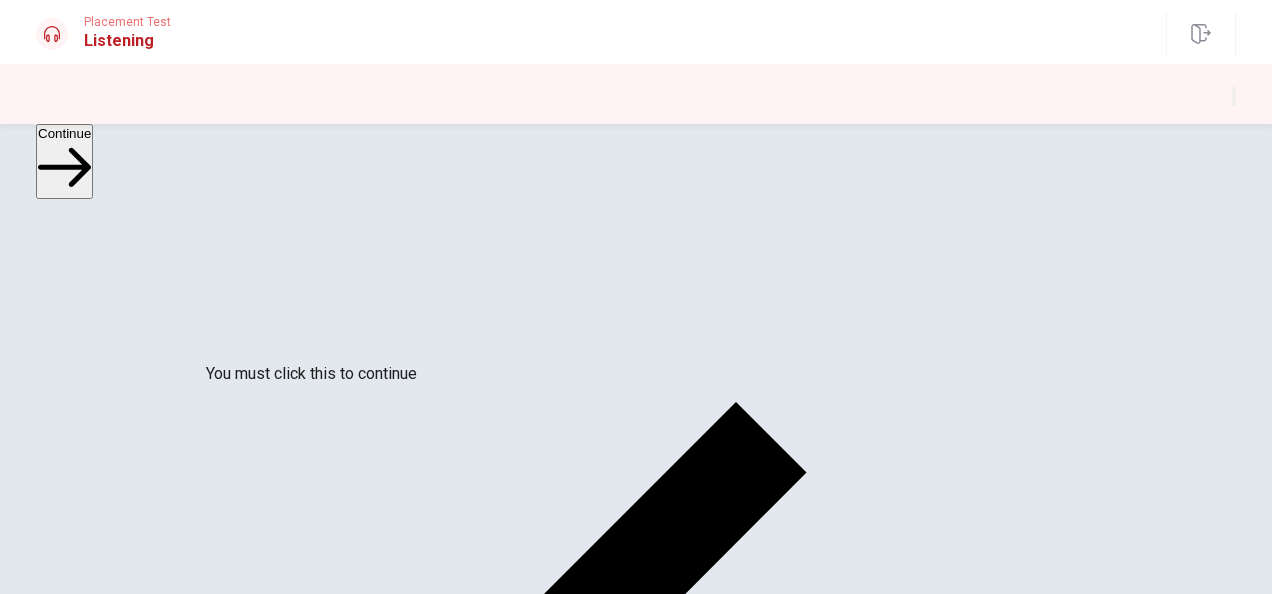 click at bounding box center (6, 2028) 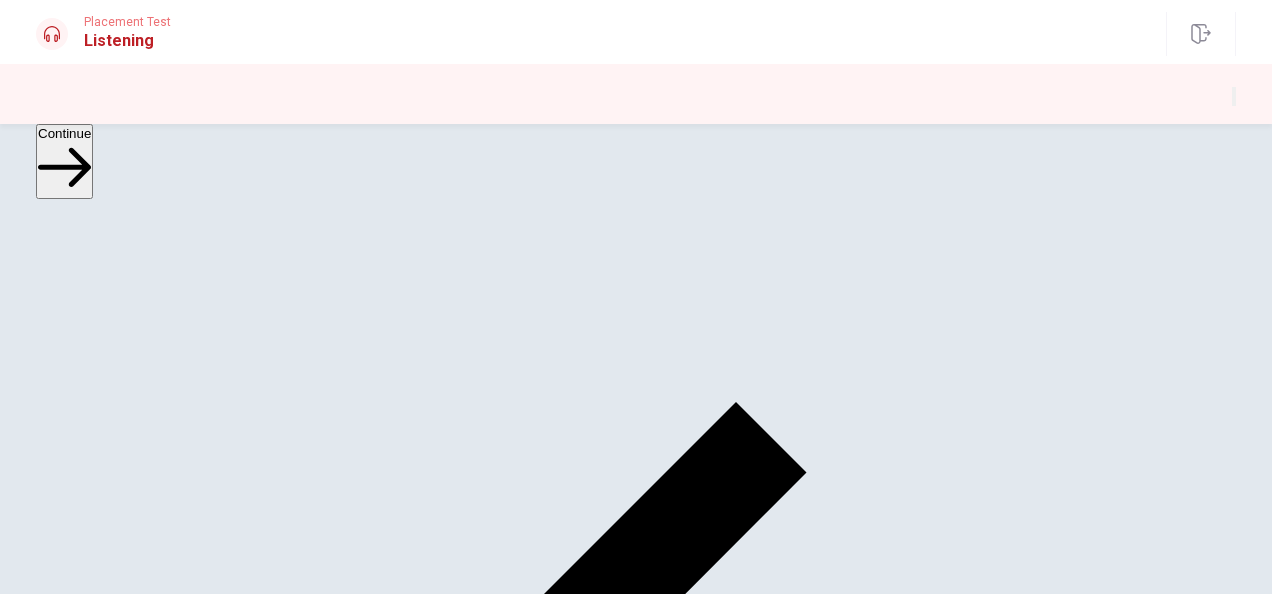 click on "Continue" at bounding box center [76, 2078] 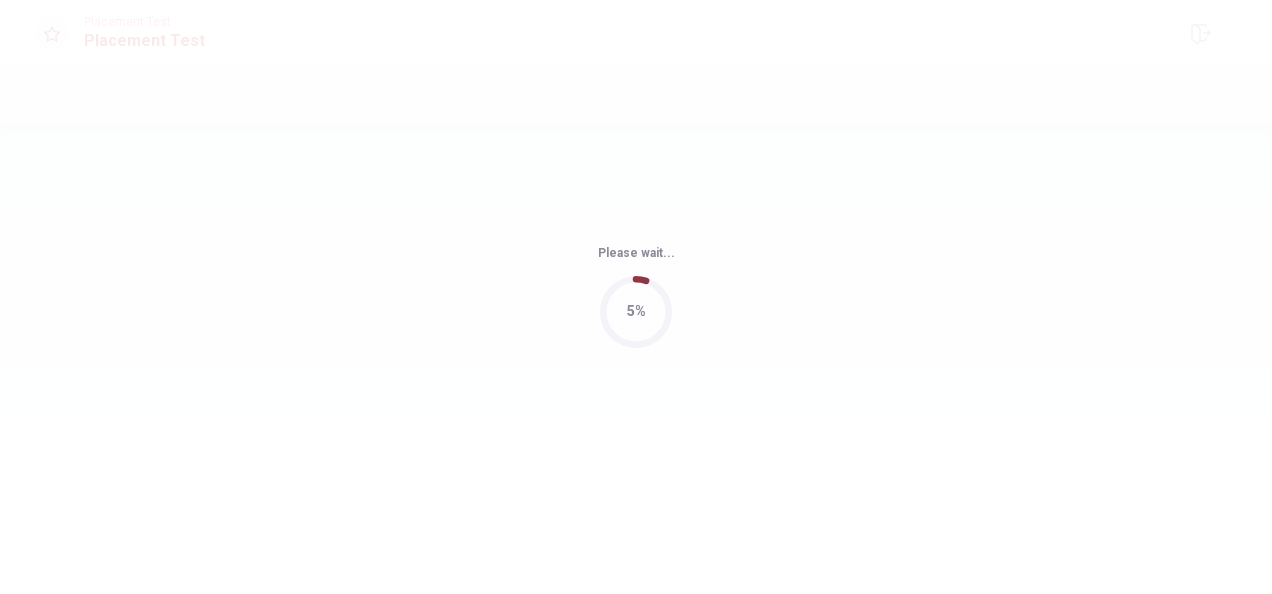 scroll, scrollTop: 0, scrollLeft: 0, axis: both 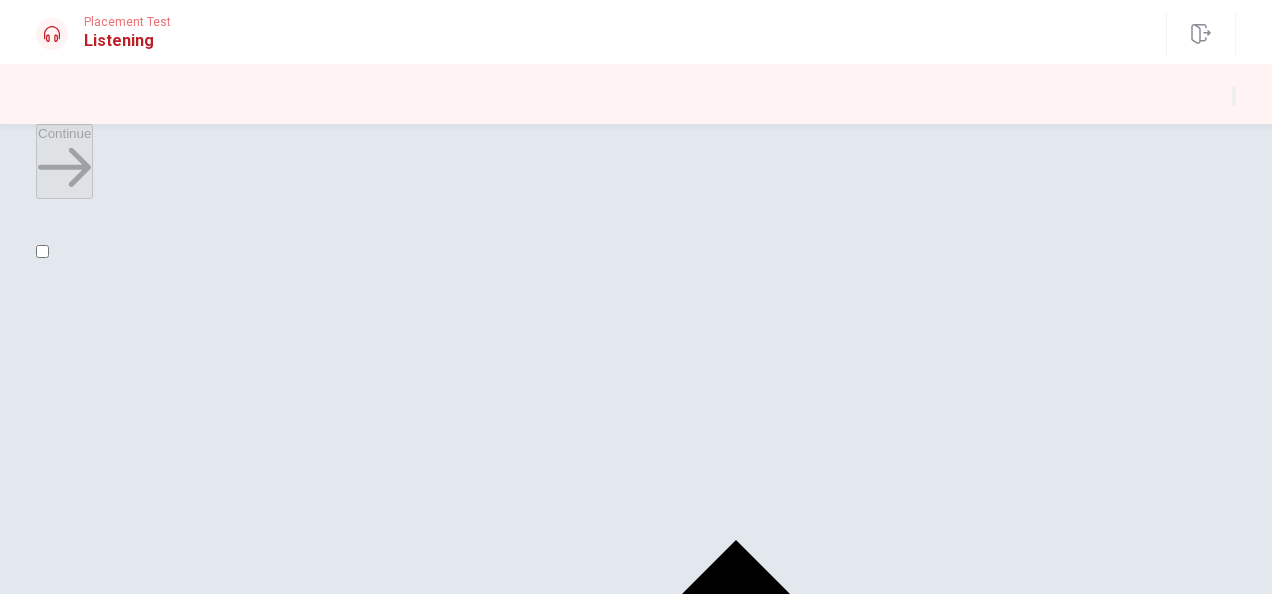 click at bounding box center (42, 251) 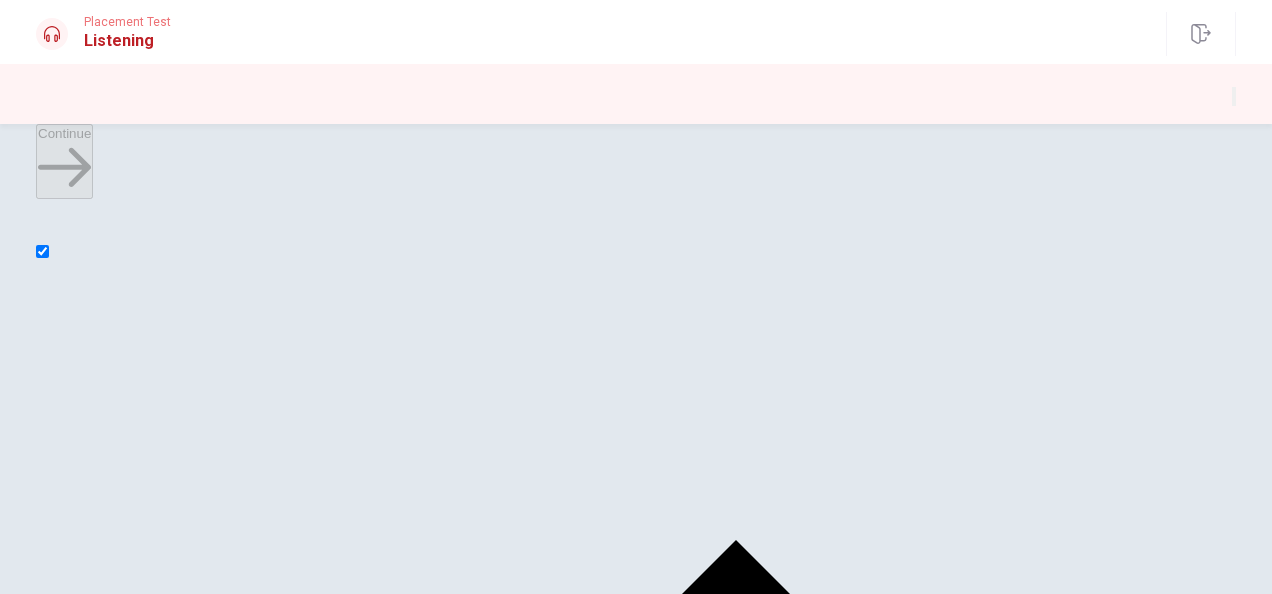 scroll, scrollTop: 0, scrollLeft: 0, axis: both 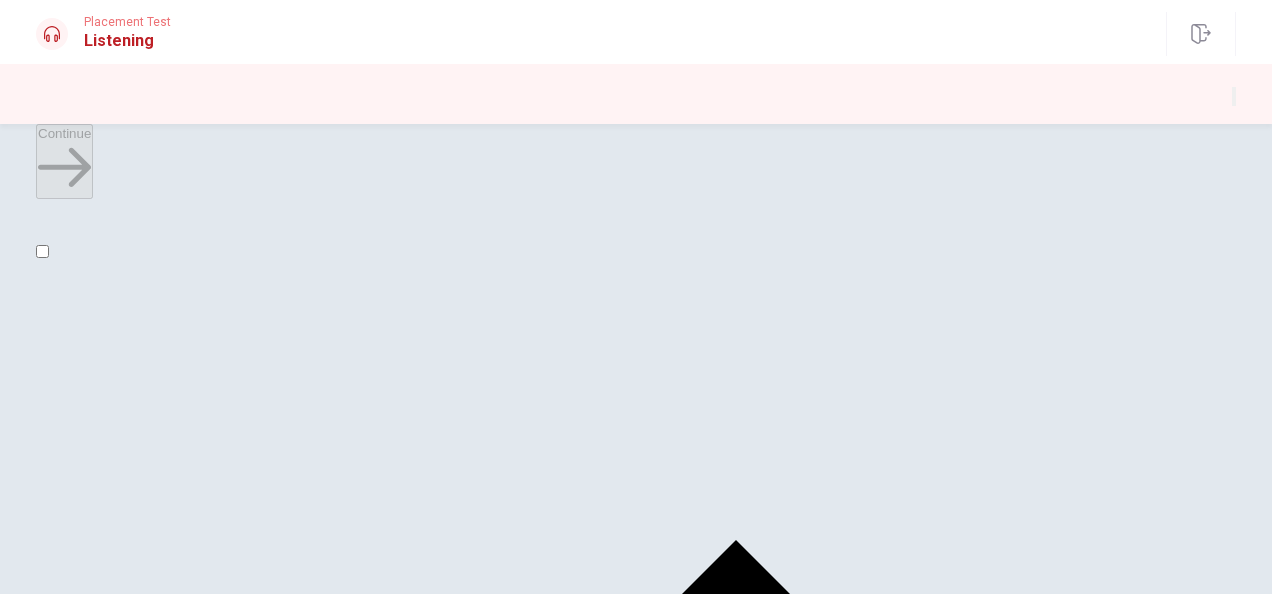 checkbox on "false" 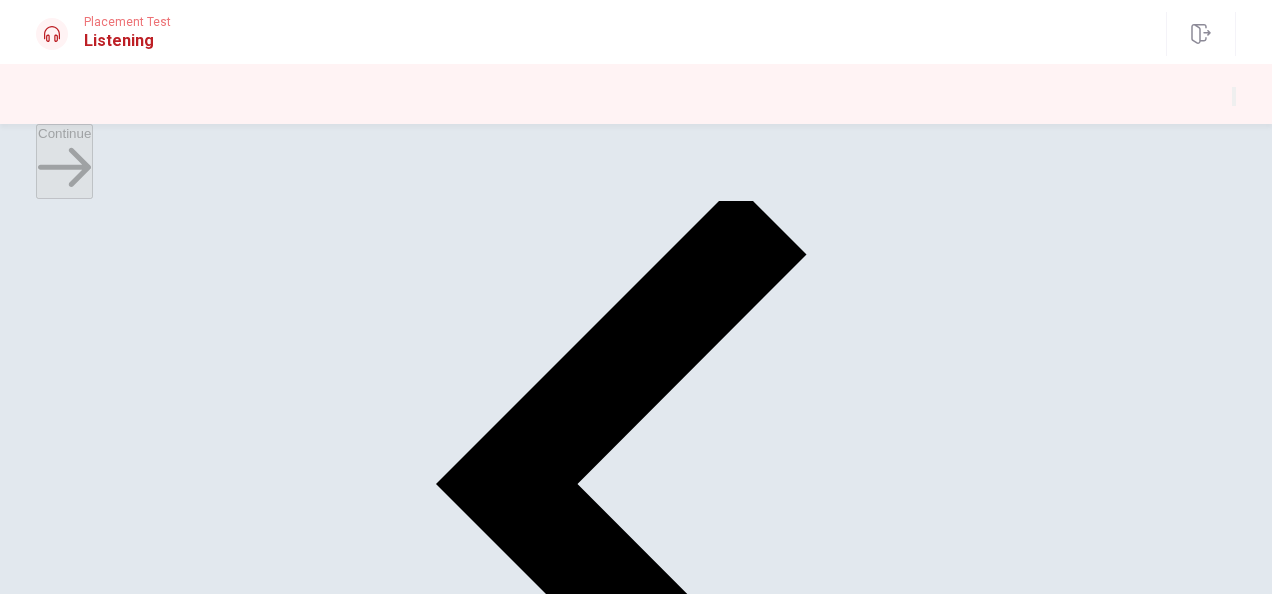 scroll, scrollTop: 400, scrollLeft: 0, axis: vertical 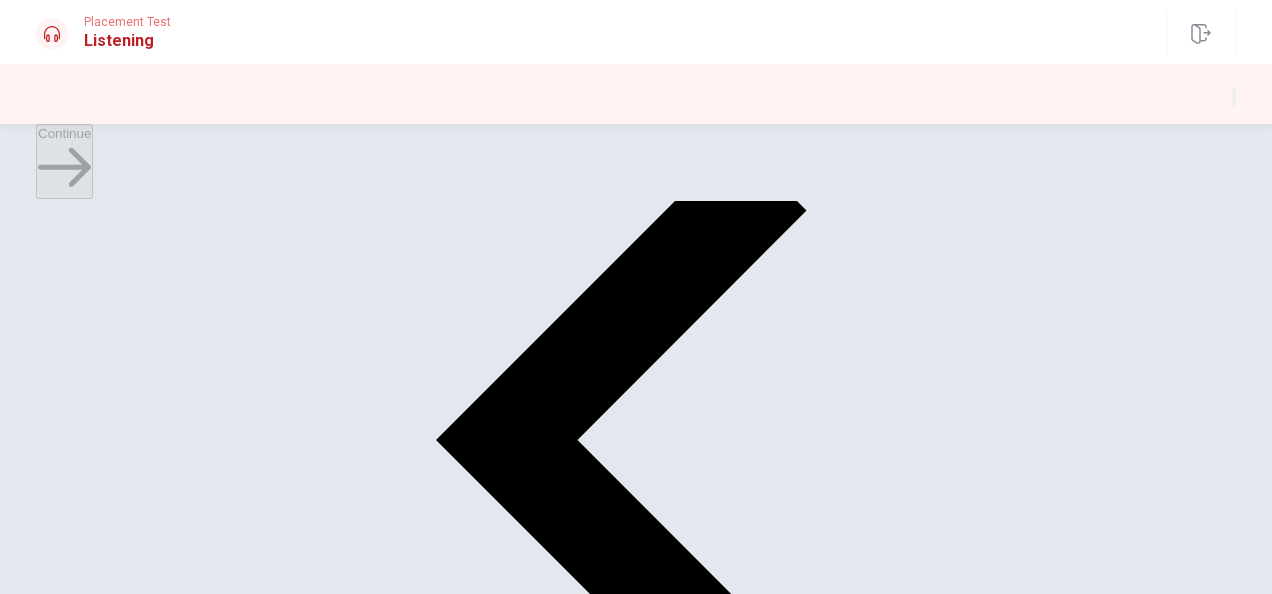 click on "D" at bounding box center [71, 2355] 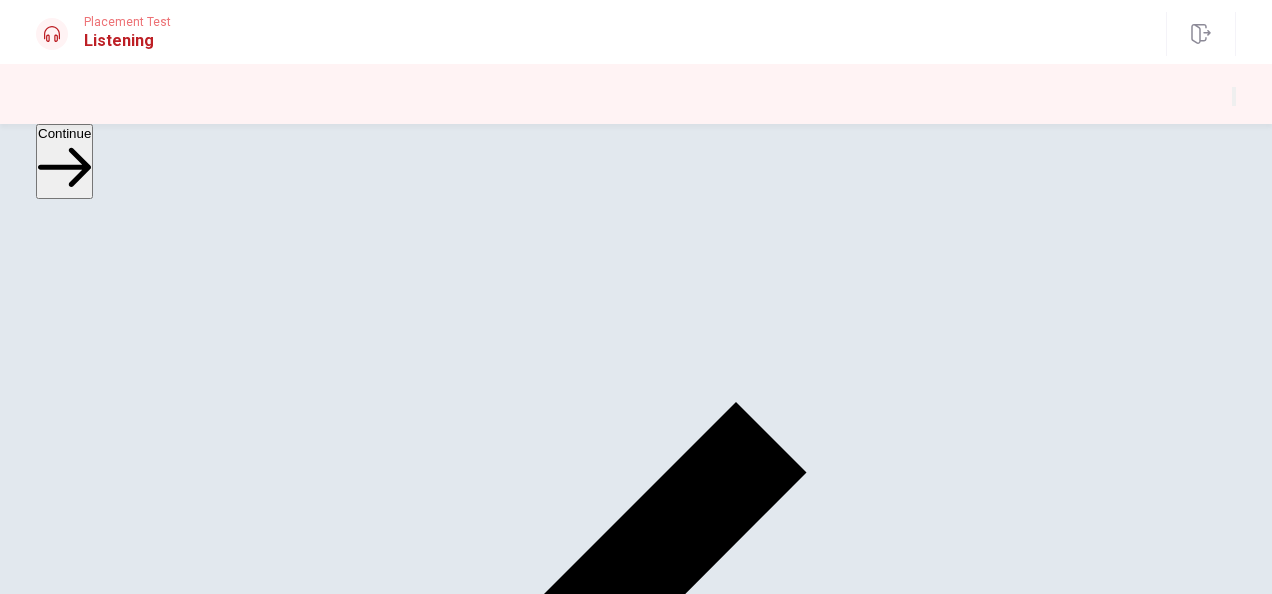 scroll, scrollTop: 0, scrollLeft: 0, axis: both 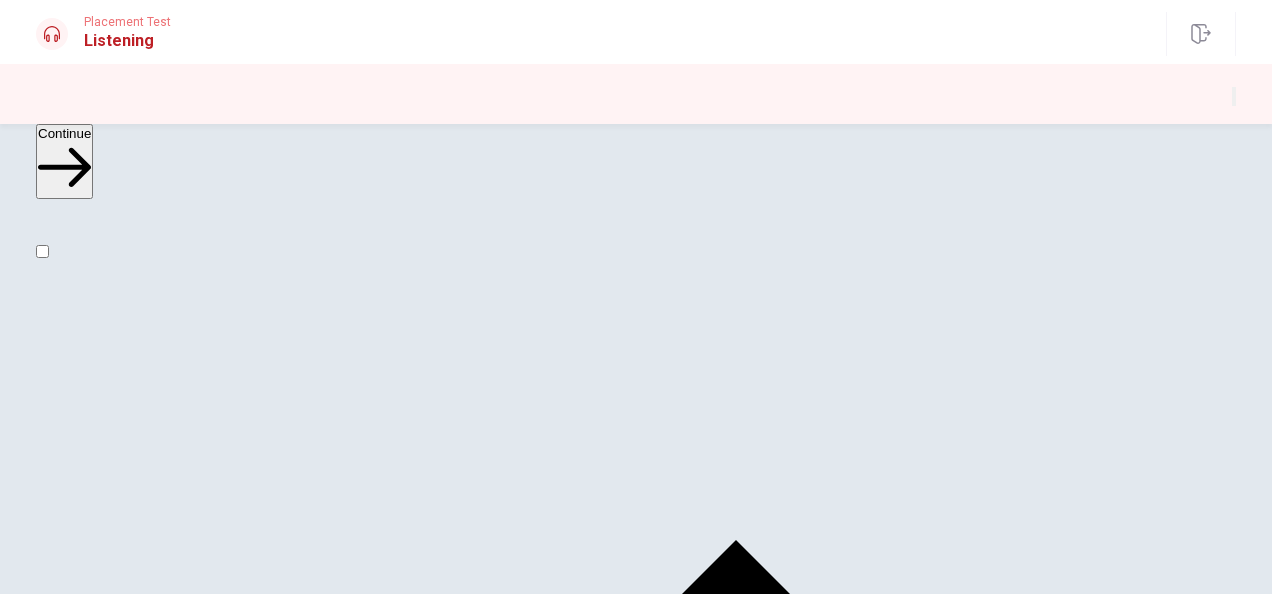 click on "Continue" at bounding box center [64, 161] 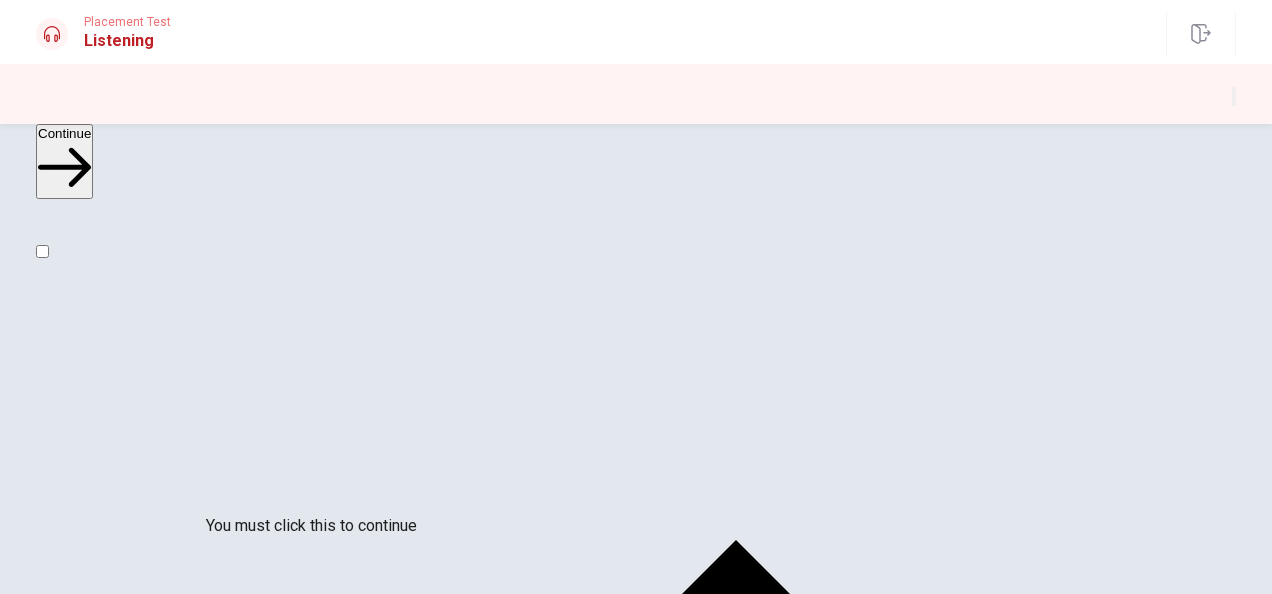 click on "I confirm that I want to end this section and cannot return." at bounding box center [636, 2042] 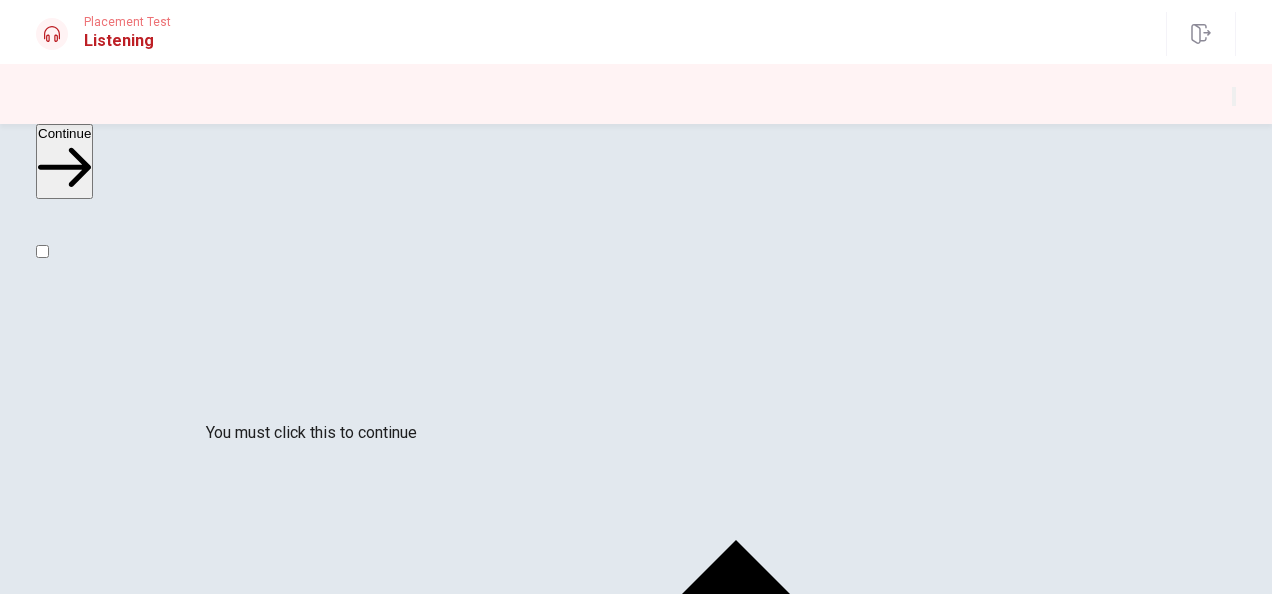 scroll, scrollTop: 152, scrollLeft: 0, axis: vertical 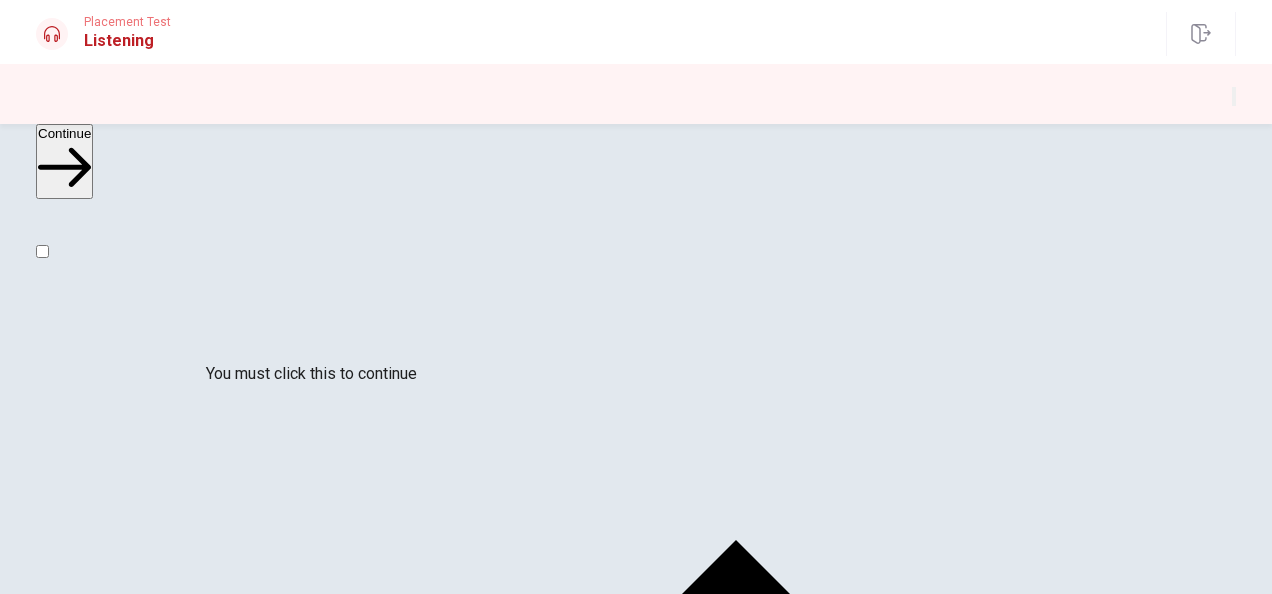 click at bounding box center (6, 2028) 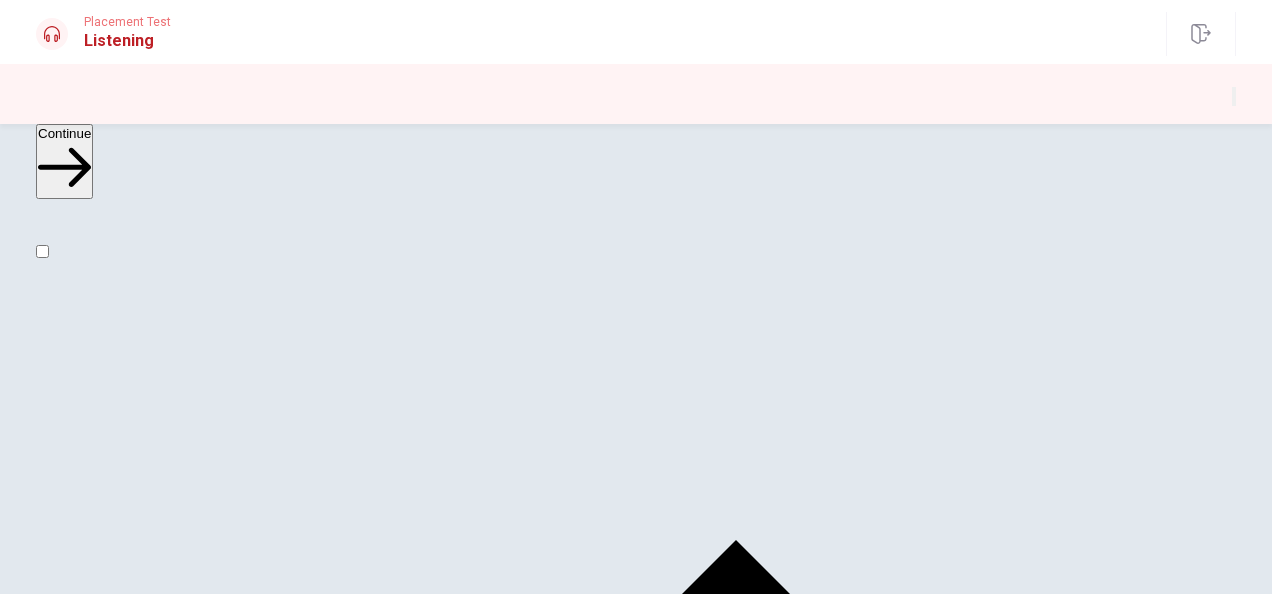 click on "Continue" at bounding box center [76, 2078] 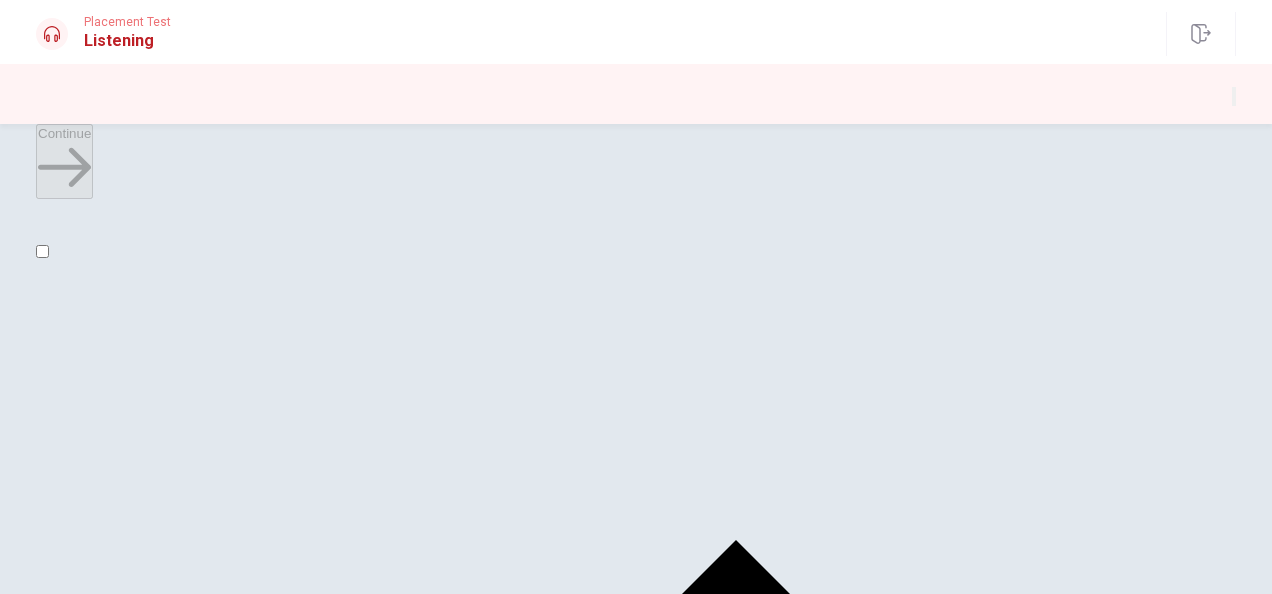 scroll, scrollTop: 1606, scrollLeft: 0, axis: vertical 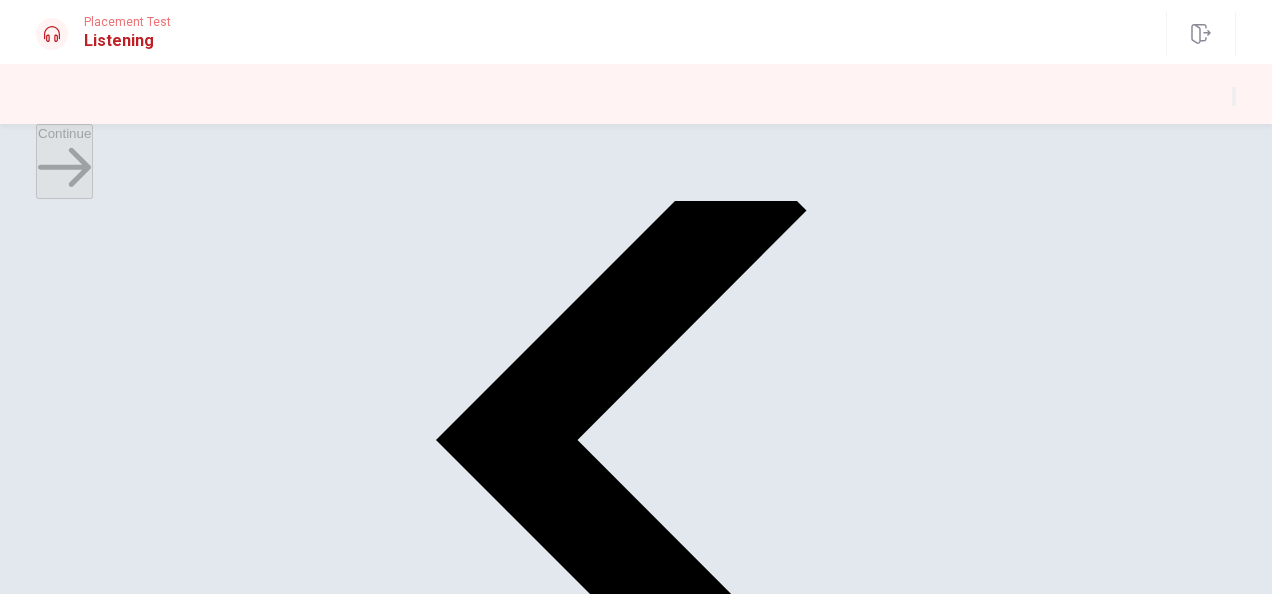 click on "C" at bounding box center (116, 2355) 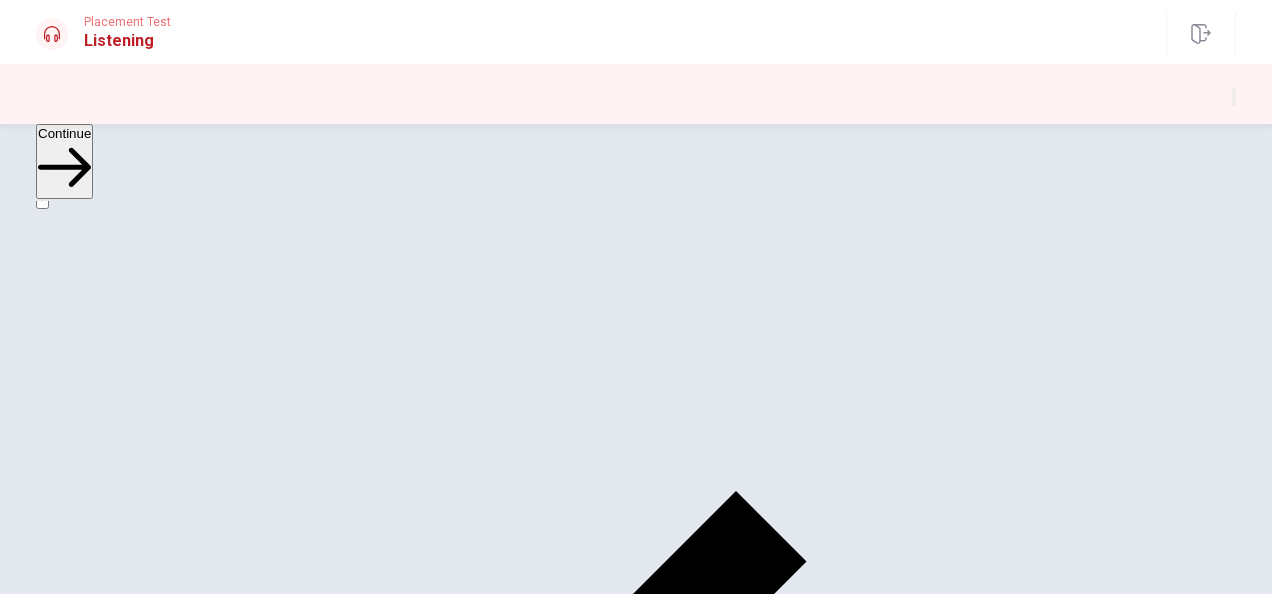 scroll, scrollTop: 0, scrollLeft: 0, axis: both 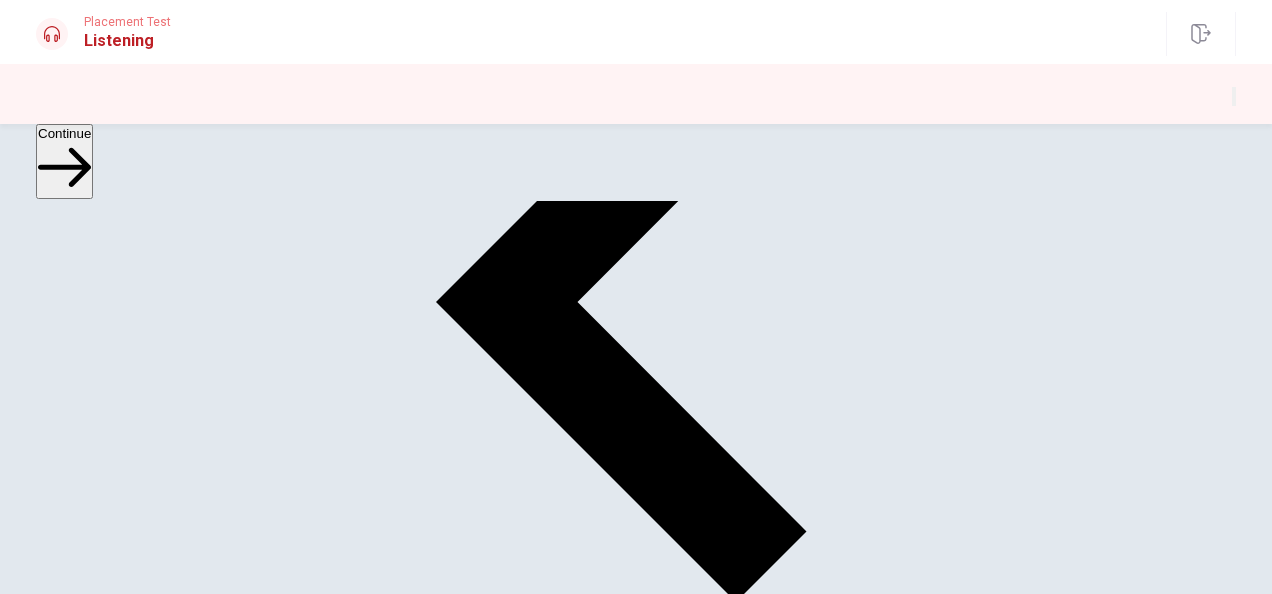 click on "Continue" at bounding box center [64, 161] 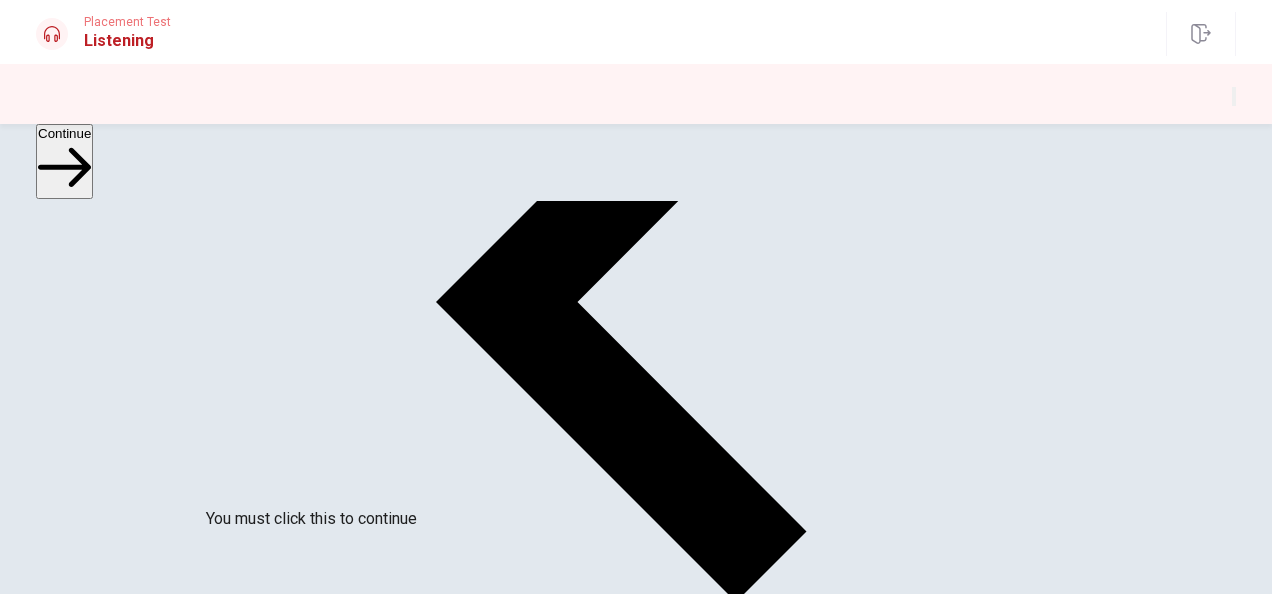 scroll, scrollTop: 152, scrollLeft: 0, axis: vertical 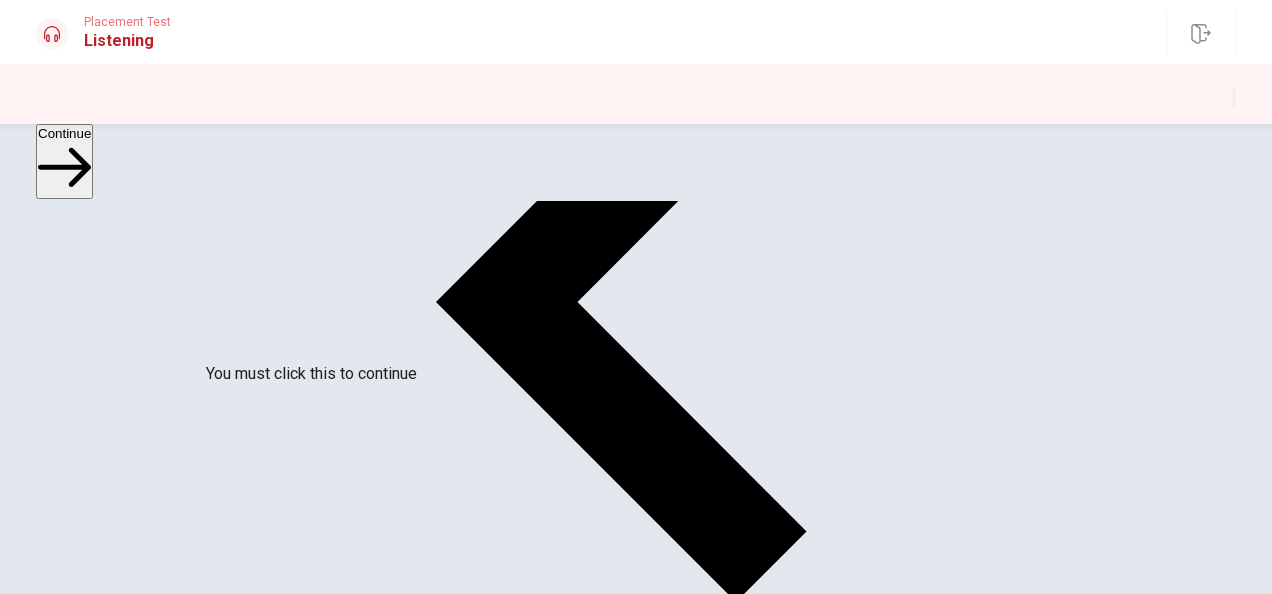 click at bounding box center (6, 2028) 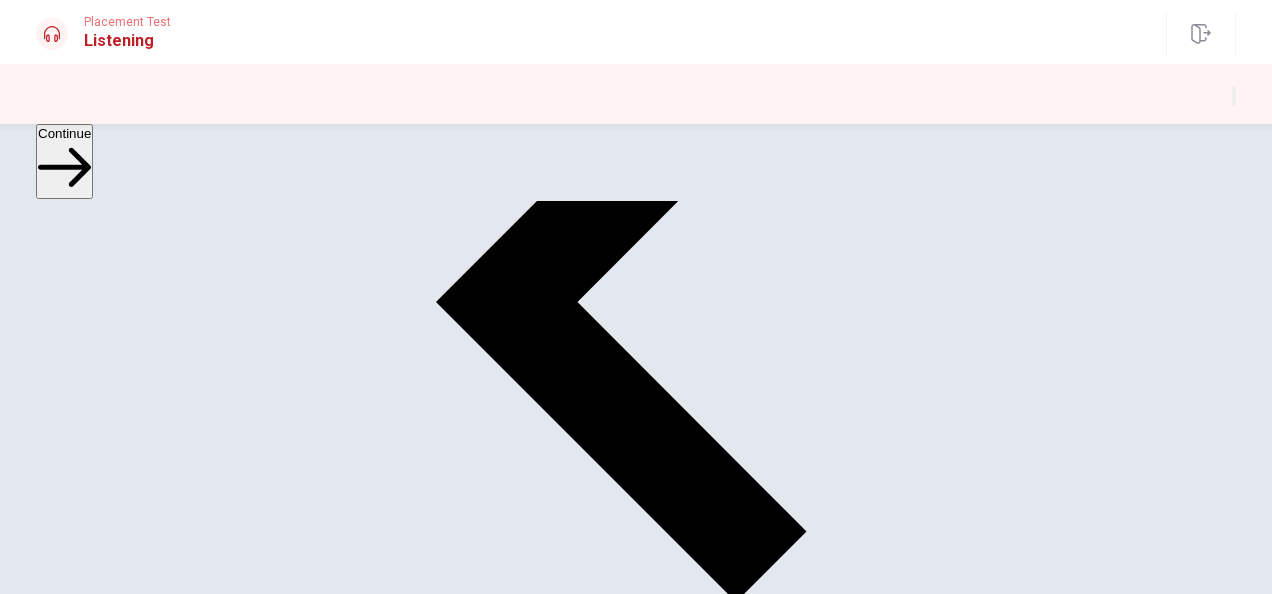 click on "Continue" at bounding box center (76, 2078) 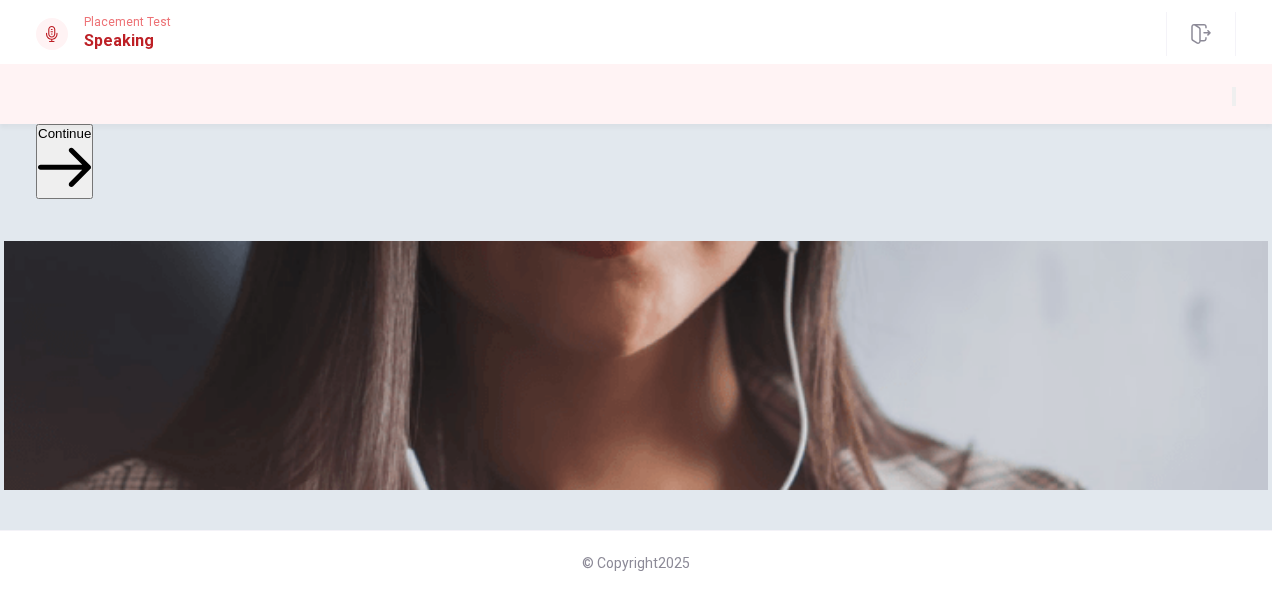 scroll, scrollTop: 0, scrollLeft: 0, axis: both 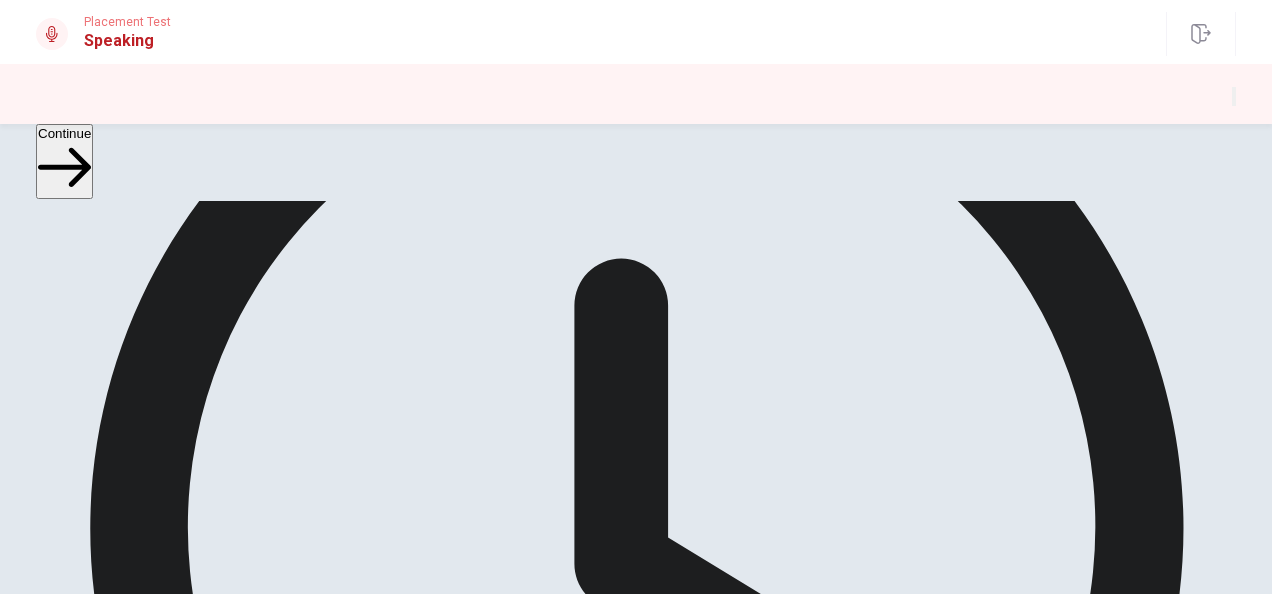 click at bounding box center (636, 1709) 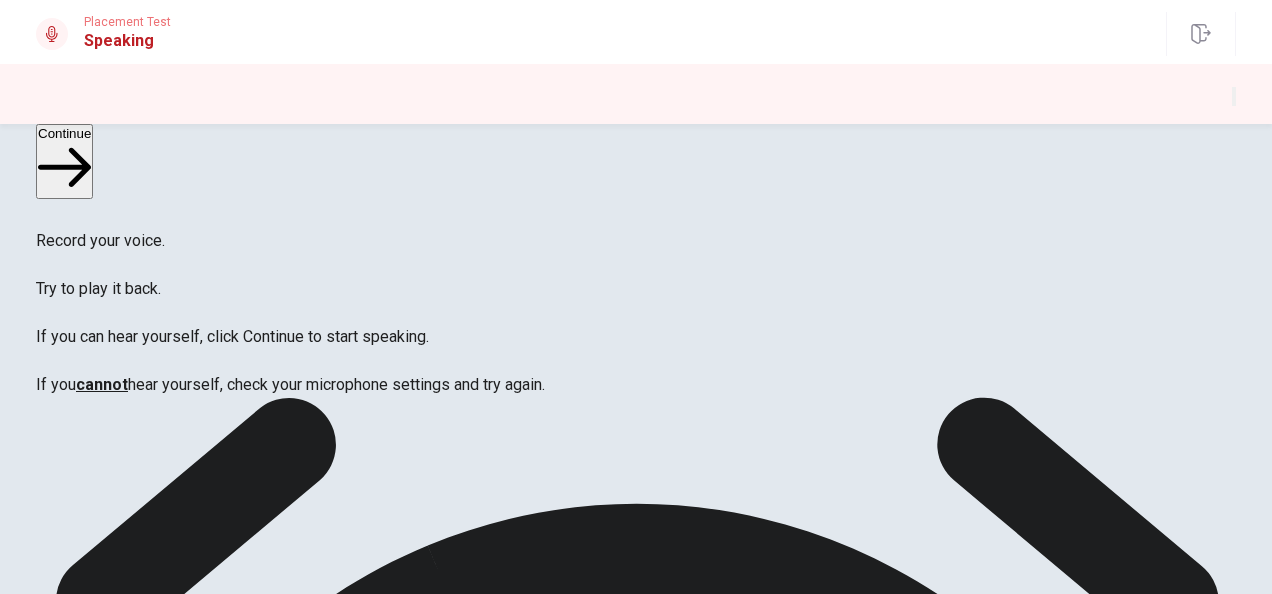 scroll, scrollTop: 0, scrollLeft: 0, axis: both 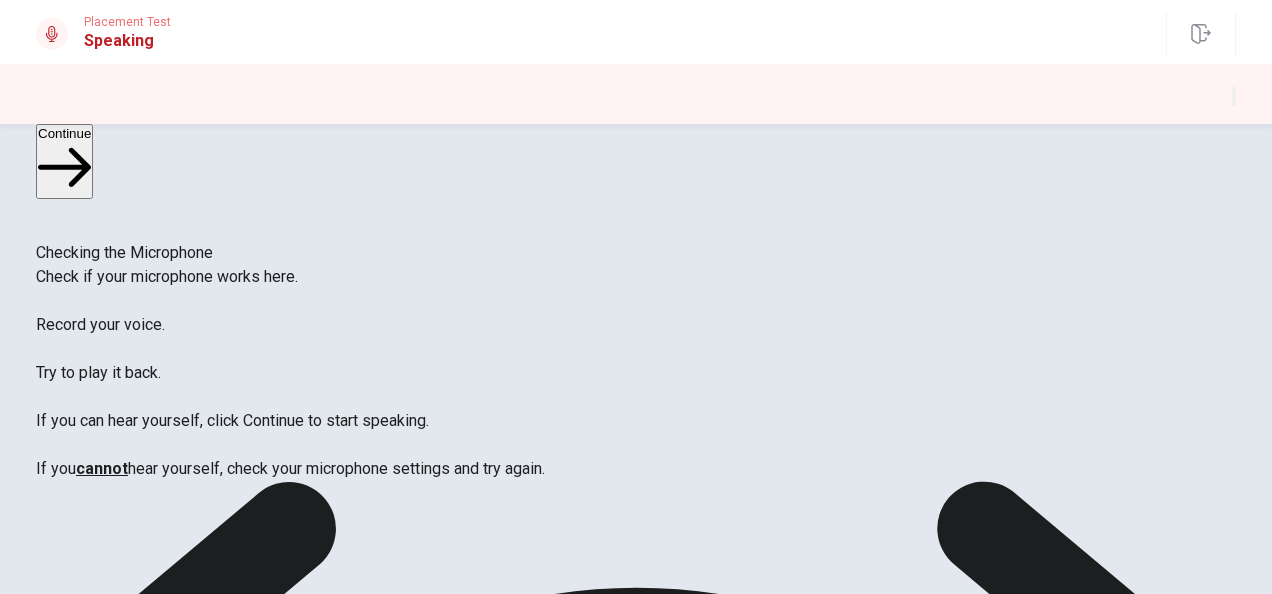 click on "Continue" at bounding box center (64, 161) 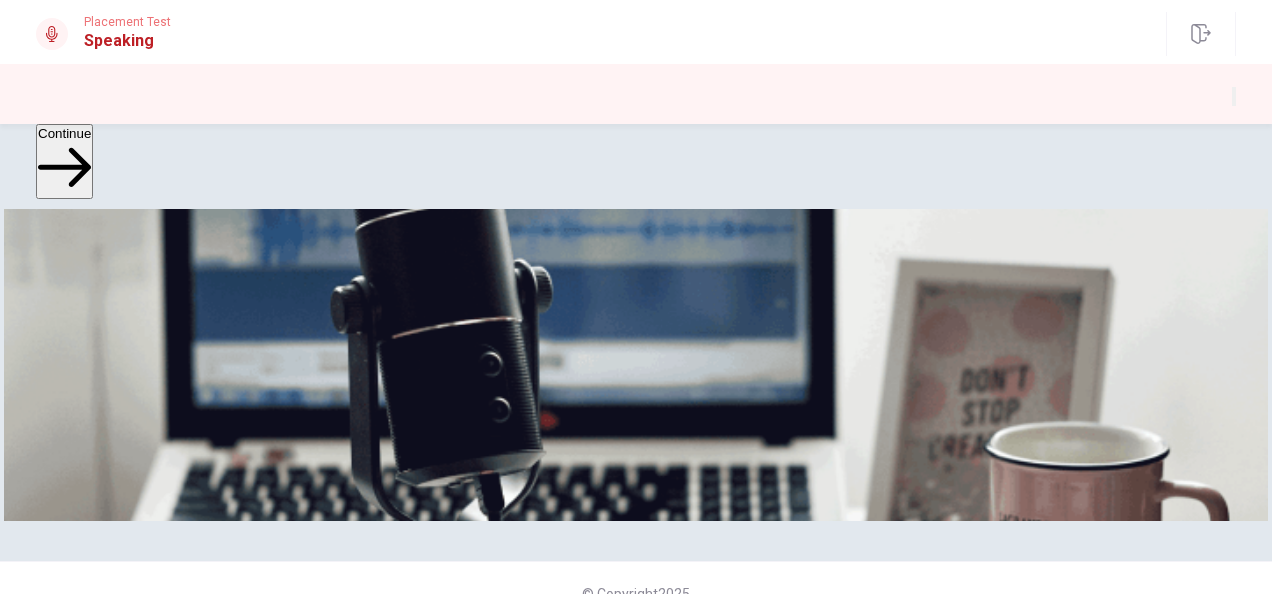 scroll, scrollTop: 0, scrollLeft: 0, axis: both 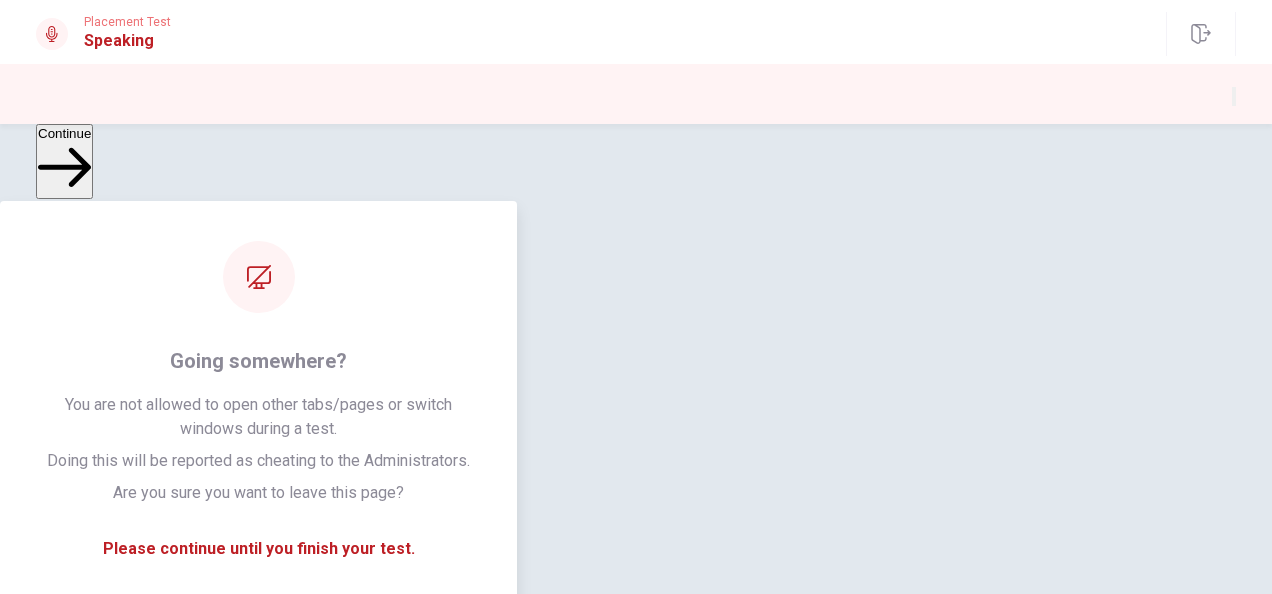click on "Continue" at bounding box center [64, 161] 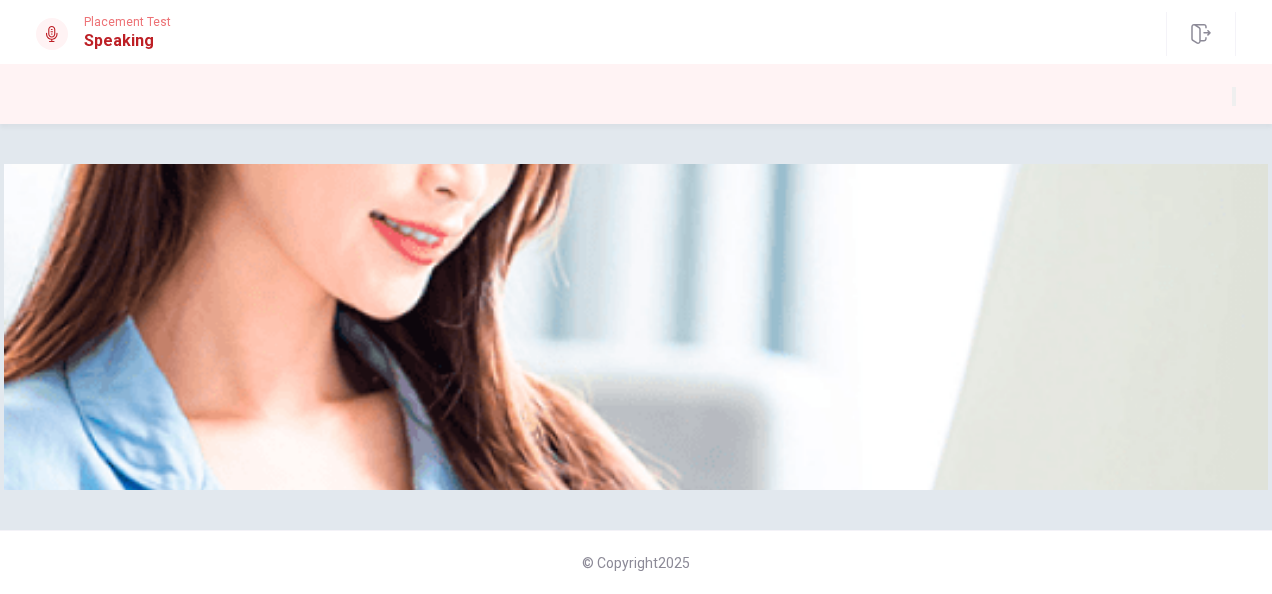 scroll, scrollTop: 103, scrollLeft: 0, axis: vertical 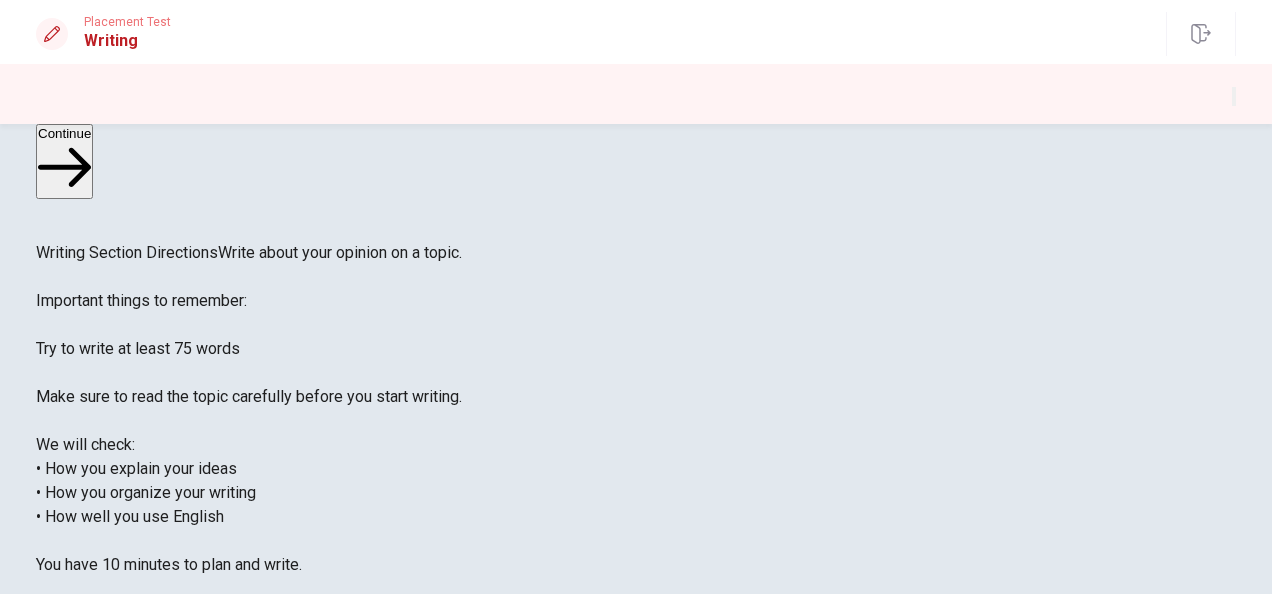 click on "Continue" at bounding box center (64, 161) 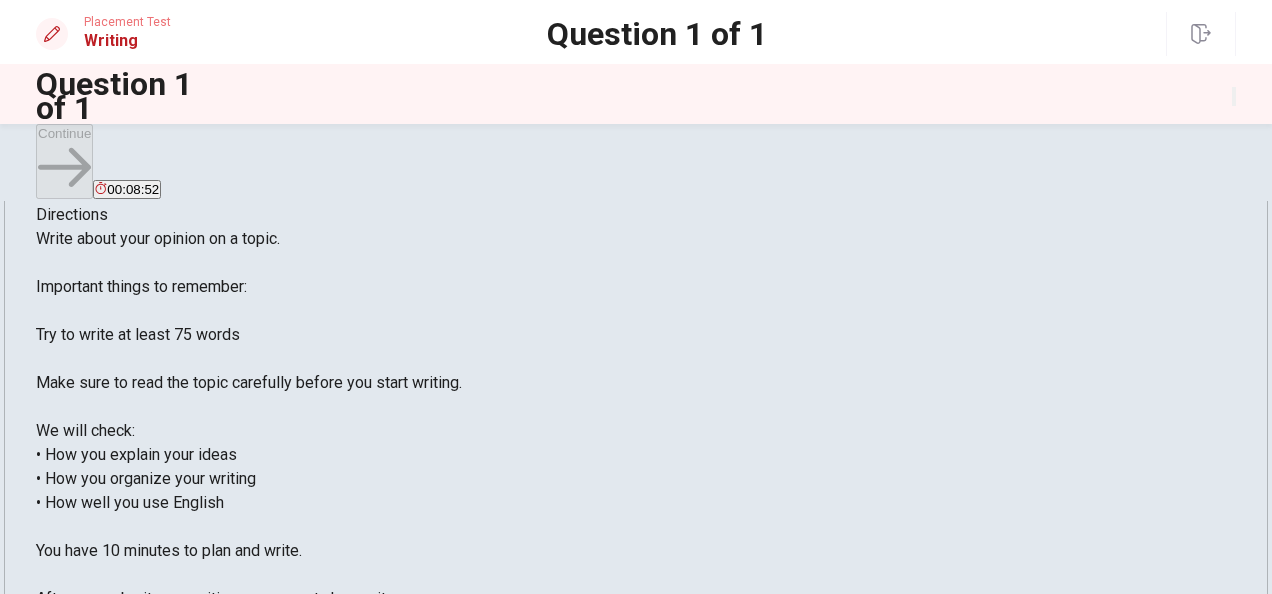 scroll, scrollTop: 0, scrollLeft: 0, axis: both 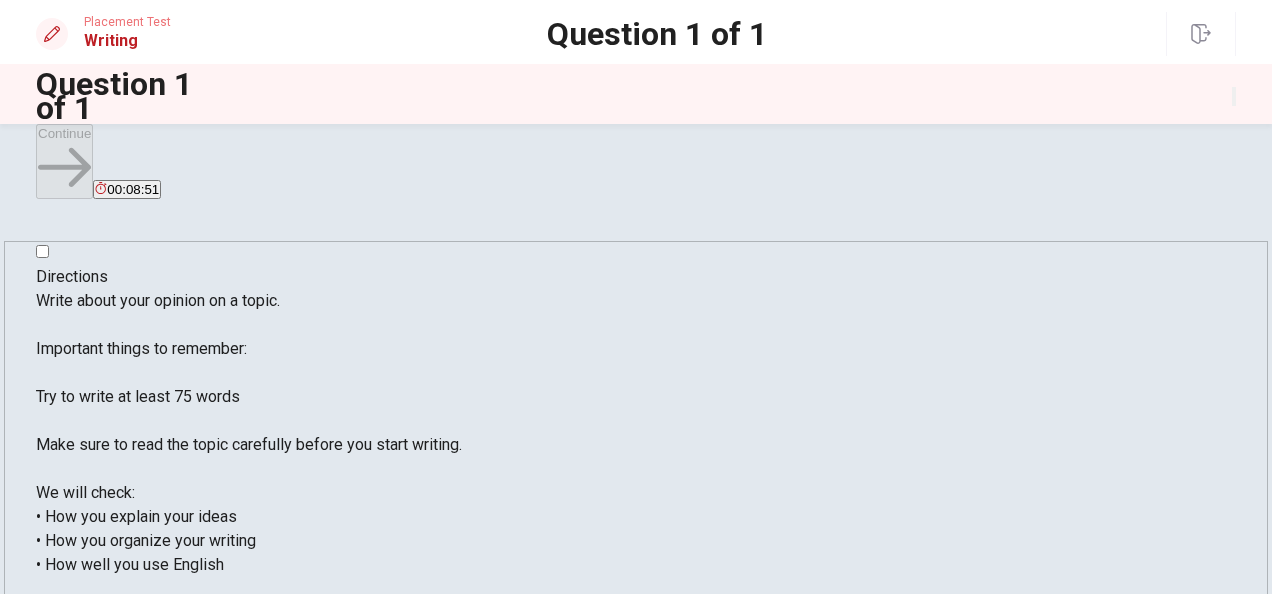 click at bounding box center (107, 1026) 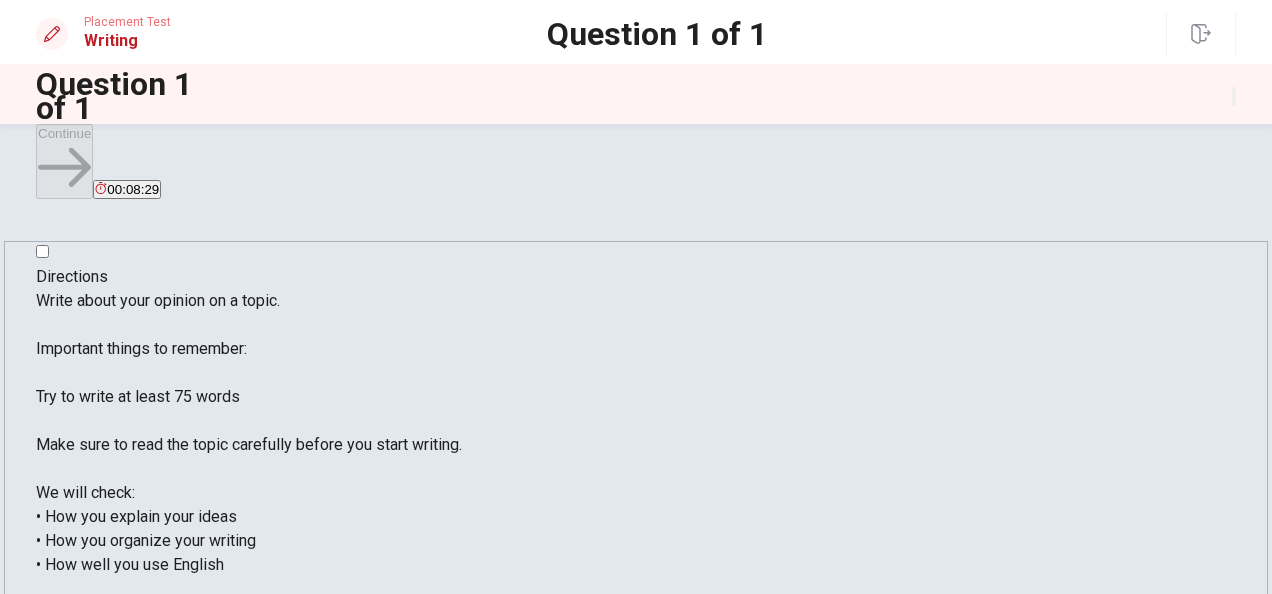 click on "Why study in ano" at bounding box center [107, 1026] 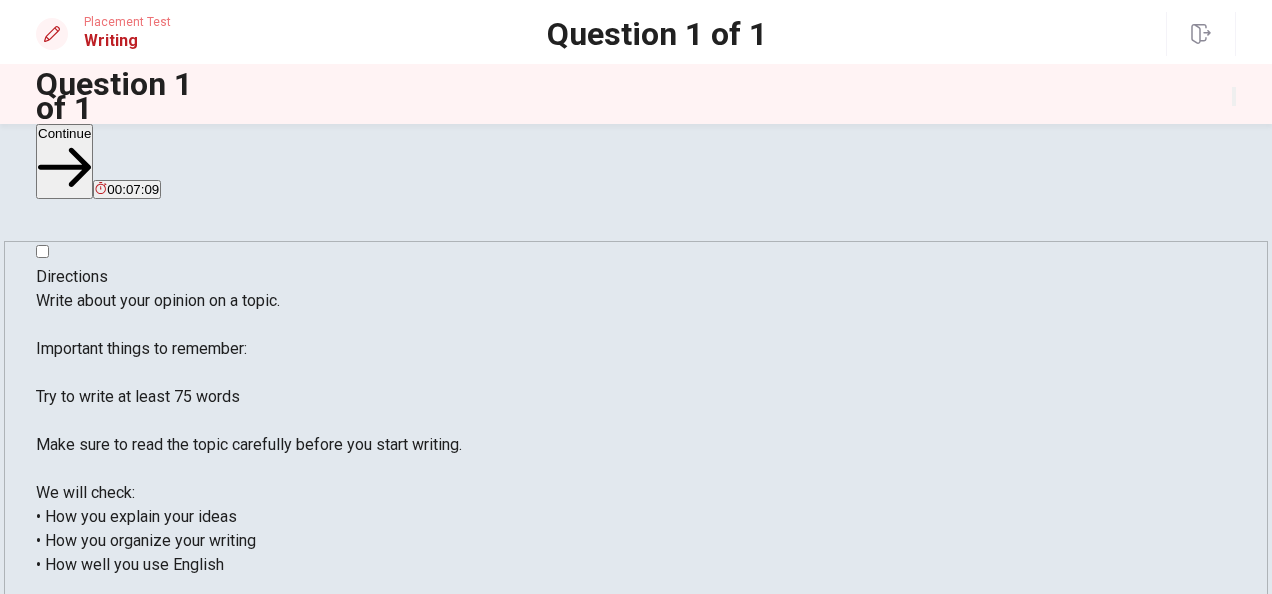 click on "Why study in another country?
Studying abroad has m" at bounding box center (107, 1026) 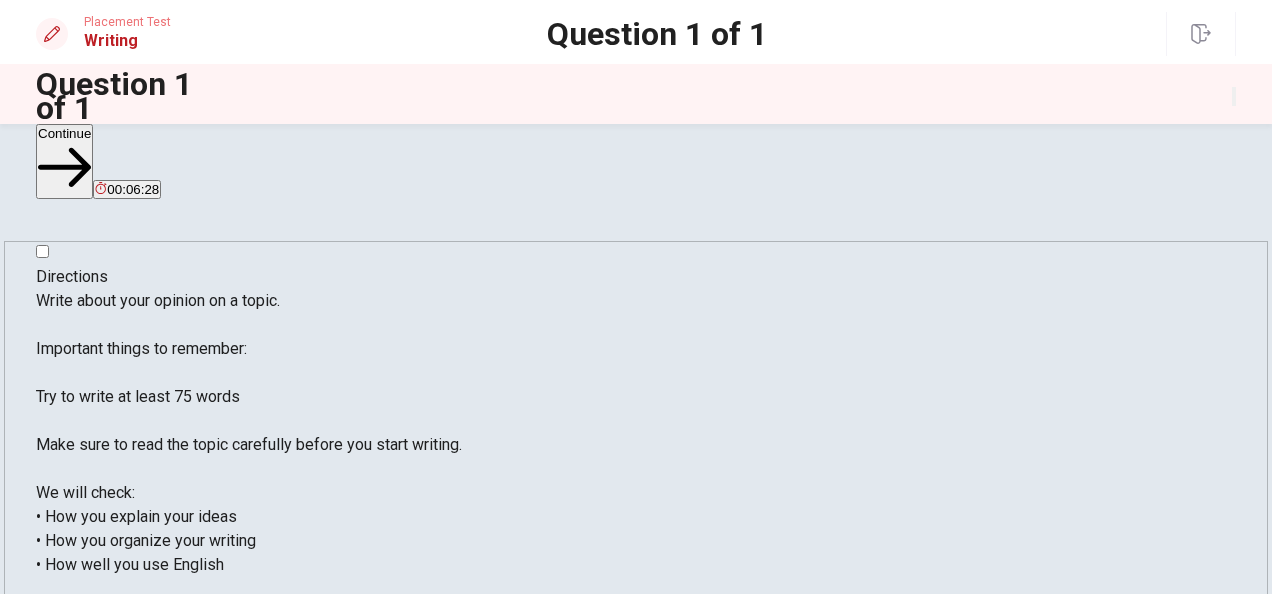 click on "Why study in another country?
Studying abroad has numerous benefits, it npy" at bounding box center (107, 1026) 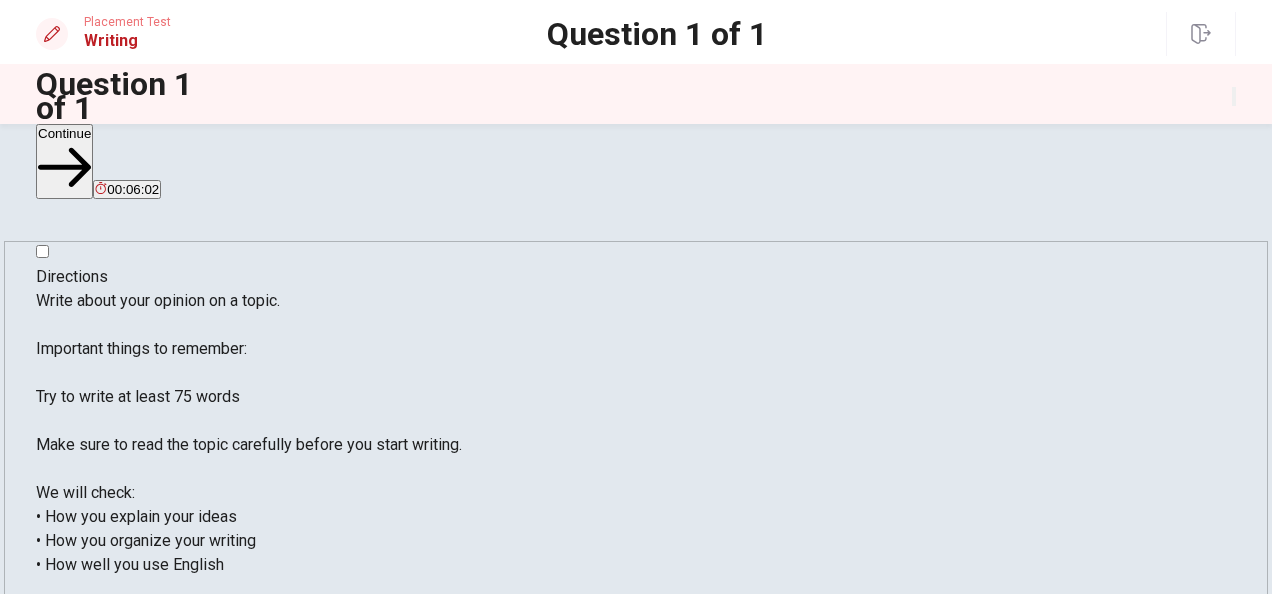 click on "Why study in another country?
Studying abroad has numerous benefits, it not only provide educational benefits bust" at bounding box center (107, 1026) 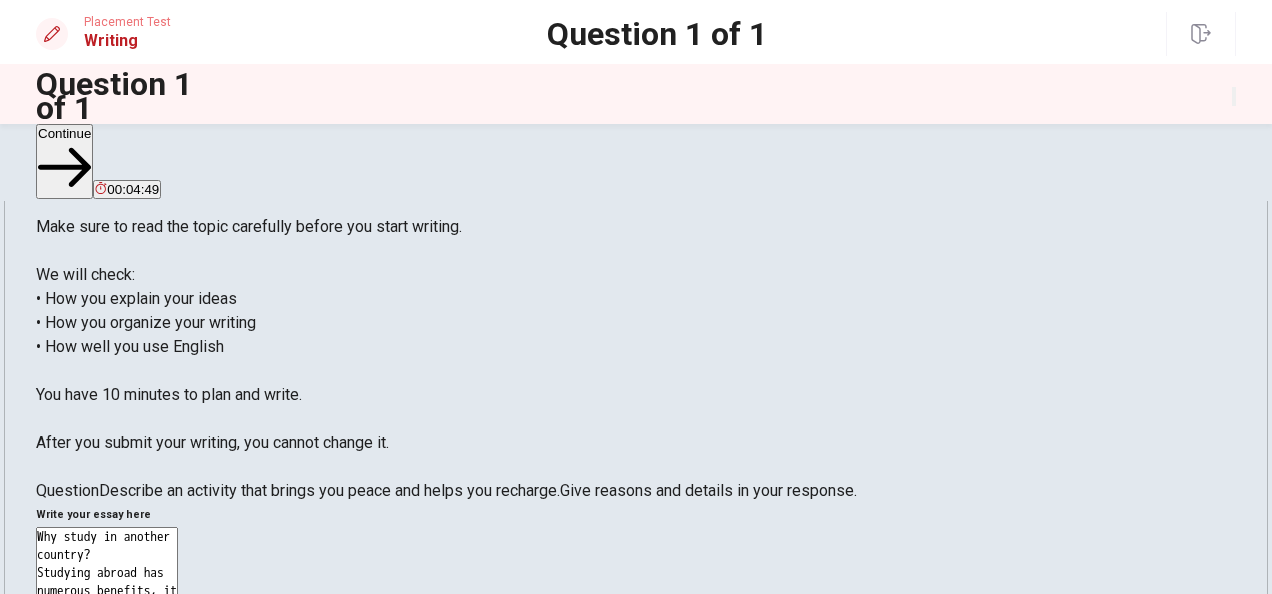 scroll, scrollTop: 0, scrollLeft: 0, axis: both 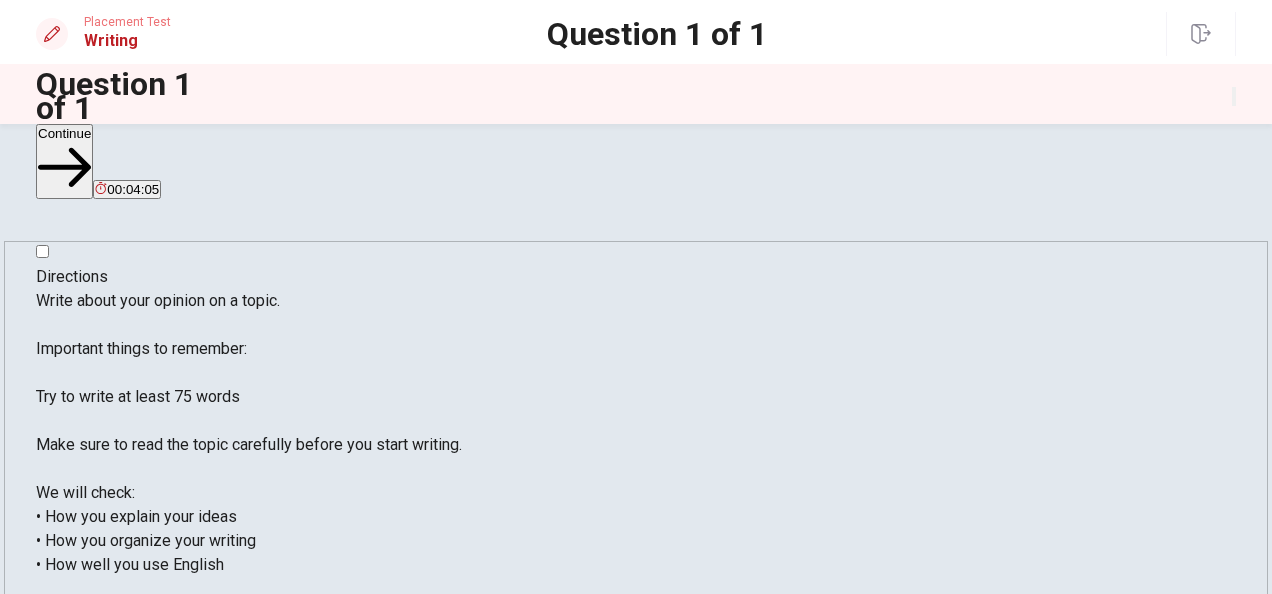click on "Why study in another country?
Studying abroad has numerous benefits, it not only provide educational benefits but as well offers helpul abilities, gives the capacity to live alone and make relationships.For example a person who is shy, the course can" at bounding box center [107, 1026] 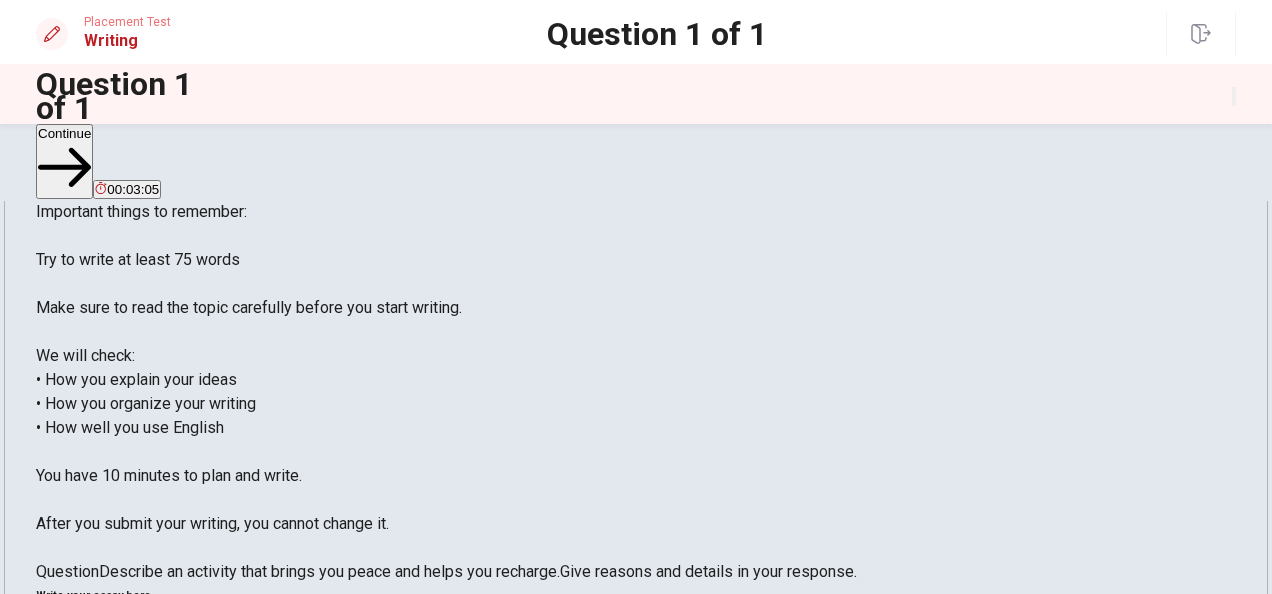 scroll, scrollTop: 0, scrollLeft: 0, axis: both 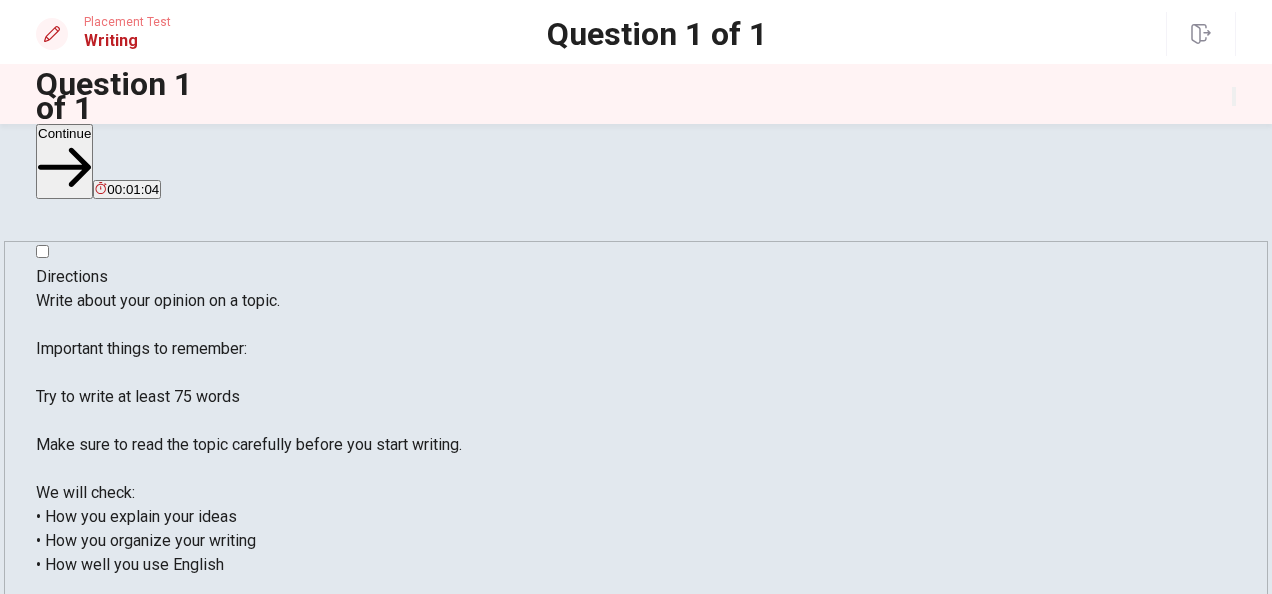 click on "Why study in another country?
Studying abroad has numerous benefits, it not only provide educational benefits but as well offers helpul abilities, gives the capacity to live alone and make relationships.For example a person who is shy, the course can help you to interact, to know other cultures, speak more.
otherwise to live alone while you are studying helps you to be independent and adapt in an attempt to succeed. We all kwown it is a constantly" at bounding box center [107, 1026] 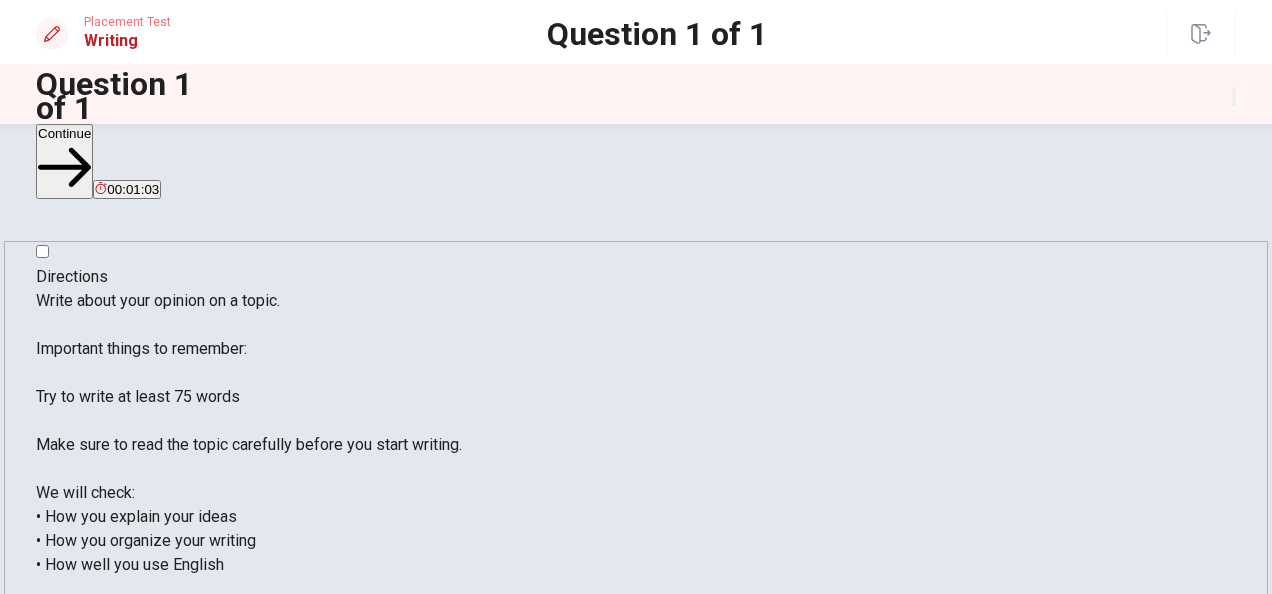 click on "Why study in another country?
Studying abroad has numerous benefits, it not only provide educational benefits but as well offers helpul abilities, gives the capacity to live alone and make relationships.For example a person who is shy, the course can help you to interact, to know other cultures, speak more.
otherwise to live alone while you are studying helps you to be independent and adapt in an attempt to succeed. We all kwown it is constantly" at bounding box center (107, 1026) 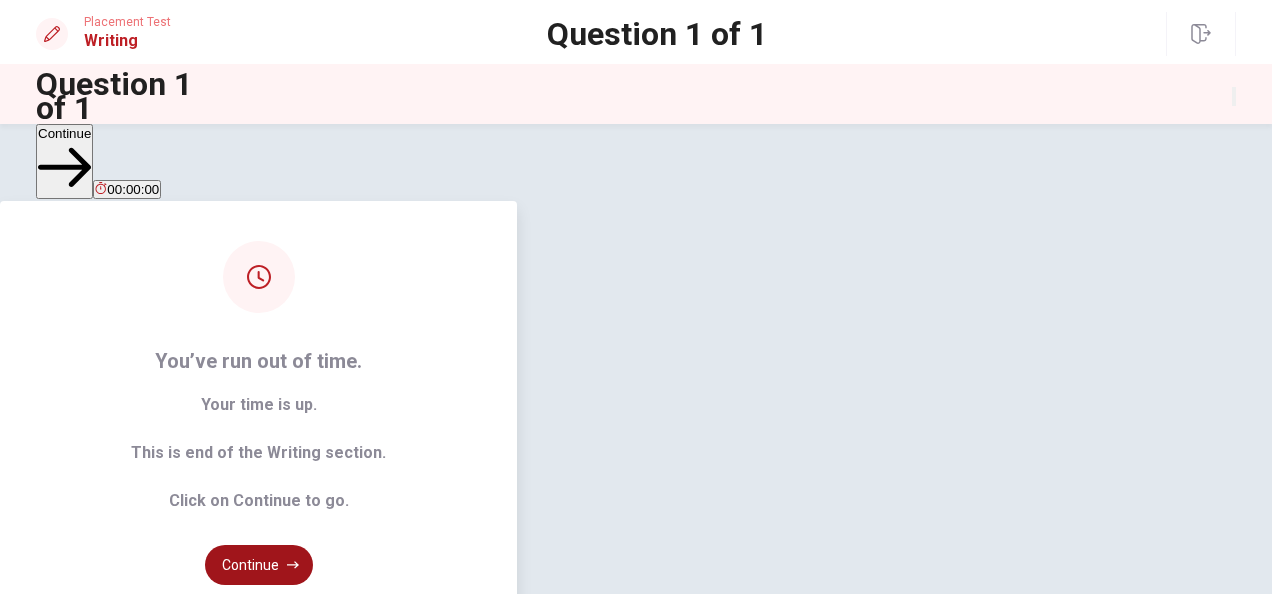 type on "Why study in another country?
Studying abroad has numerous benefits, it not only provide educational benefits but as well offers helpul abilities, gives the capacity to live alone and make relationships.For example a person who is shy, the course can help you to interact, to know other cultures, speak more.
otherwise to live alone while you are studying helps you to be independent and adapt in an attempt to succeed. We all kwown it is constantly a hard experience surviving in a new country and encountering all sort of difficulties, but I am sure is a wonderful experi" 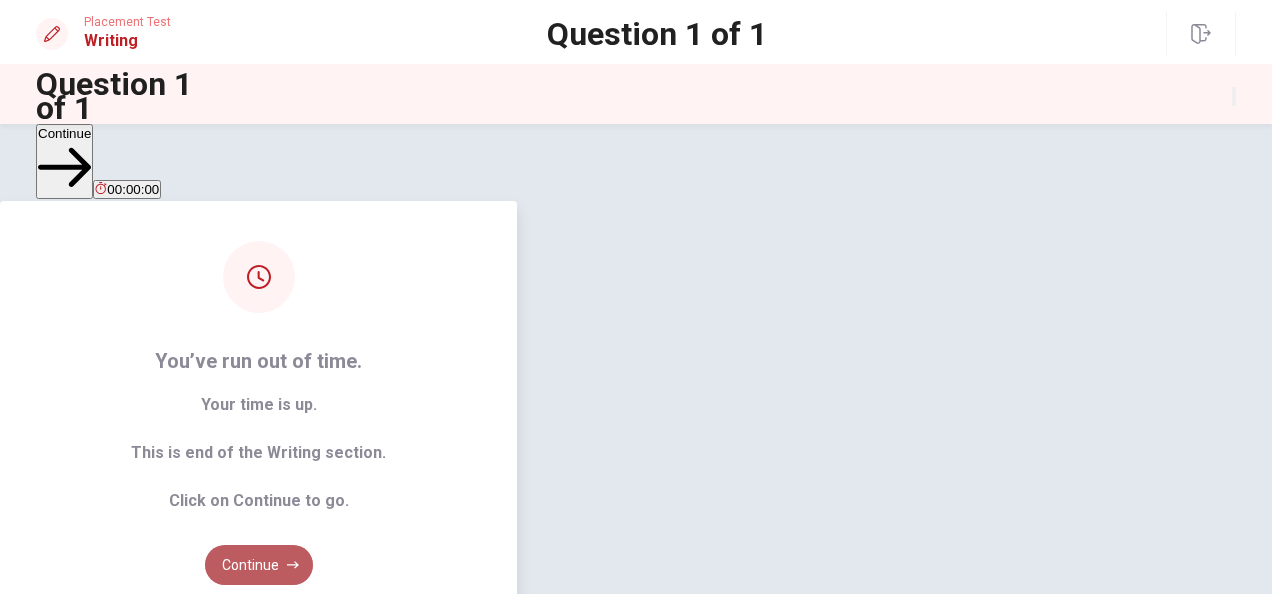 click on "Continue" at bounding box center (259, 565) 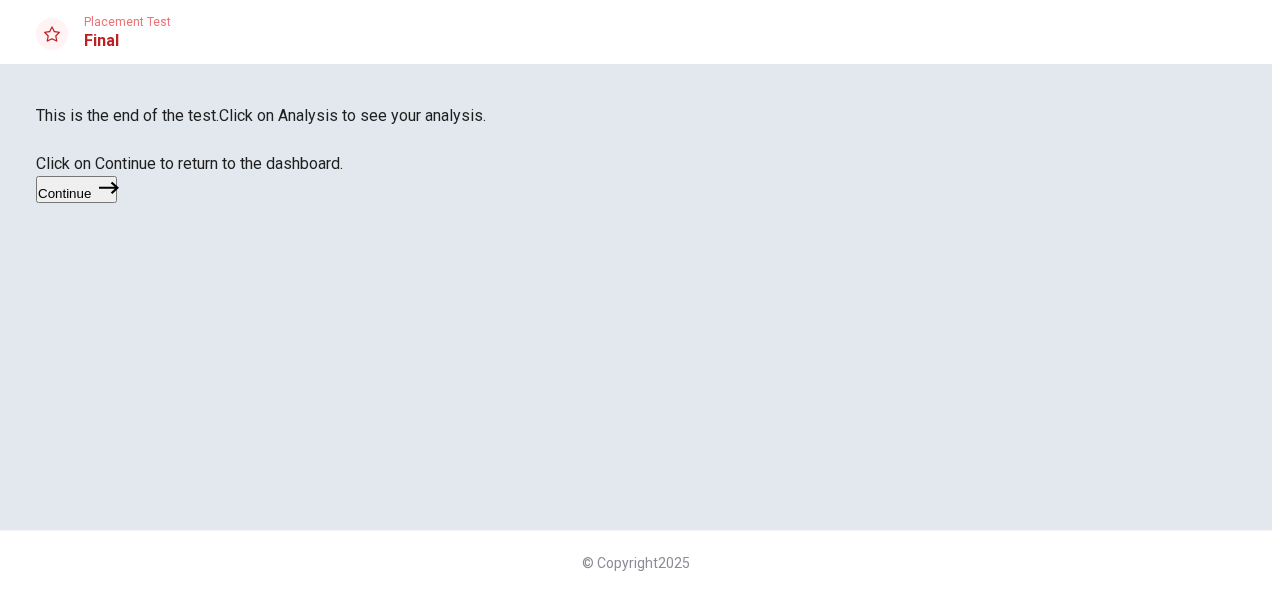 scroll, scrollTop: 134, scrollLeft: 0, axis: vertical 